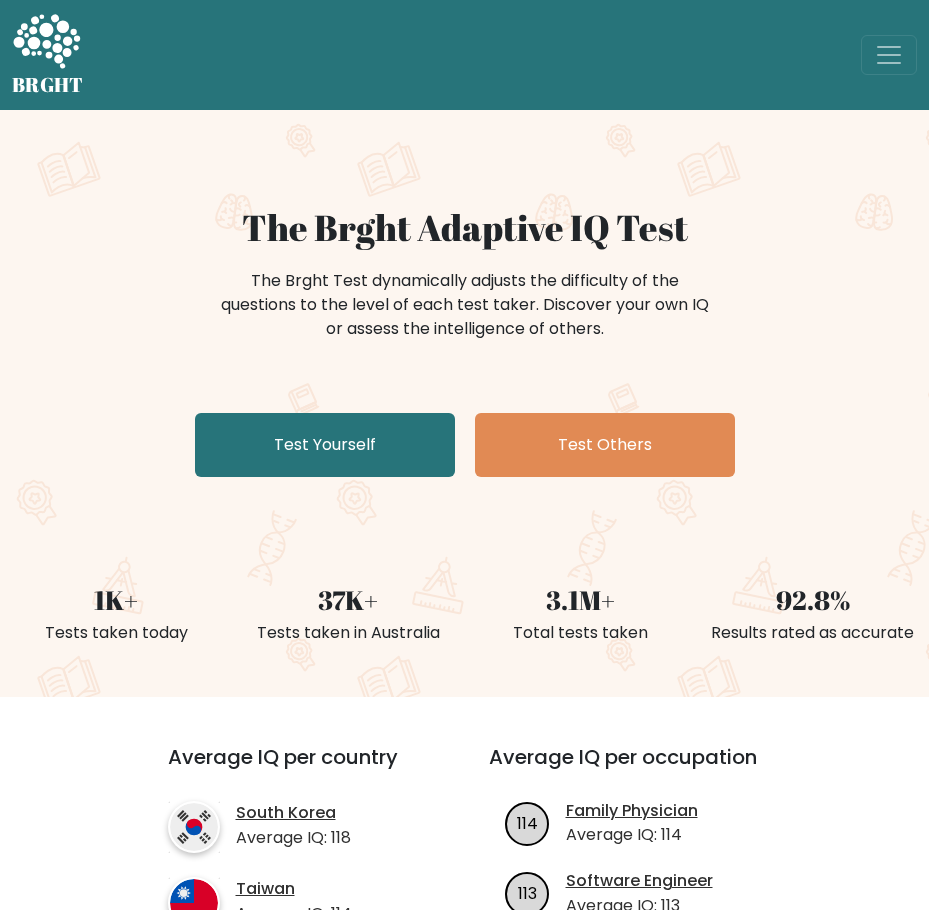 scroll, scrollTop: 0, scrollLeft: 0, axis: both 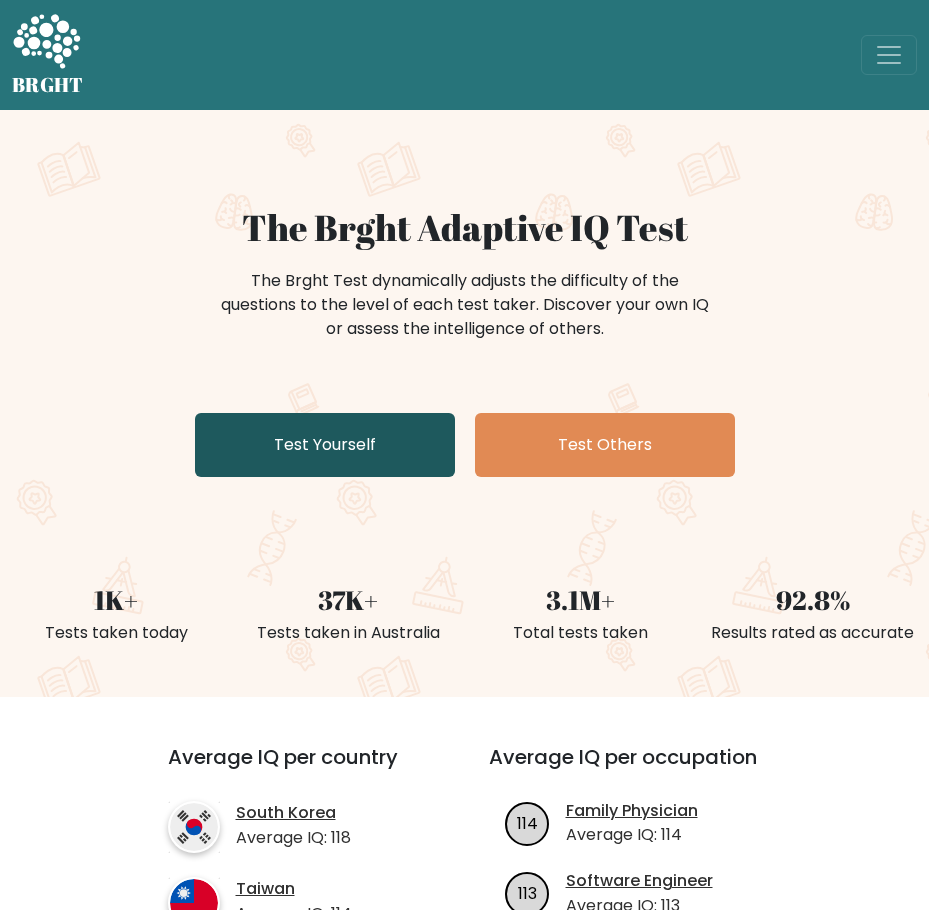 click on "Test Yourself" at bounding box center [325, 445] 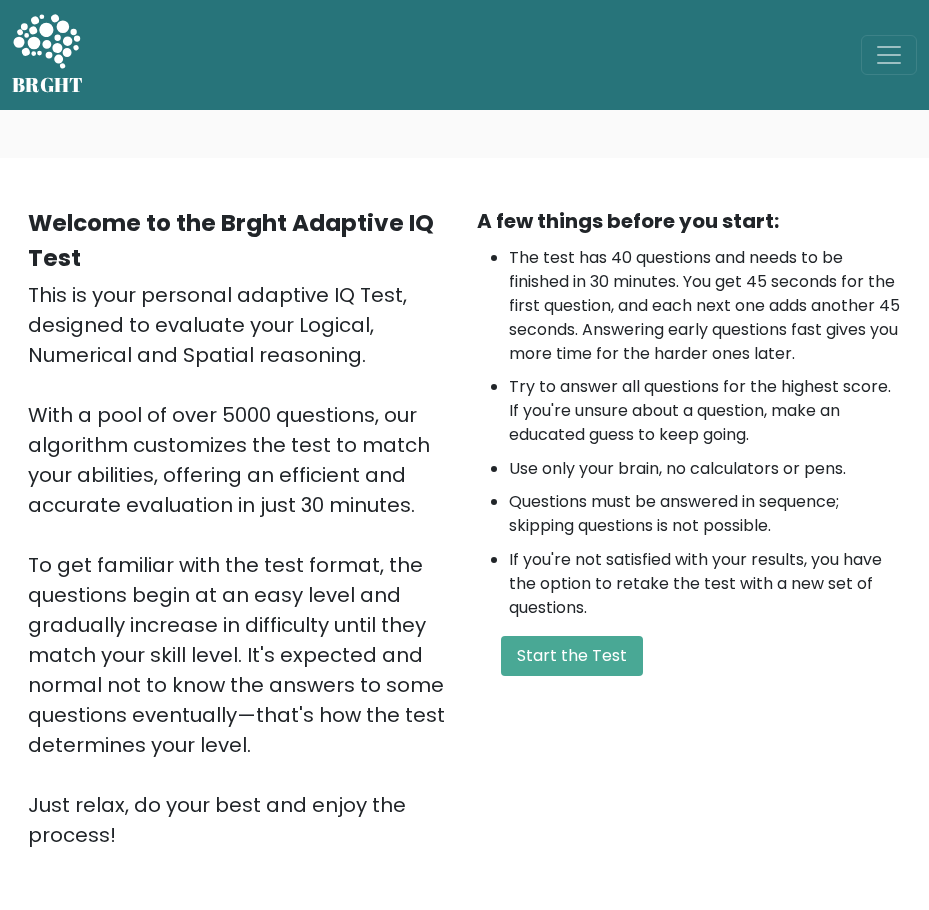 scroll, scrollTop: 0, scrollLeft: 0, axis: both 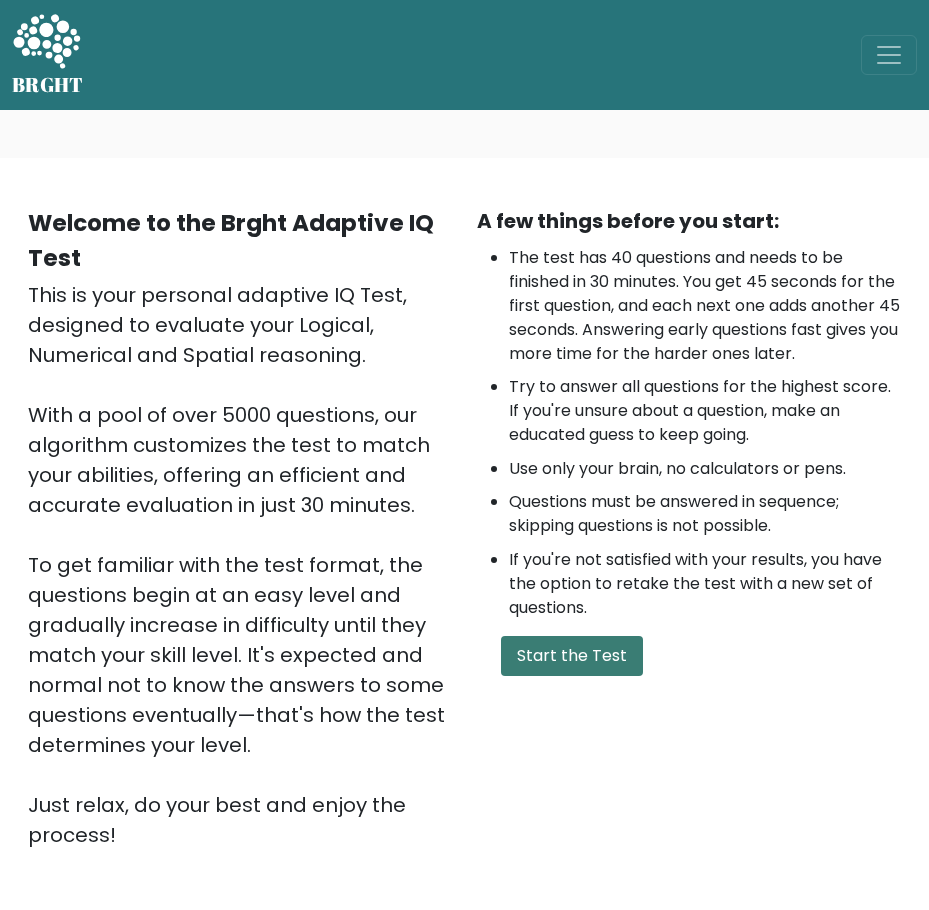 click on "Start the Test" at bounding box center (572, 656) 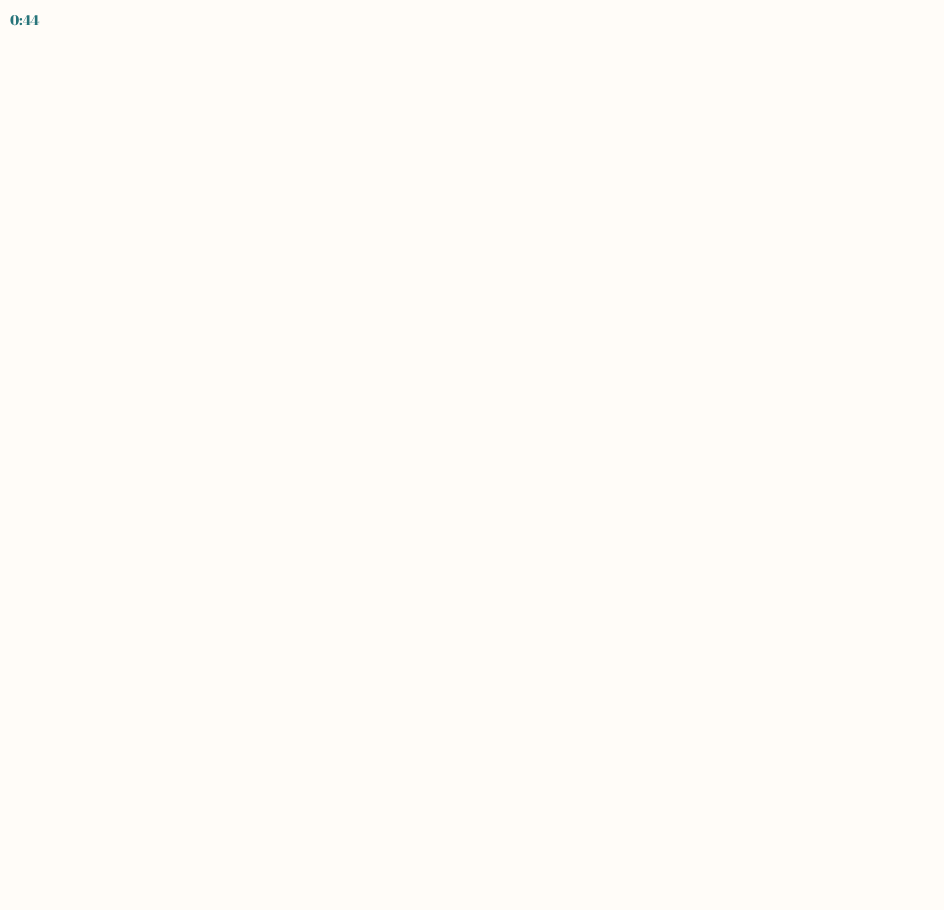 scroll, scrollTop: 0, scrollLeft: 0, axis: both 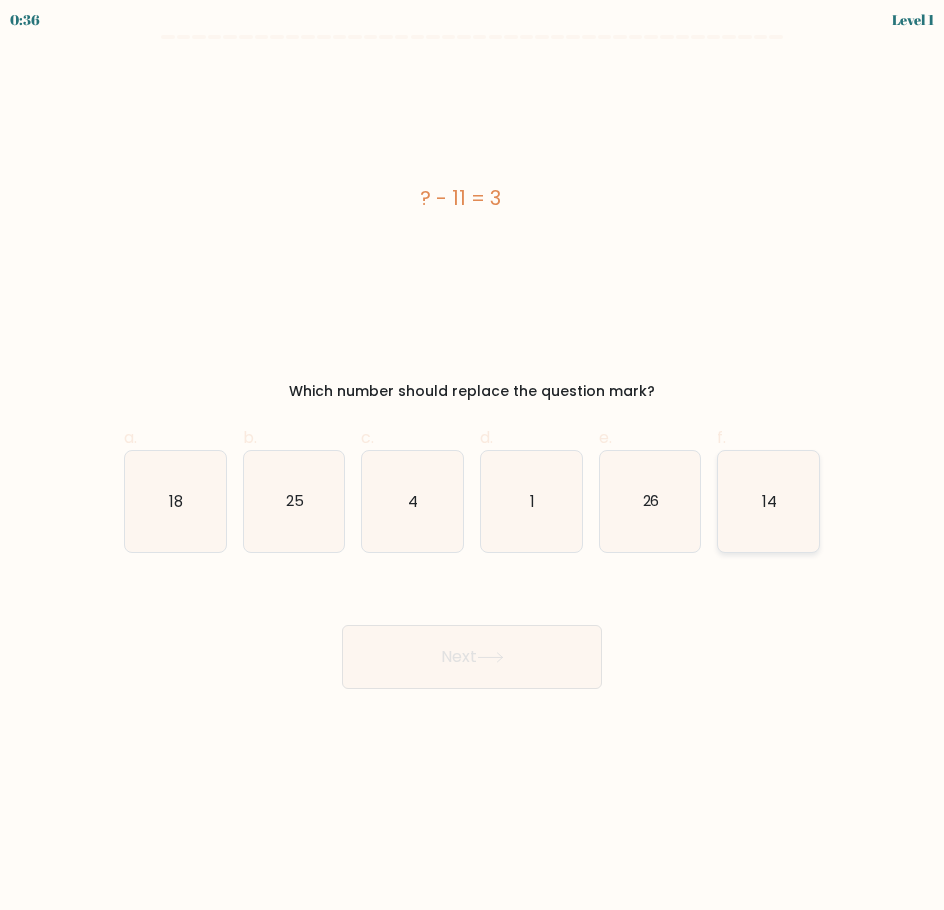 click on "14" 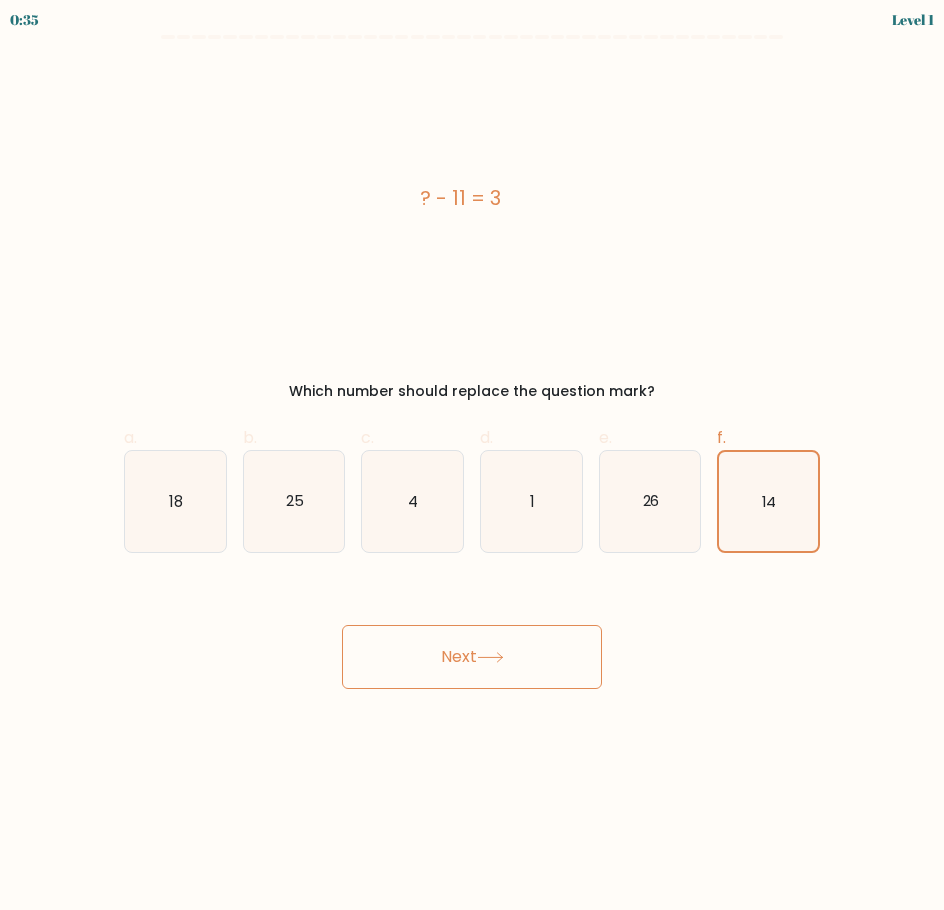 click on "Next" at bounding box center (472, 657) 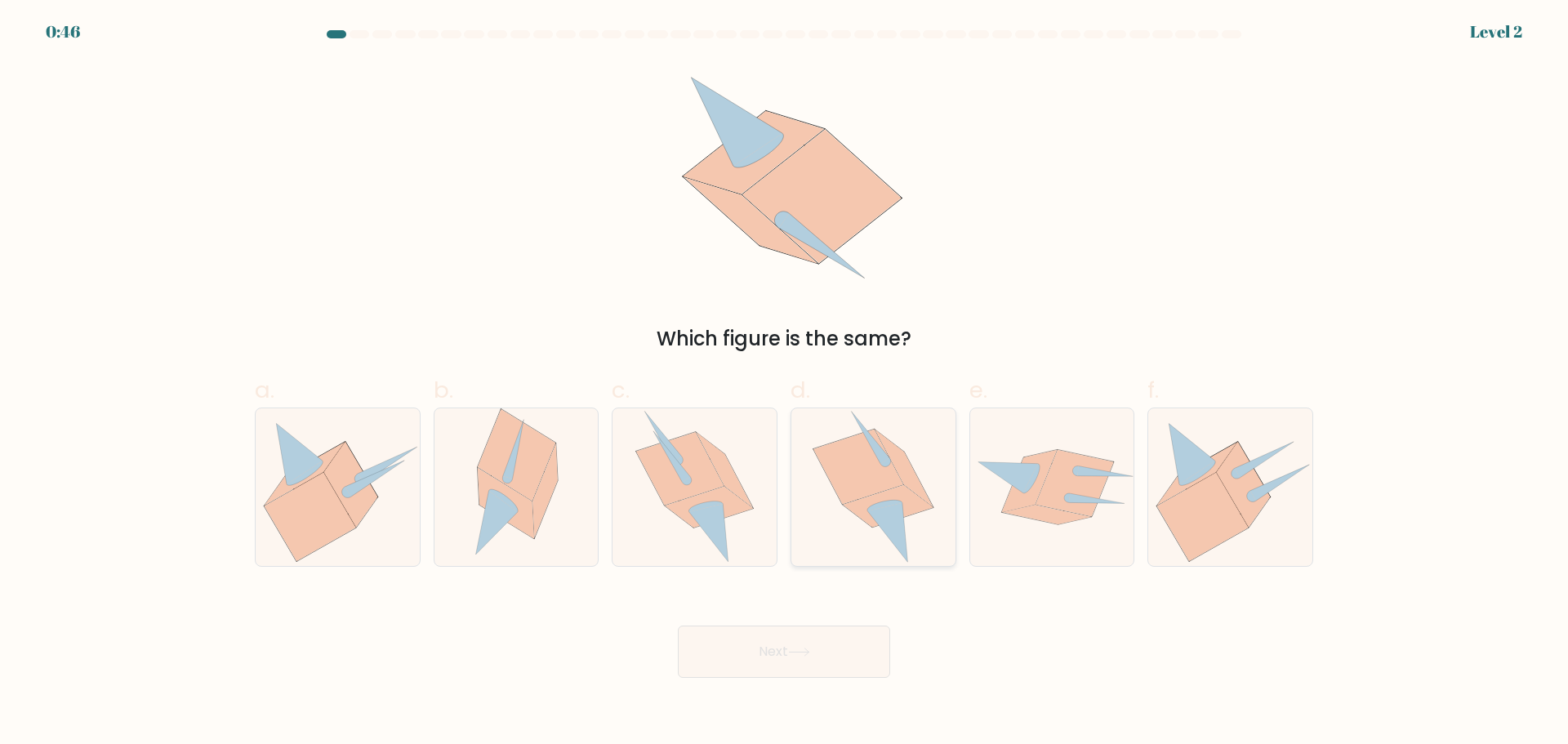 click 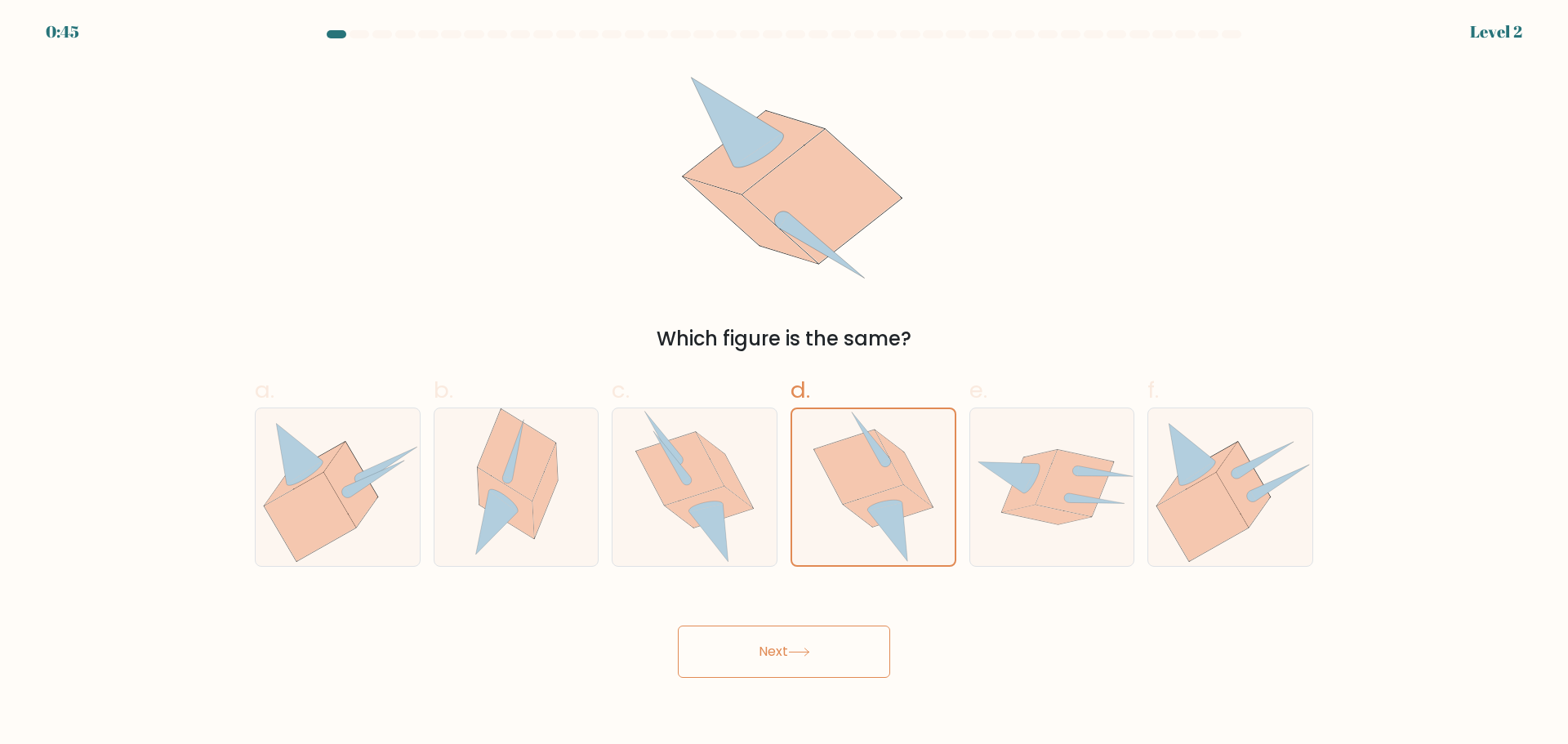 click on "Next" at bounding box center (784, 652) 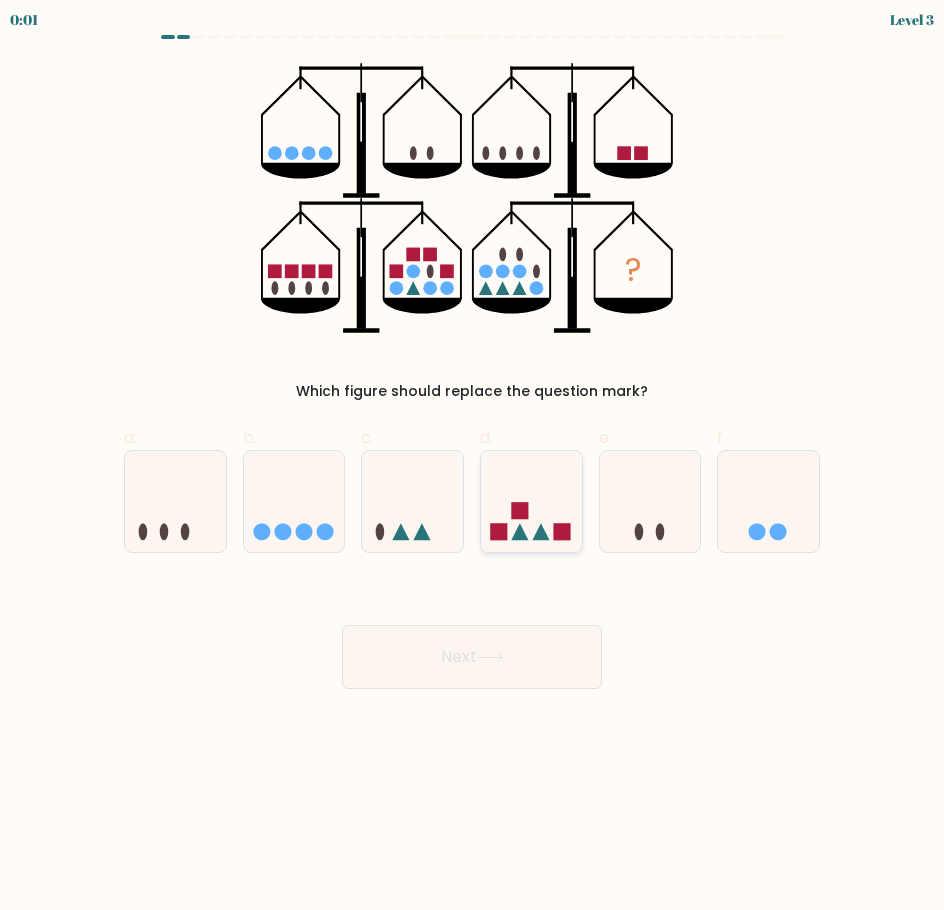 click 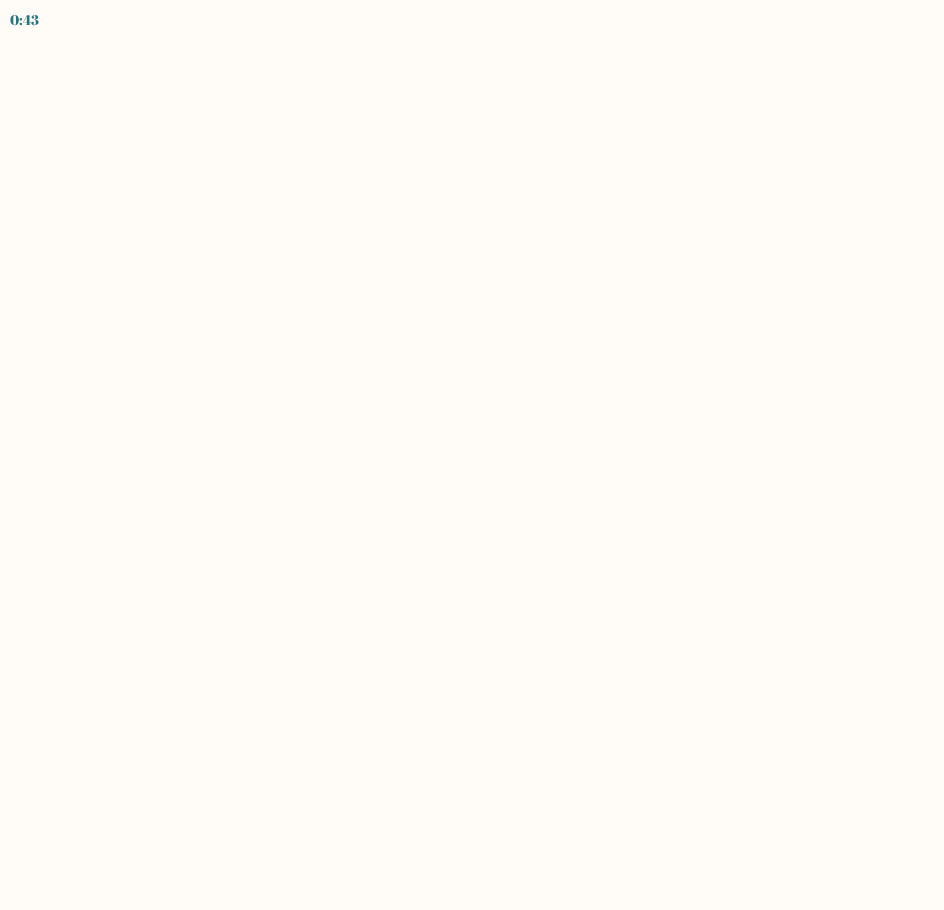 scroll, scrollTop: 0, scrollLeft: 0, axis: both 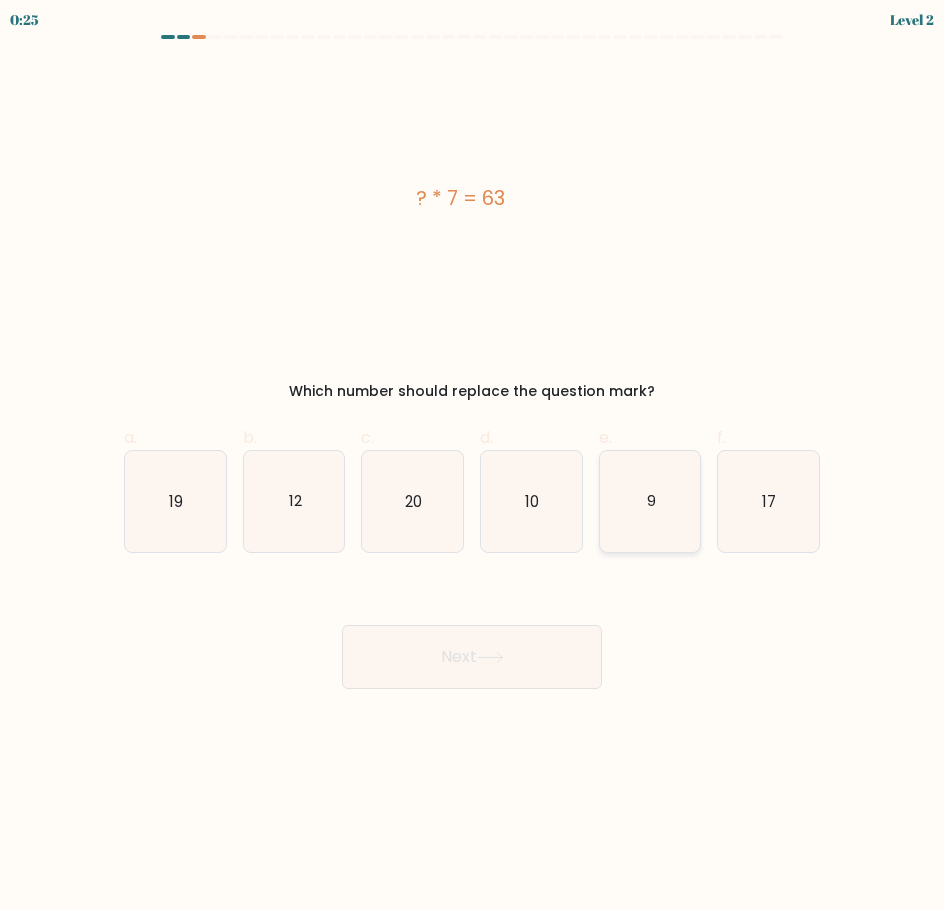 click on "9" 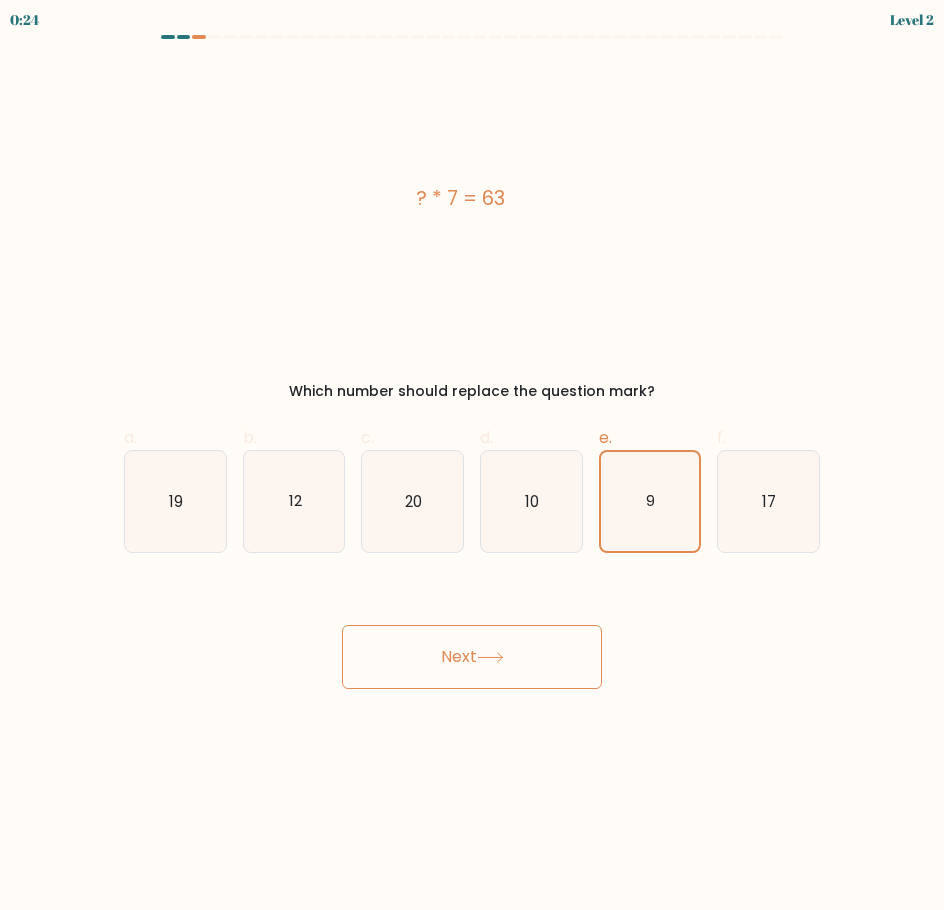 click on "Next" at bounding box center (472, 657) 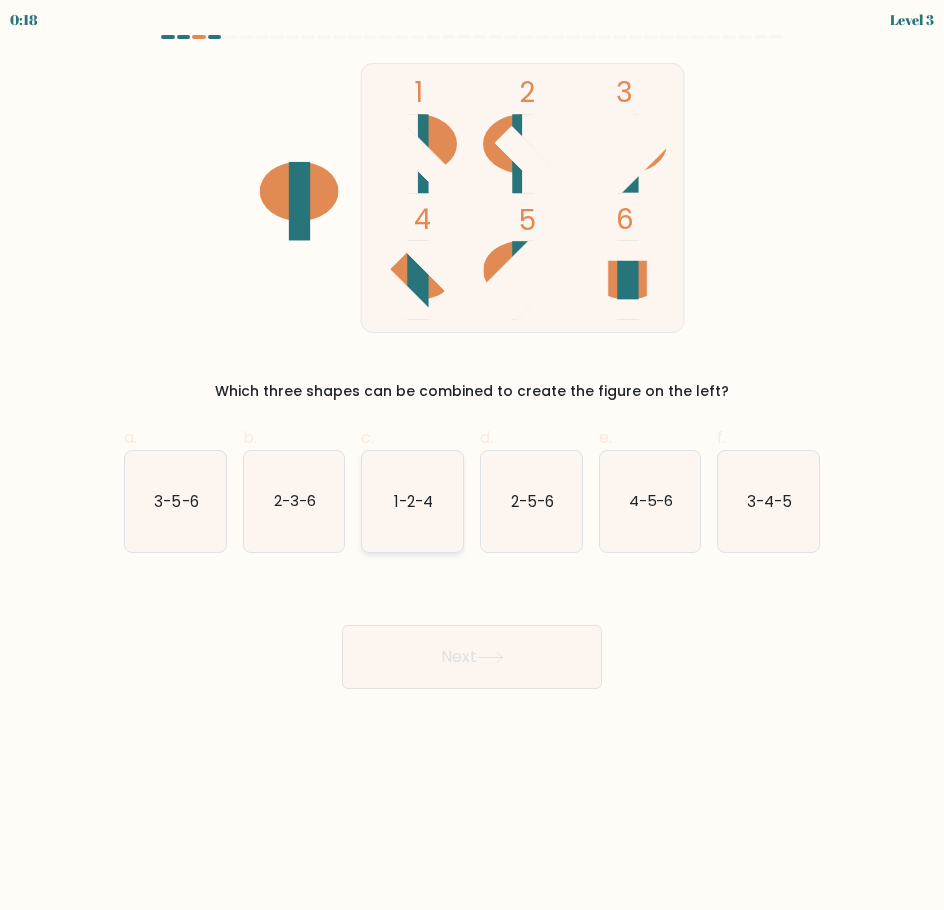 click on "1-2-4" 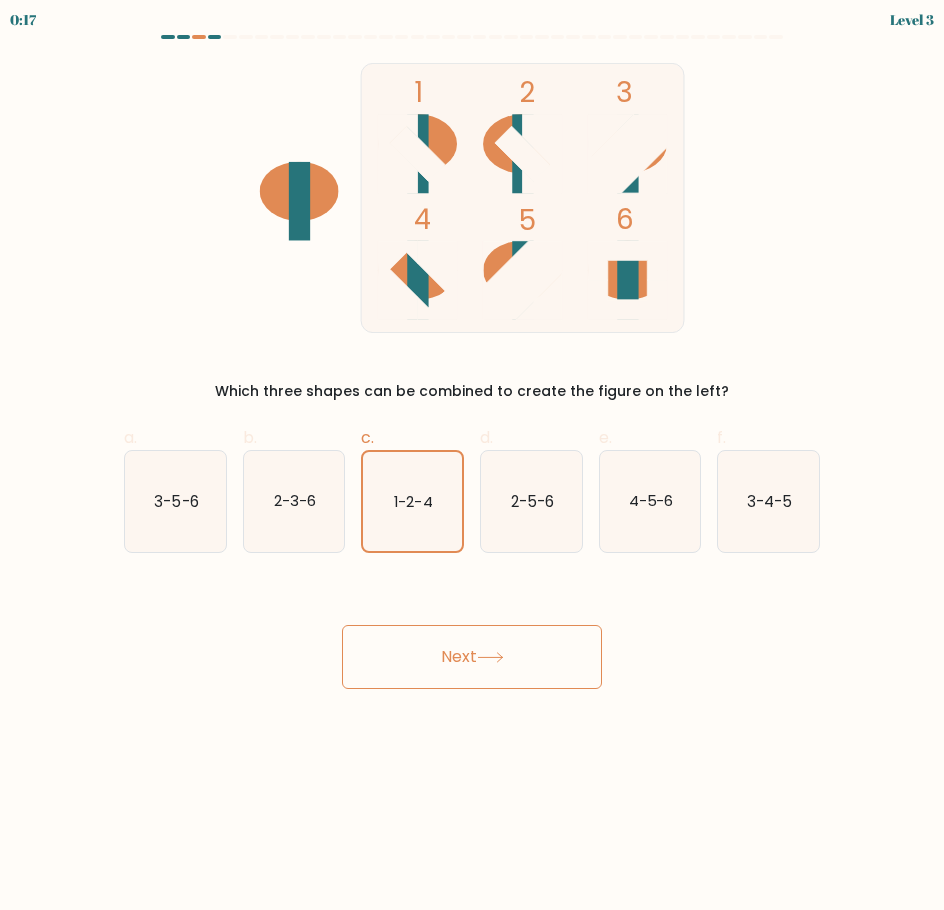 click on "Next" at bounding box center [472, 657] 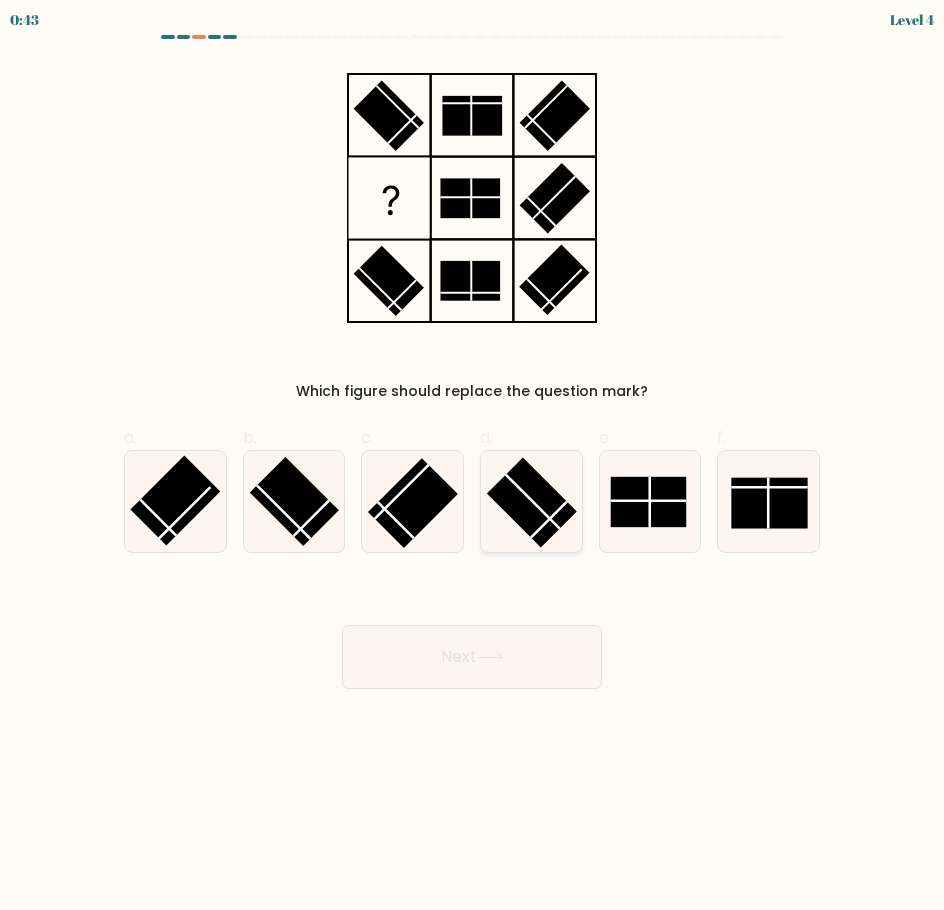 click 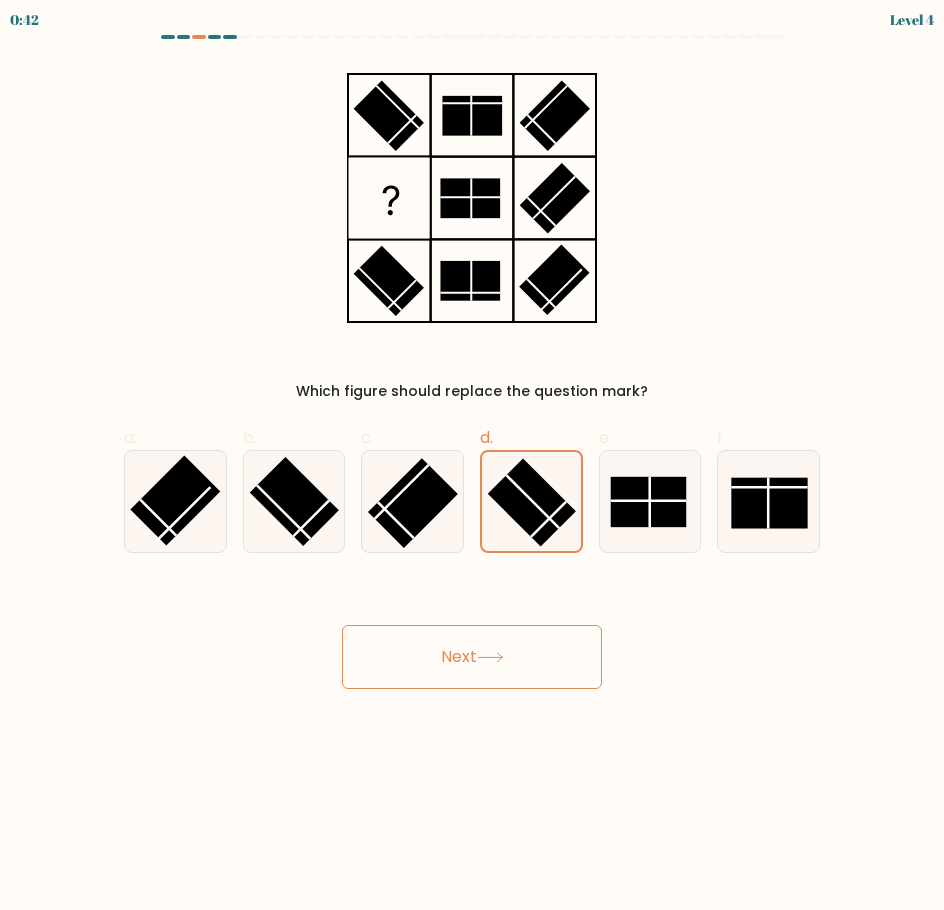 click on "Next" at bounding box center [472, 657] 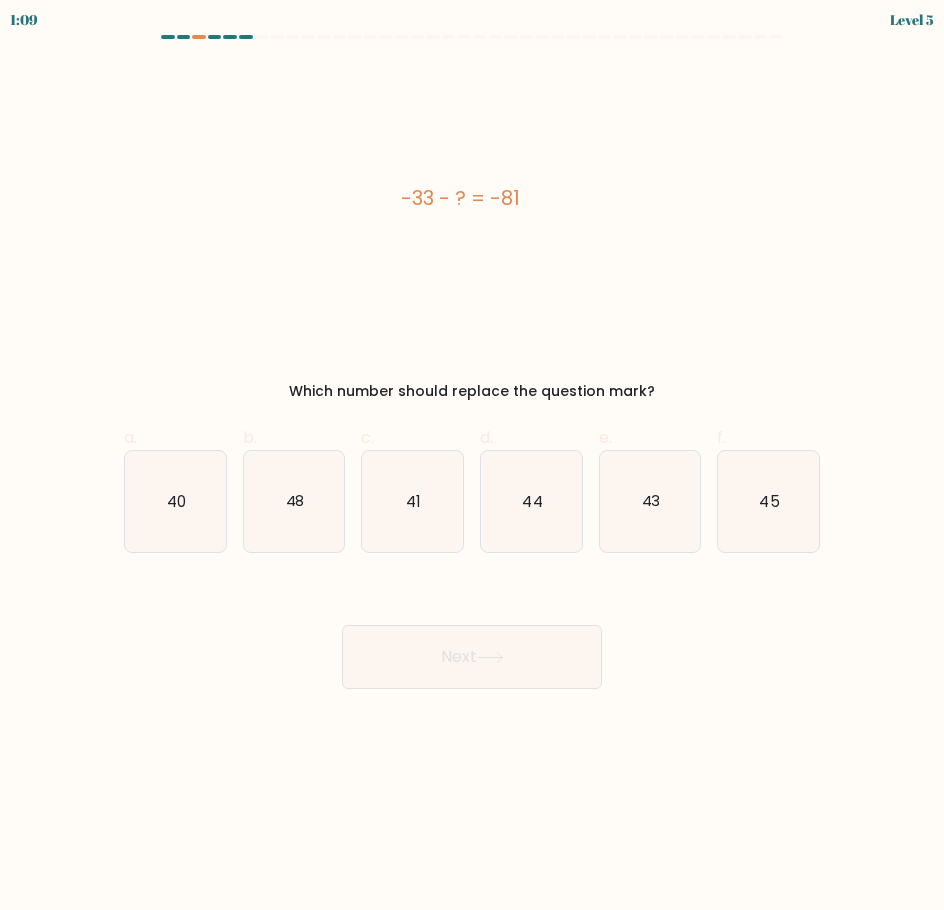 type 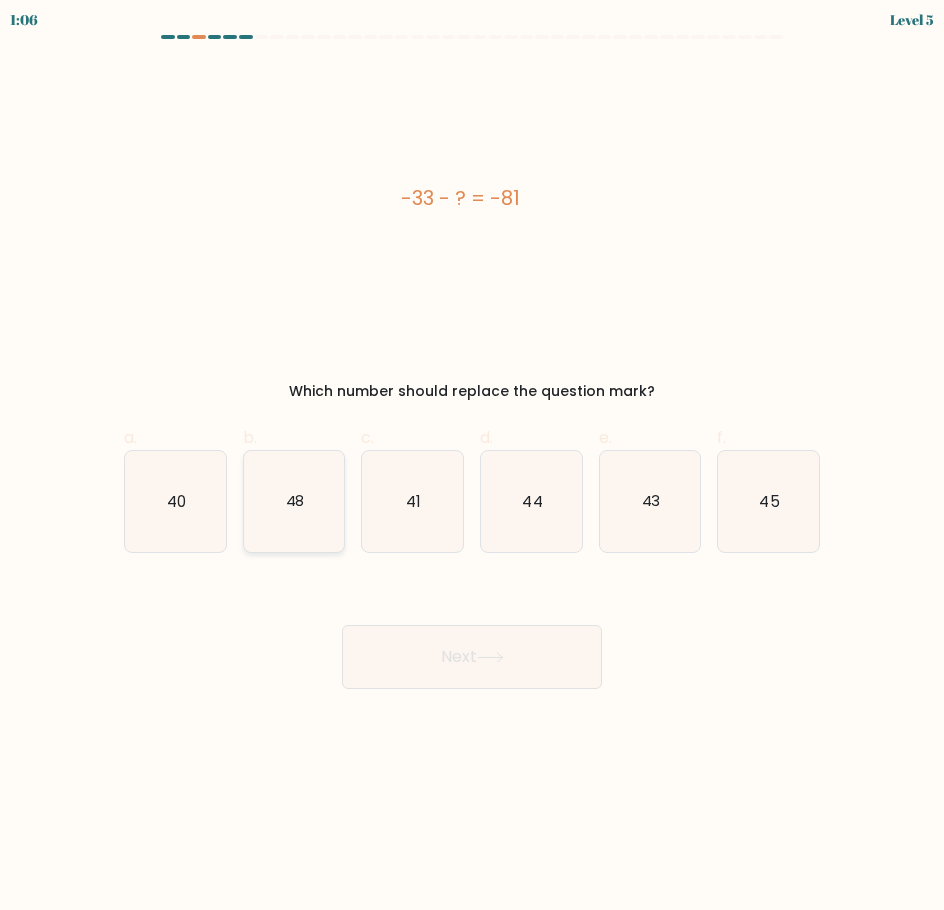 click on "48" 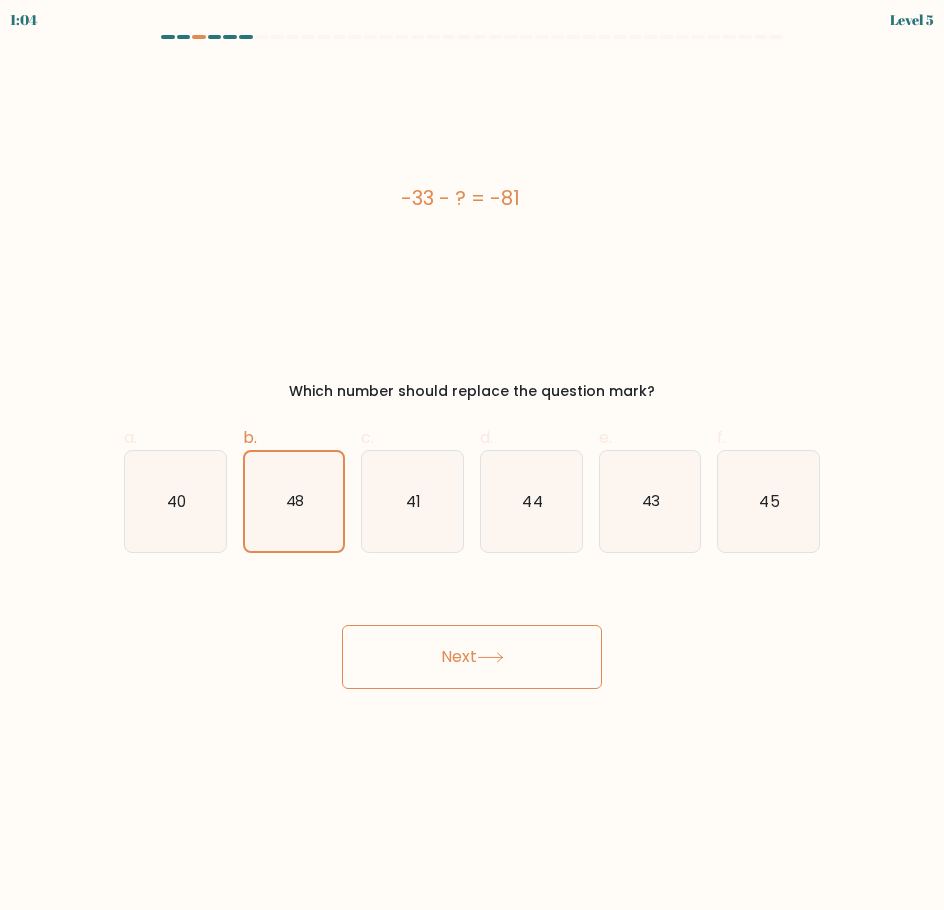click on "Next" at bounding box center (472, 657) 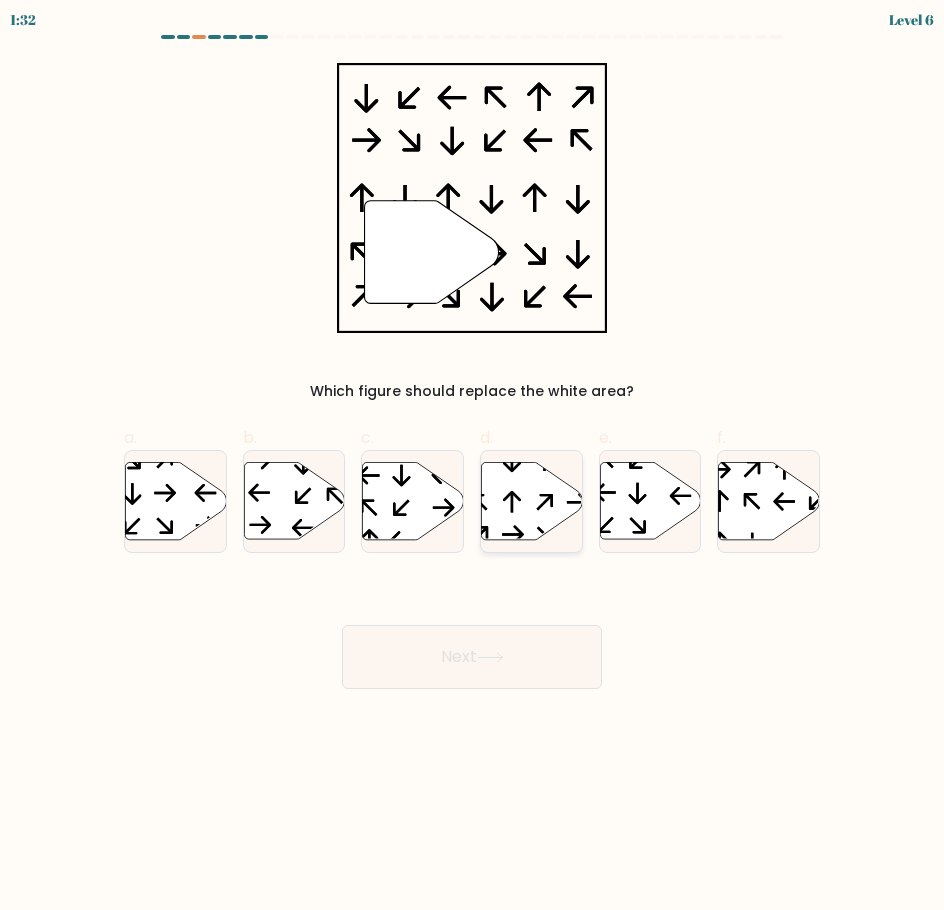 click 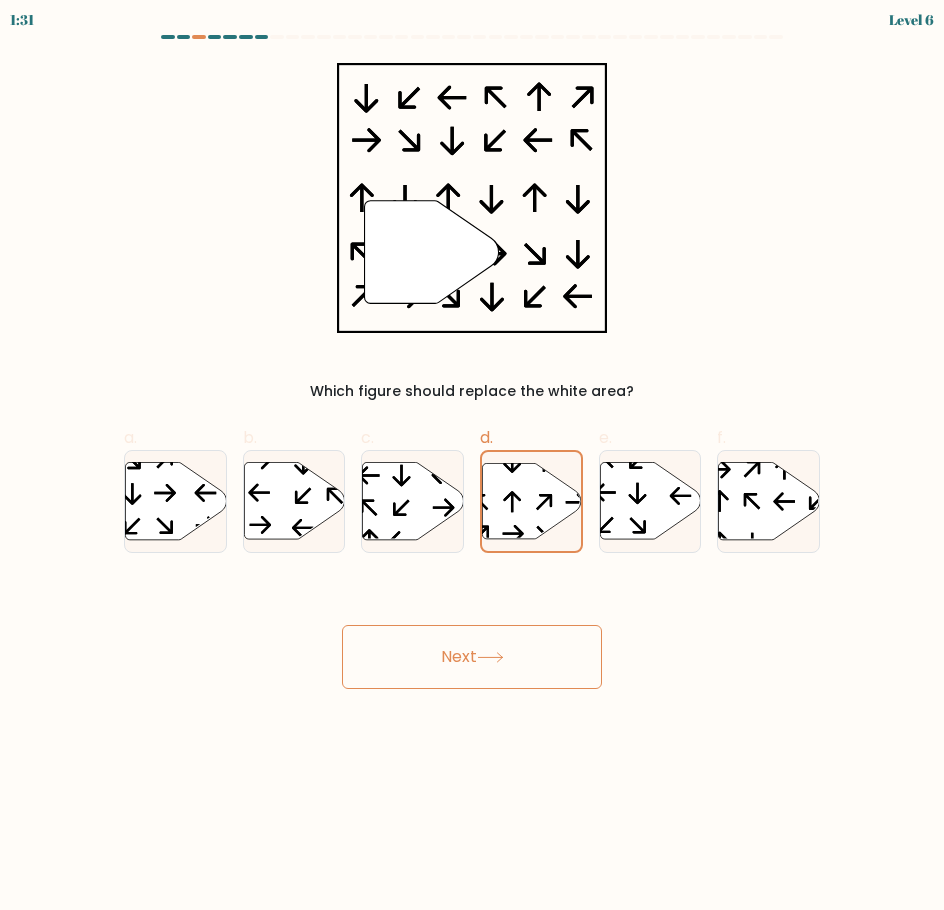 click on "Next" at bounding box center [472, 657] 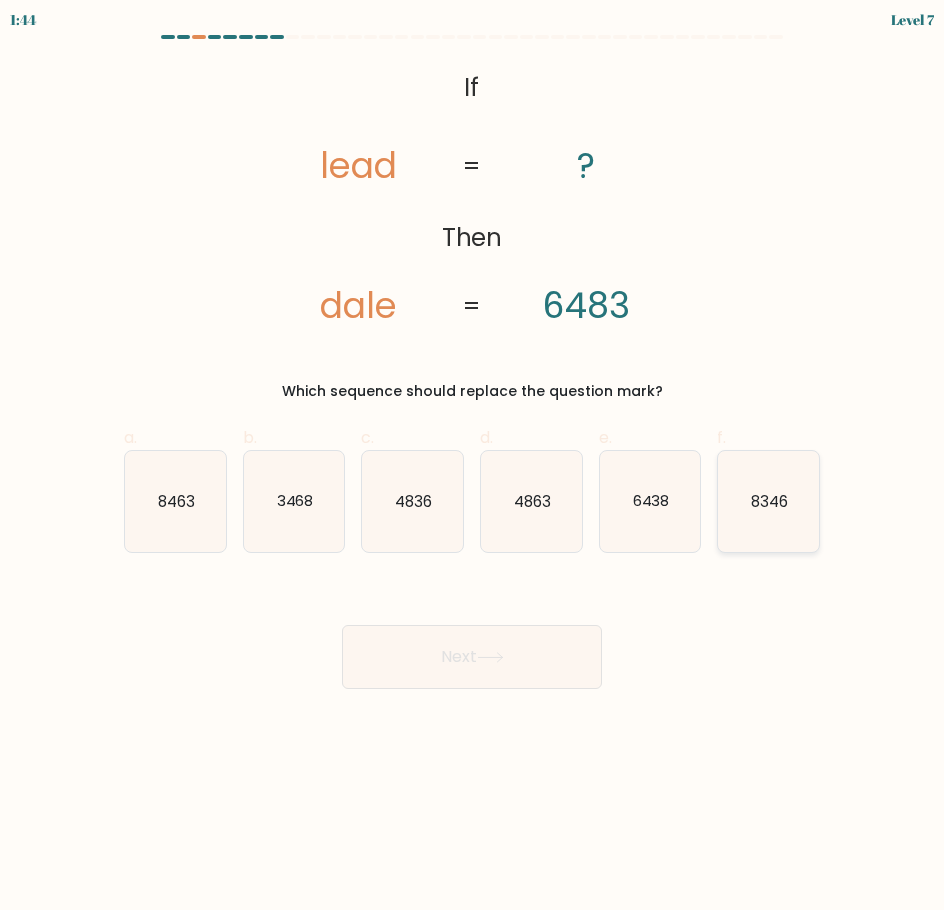 click on "8346" 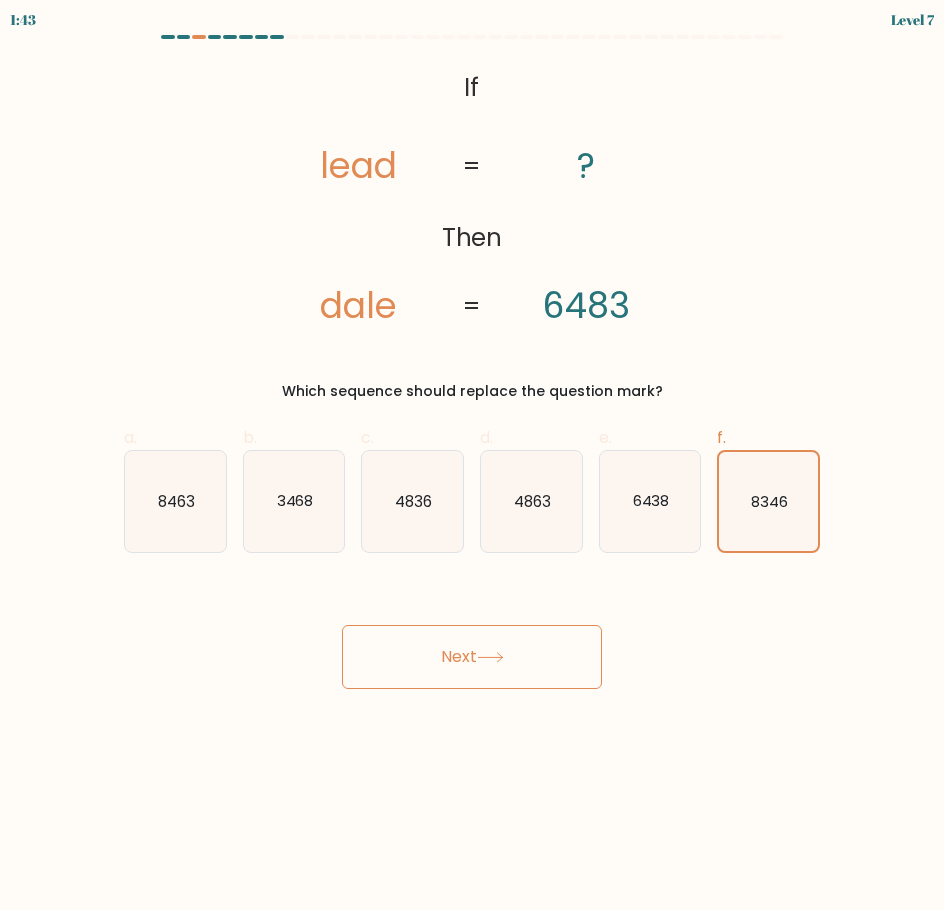 click on "Next" at bounding box center [472, 657] 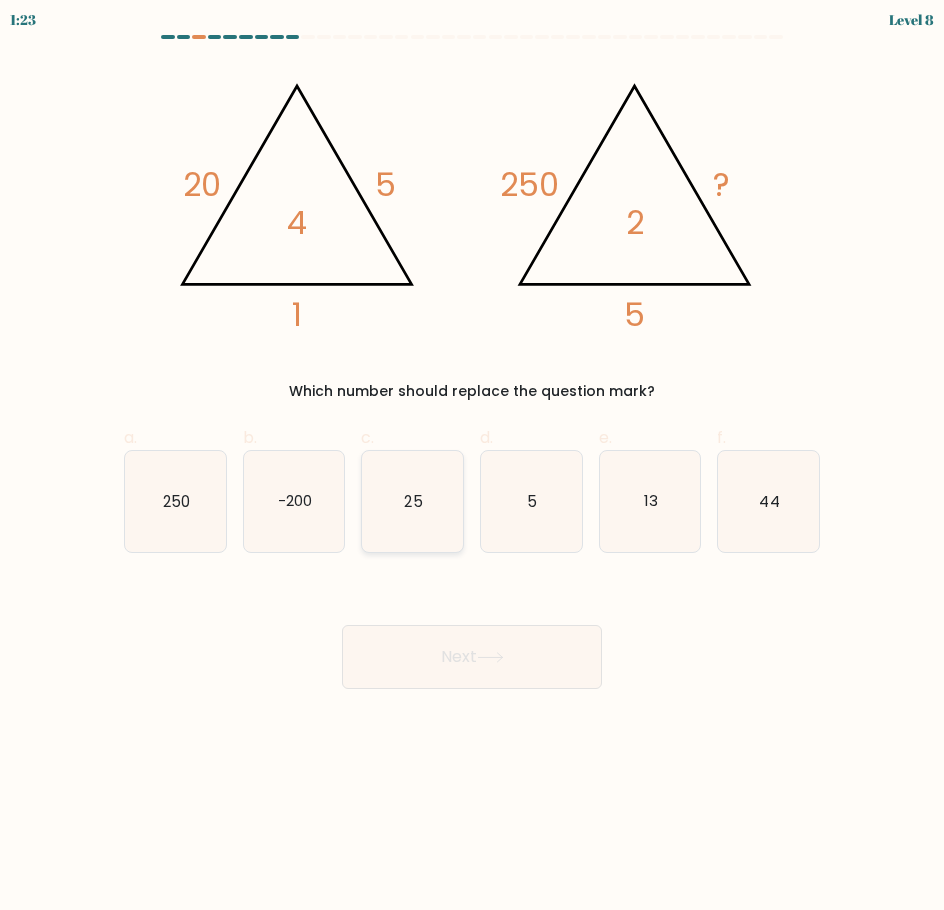 click on "25" 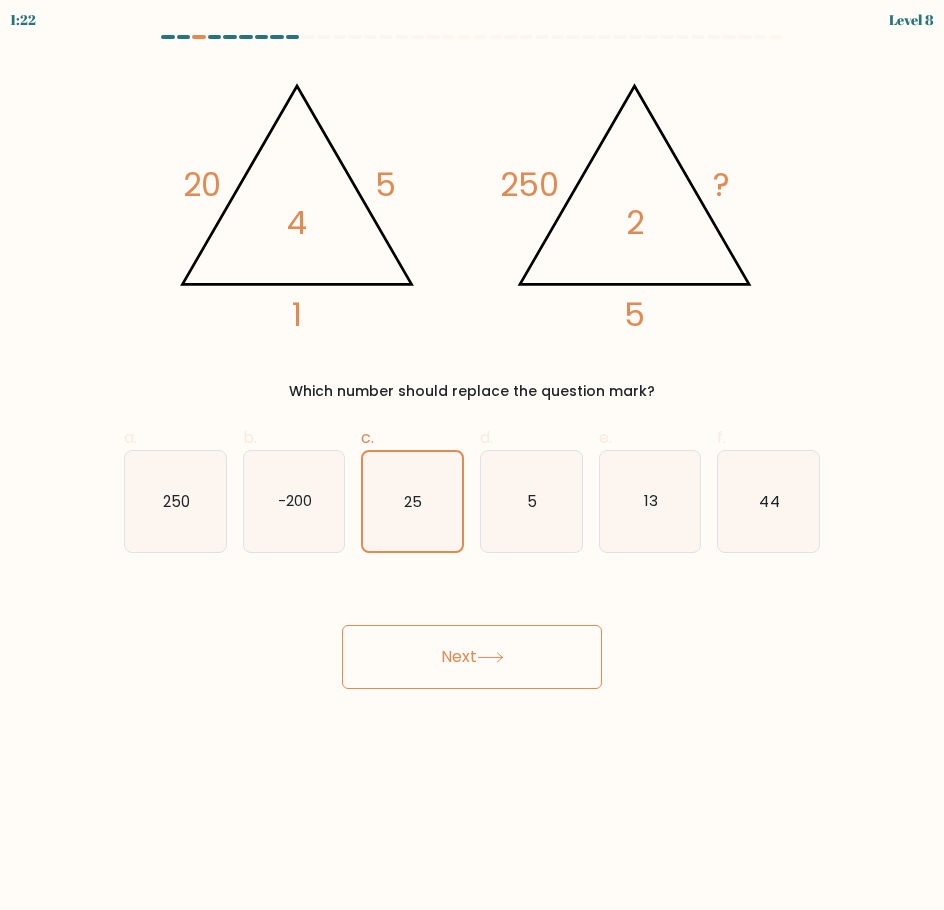 click on "Next" at bounding box center (472, 657) 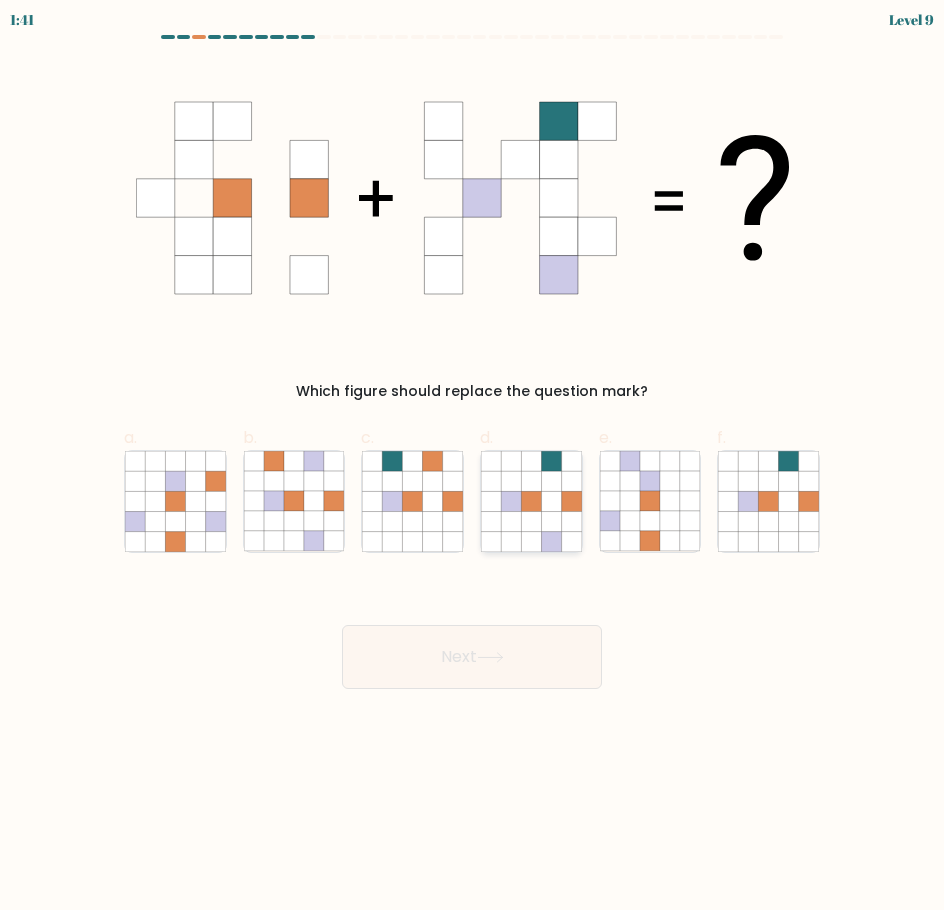 click 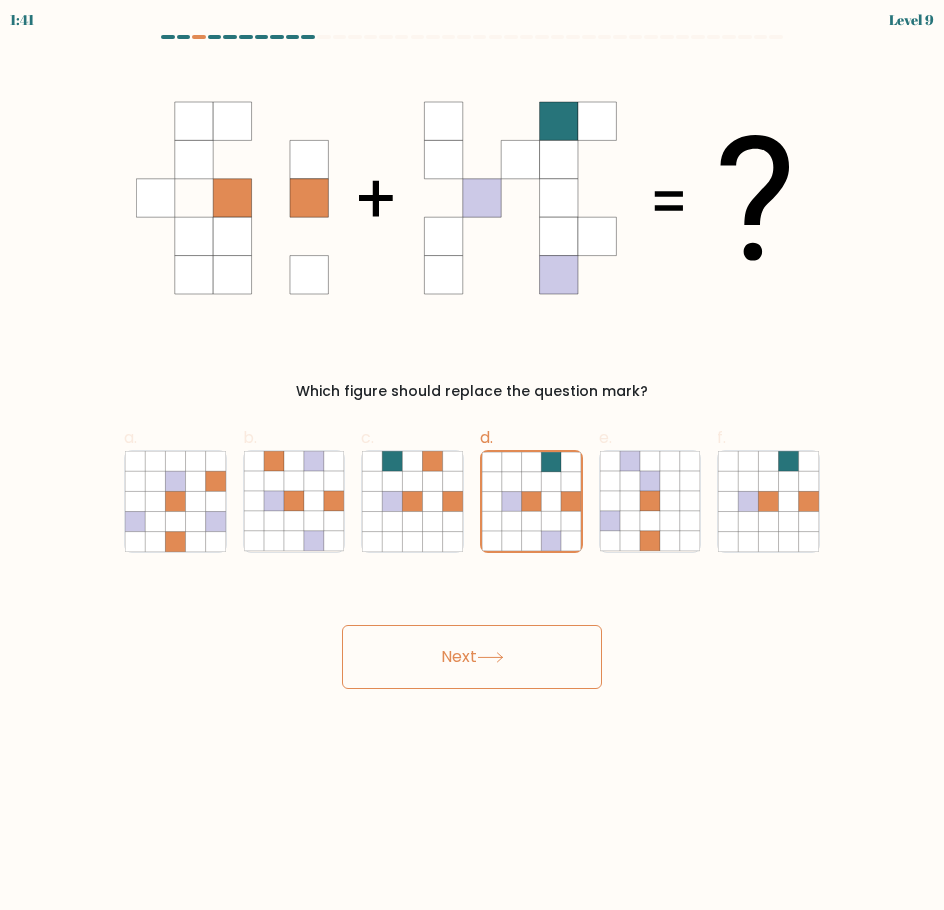 click on "Next" at bounding box center [472, 657] 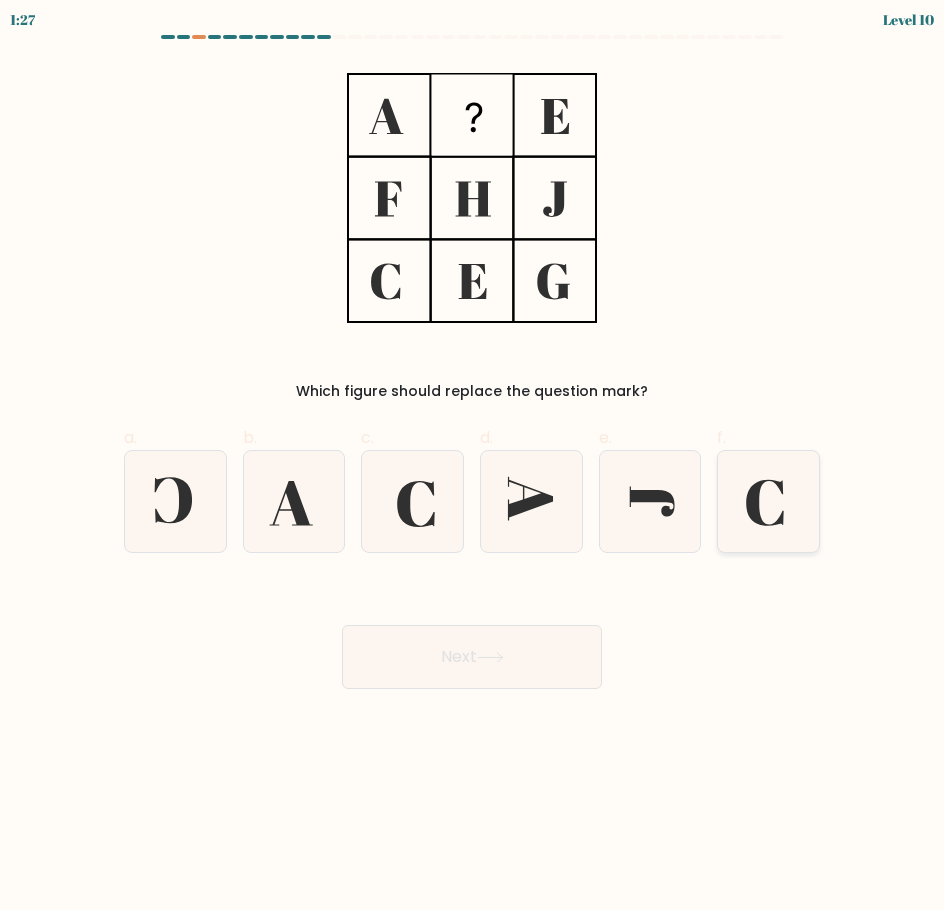 click 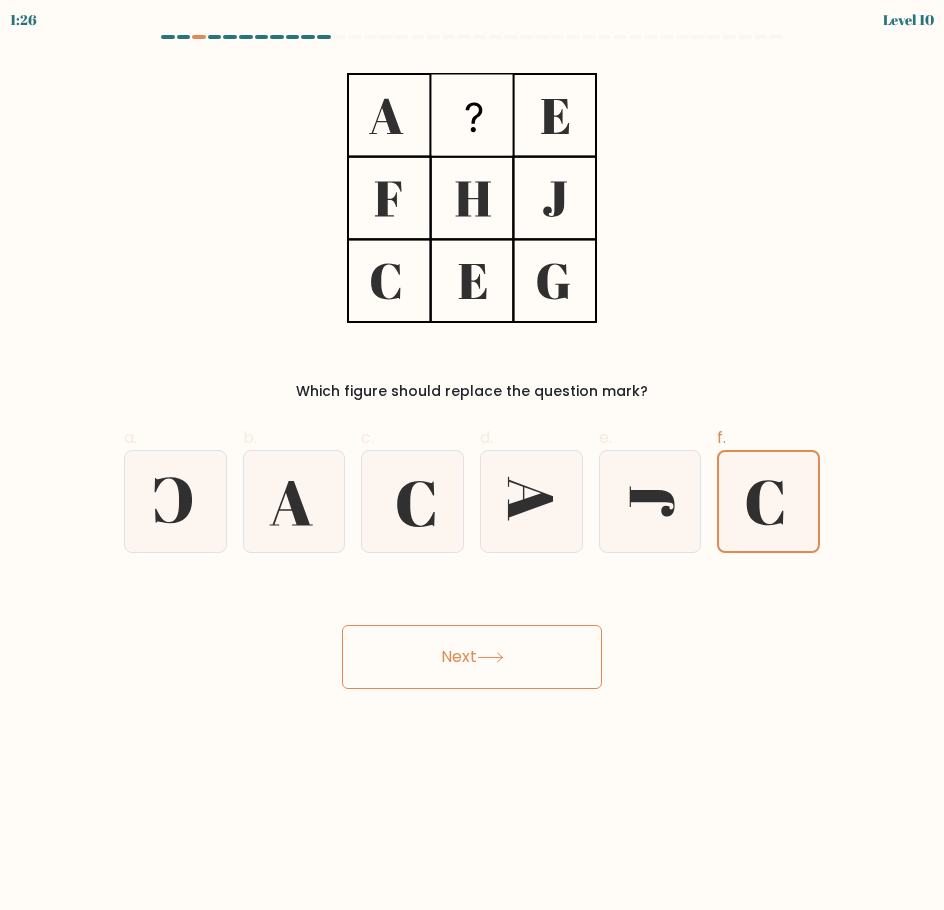 click on "Next" at bounding box center [472, 657] 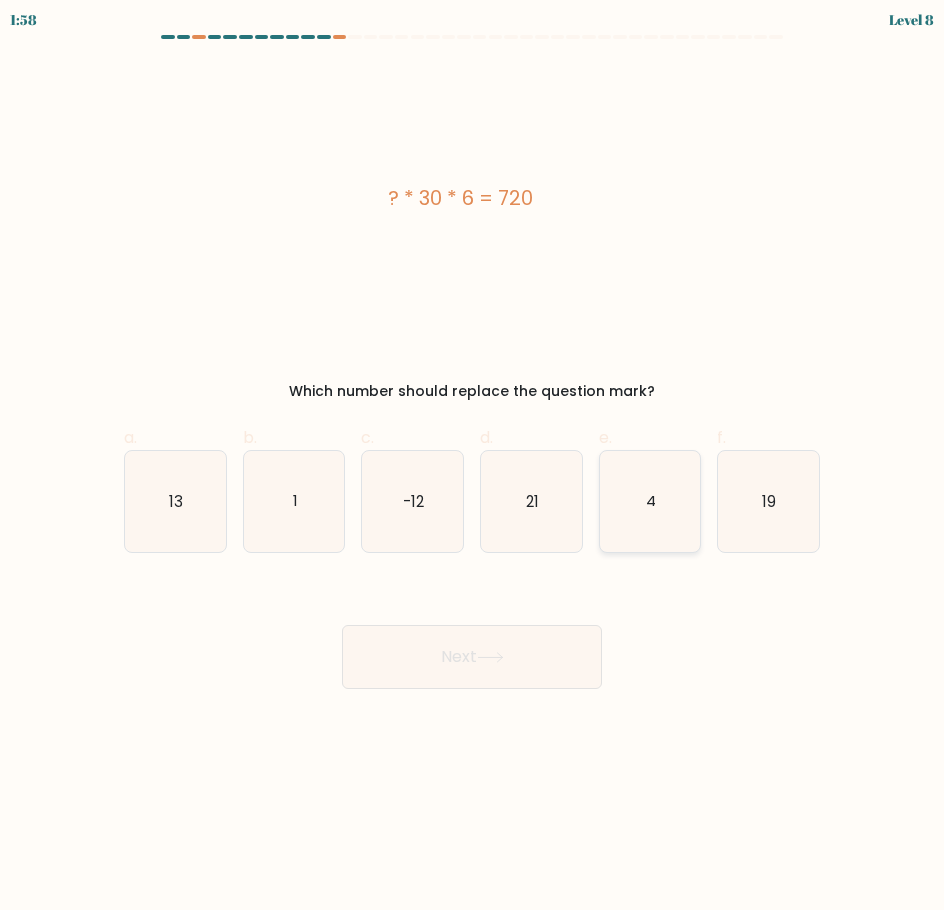 click on "4" 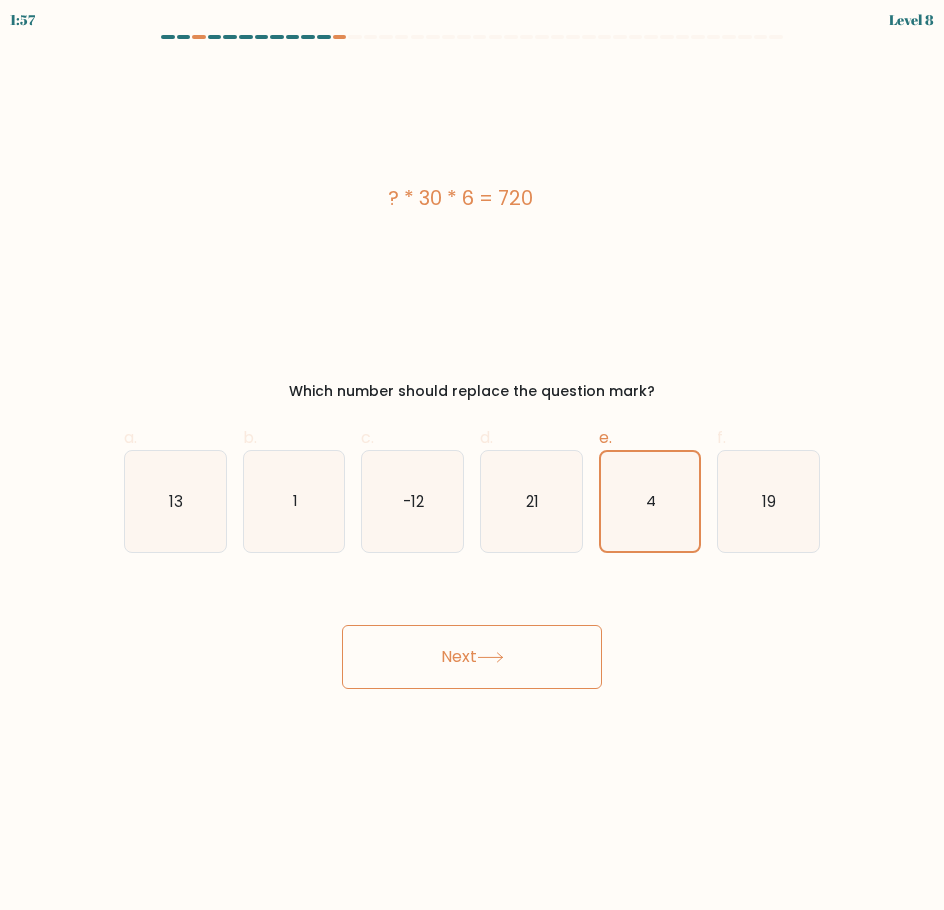 click on "Next" at bounding box center (472, 657) 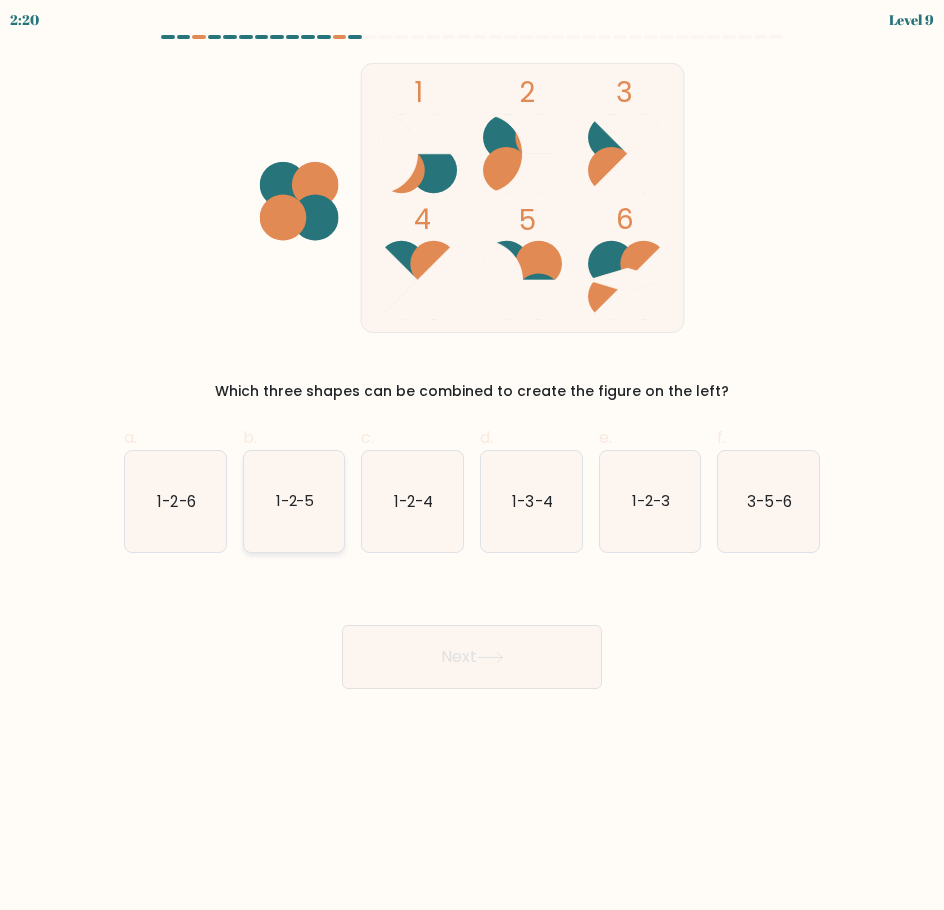 click on "1-2-5" 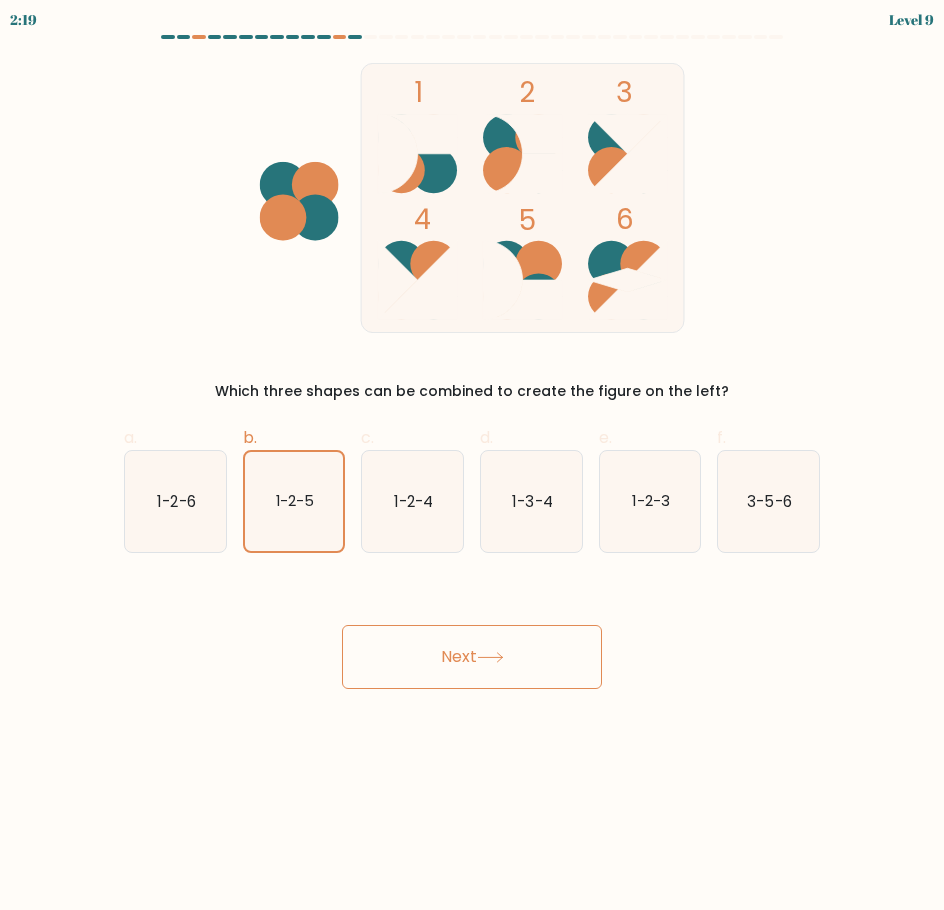 click on "Next" at bounding box center (472, 657) 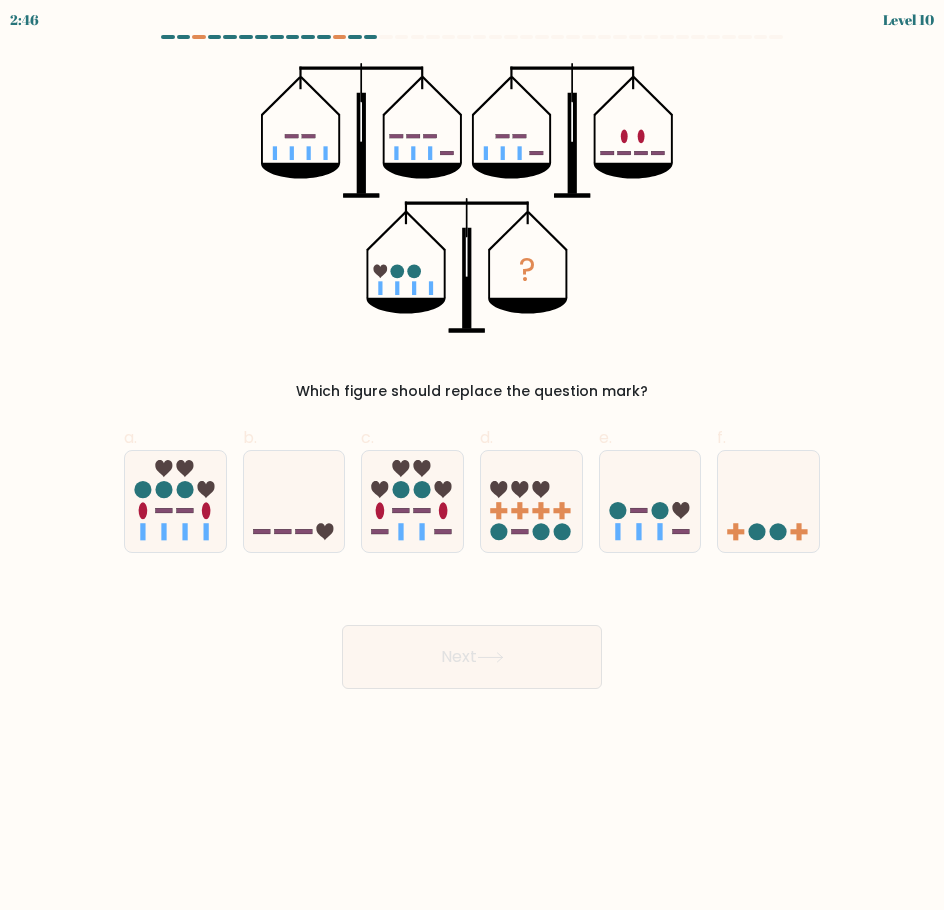 click on "?
Which figure should replace the question mark?" at bounding box center (472, 232) 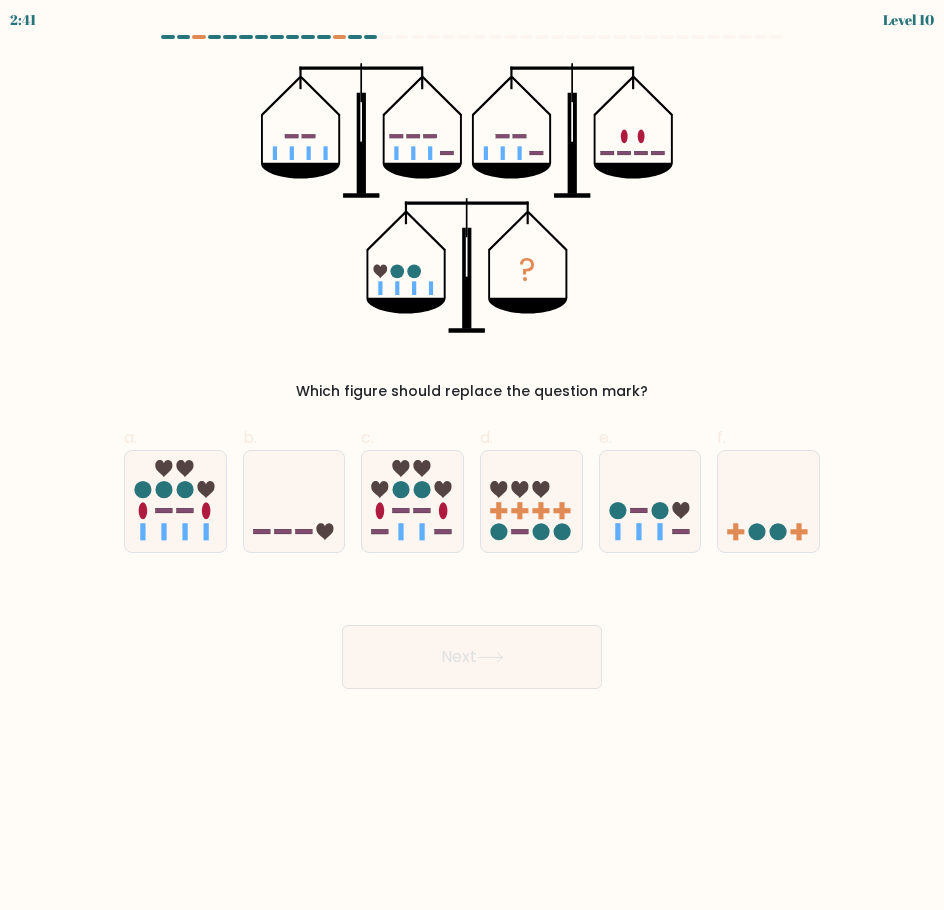 click on "?
Which figure should replace the question mark?" at bounding box center (472, 232) 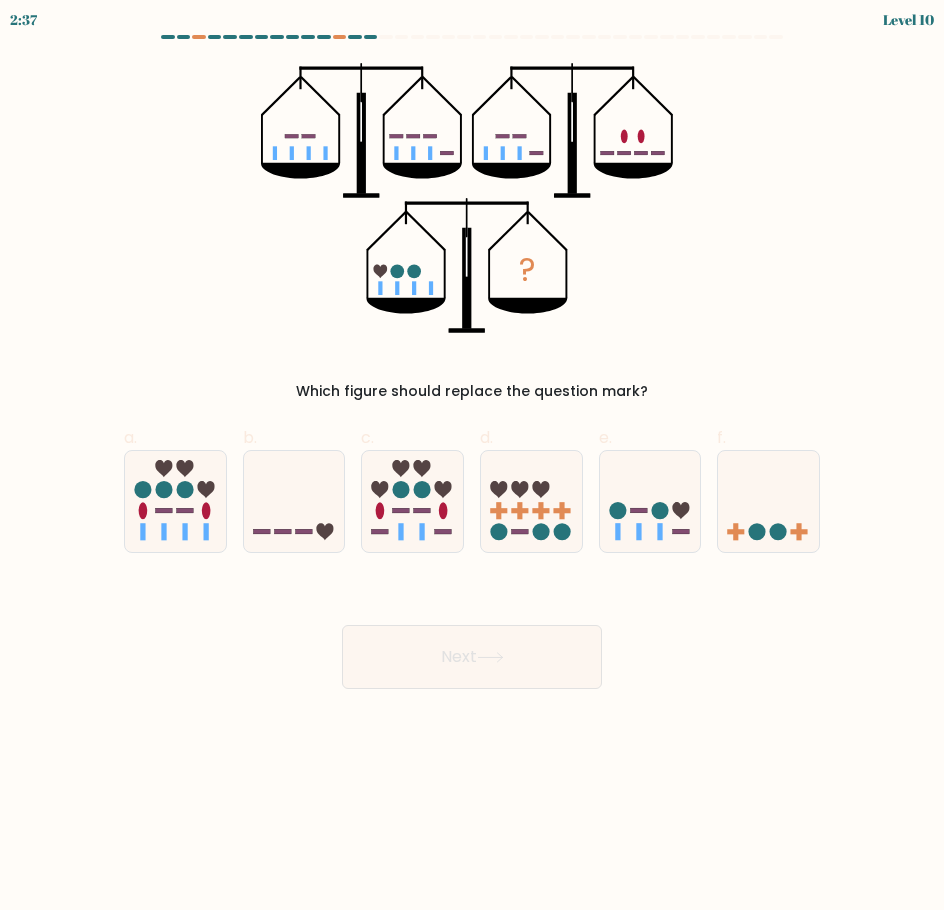 click on "?
Which figure should replace the question mark?" at bounding box center [472, 232] 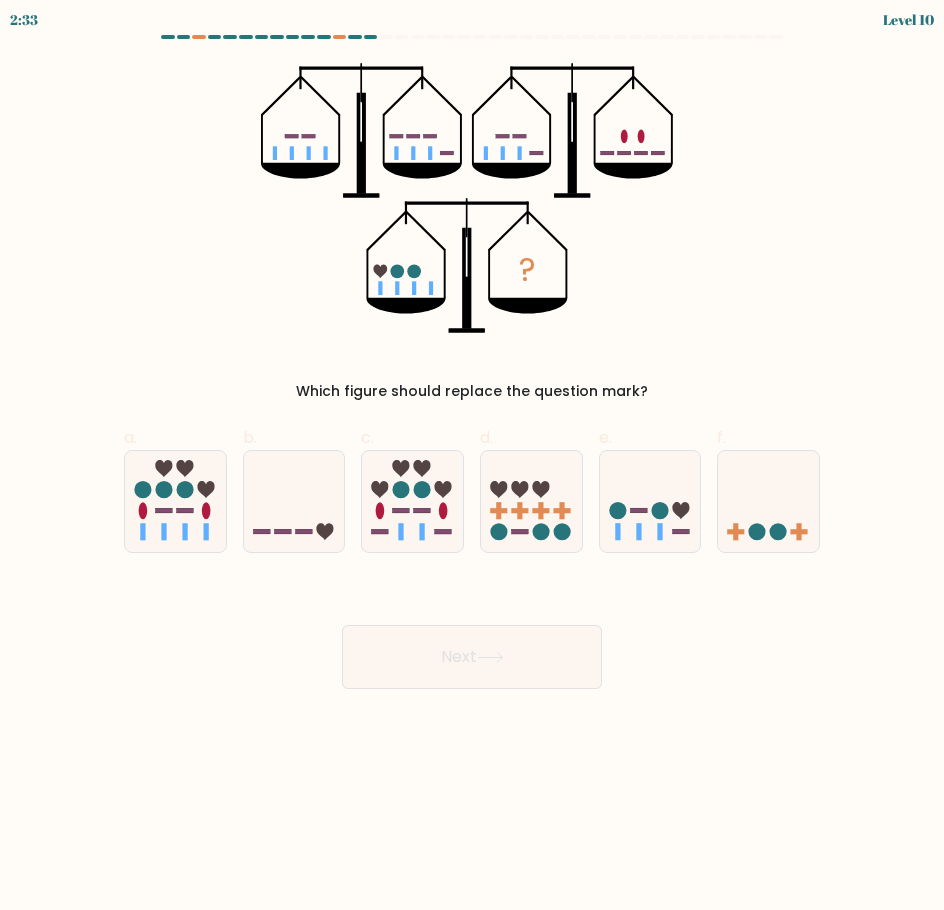 click on "?
Which figure should replace the question mark?" at bounding box center [472, 232] 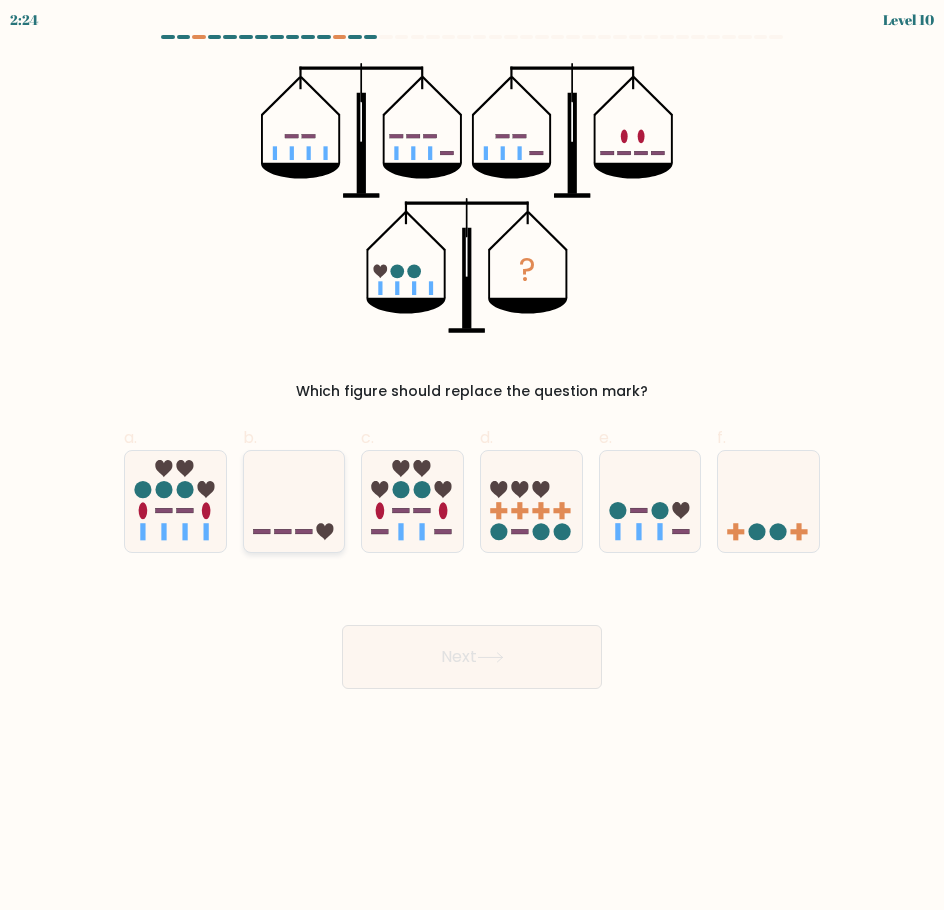 click 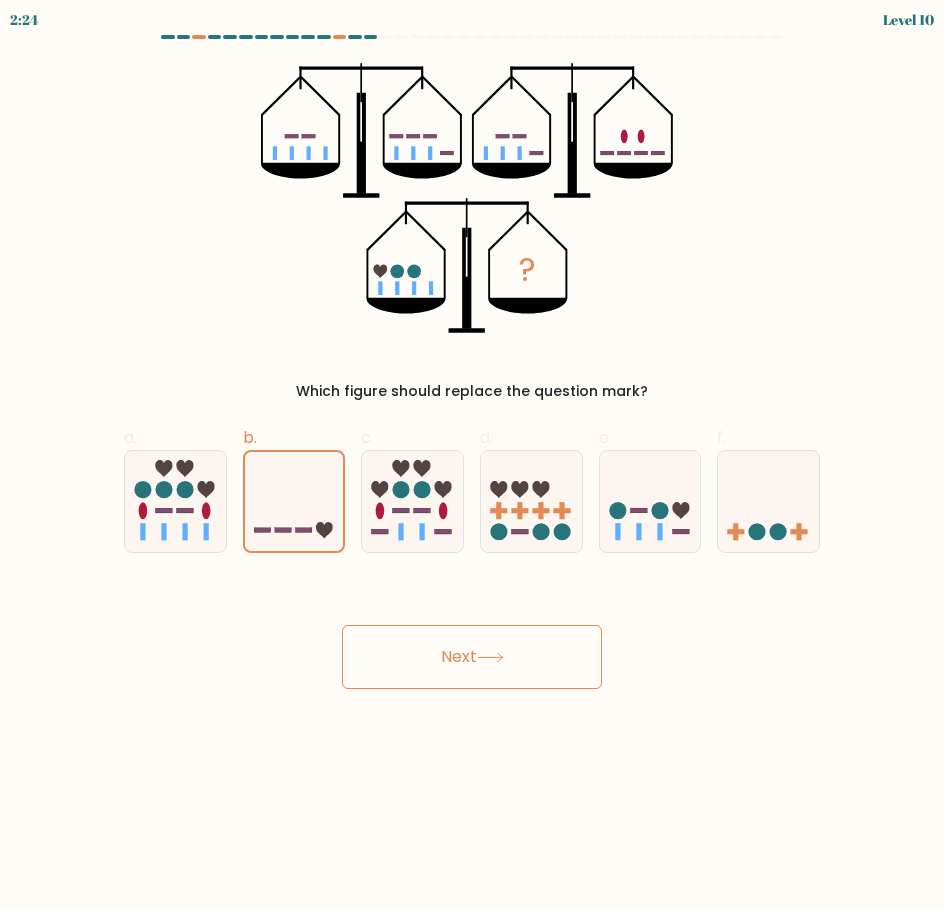 click on "Next" at bounding box center (472, 657) 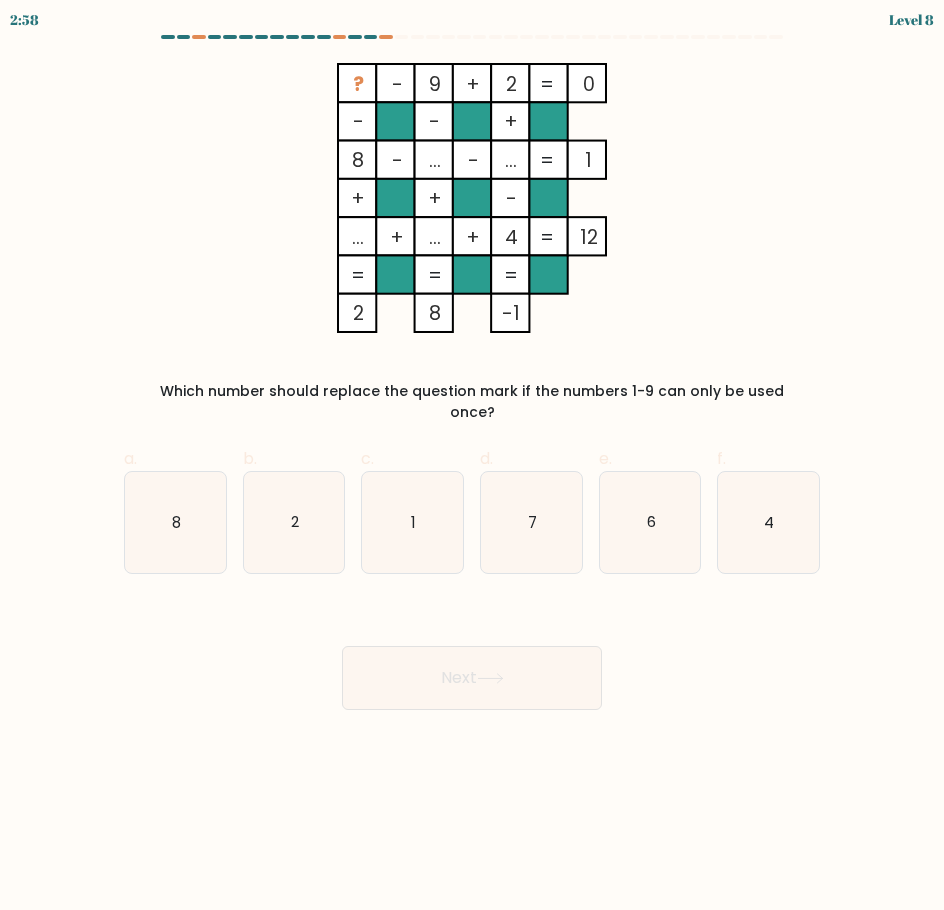 click on "?    -    9    +    2    0    -    -    +    8    -    ...    -    ...    1    +    +    -    ...    +    ...    +    4    =   12    =   =   =   =   2    8    -1    =" 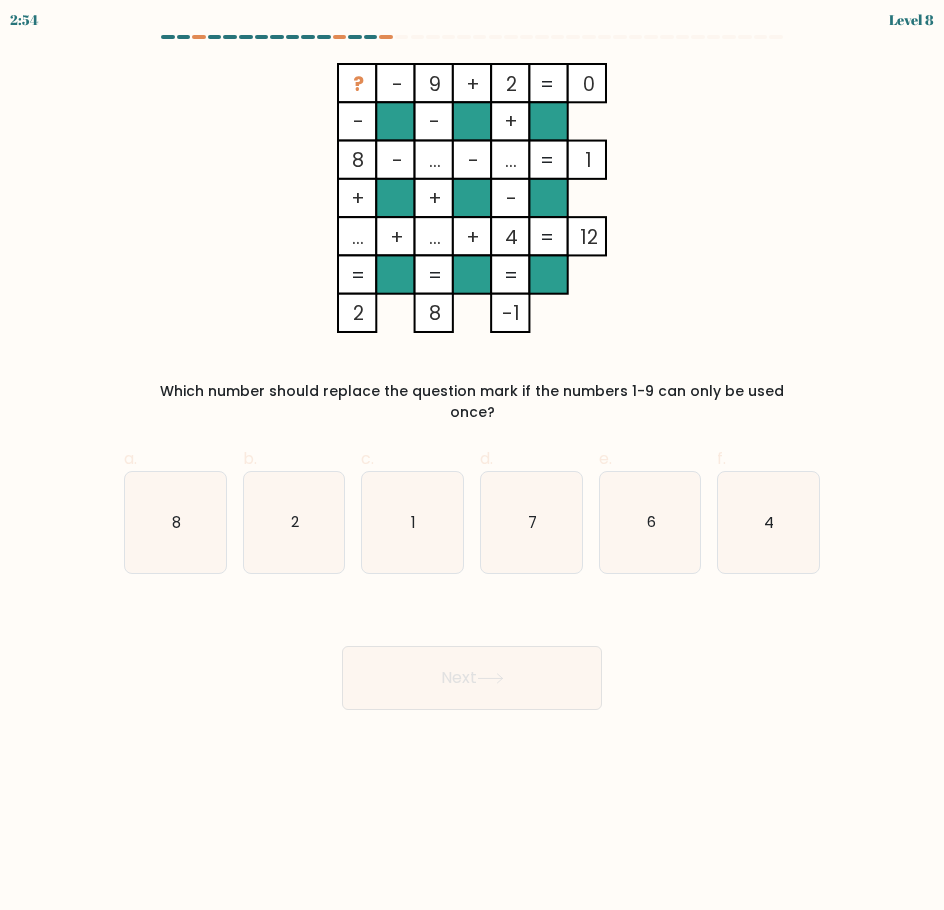 click on "?    -    9    +    2    0    -    -    +    8    -    ...    -    ...    1    +    +    -    ...    +    ...    +    4    =   12    =   =   =   =   2    8    -1    =" 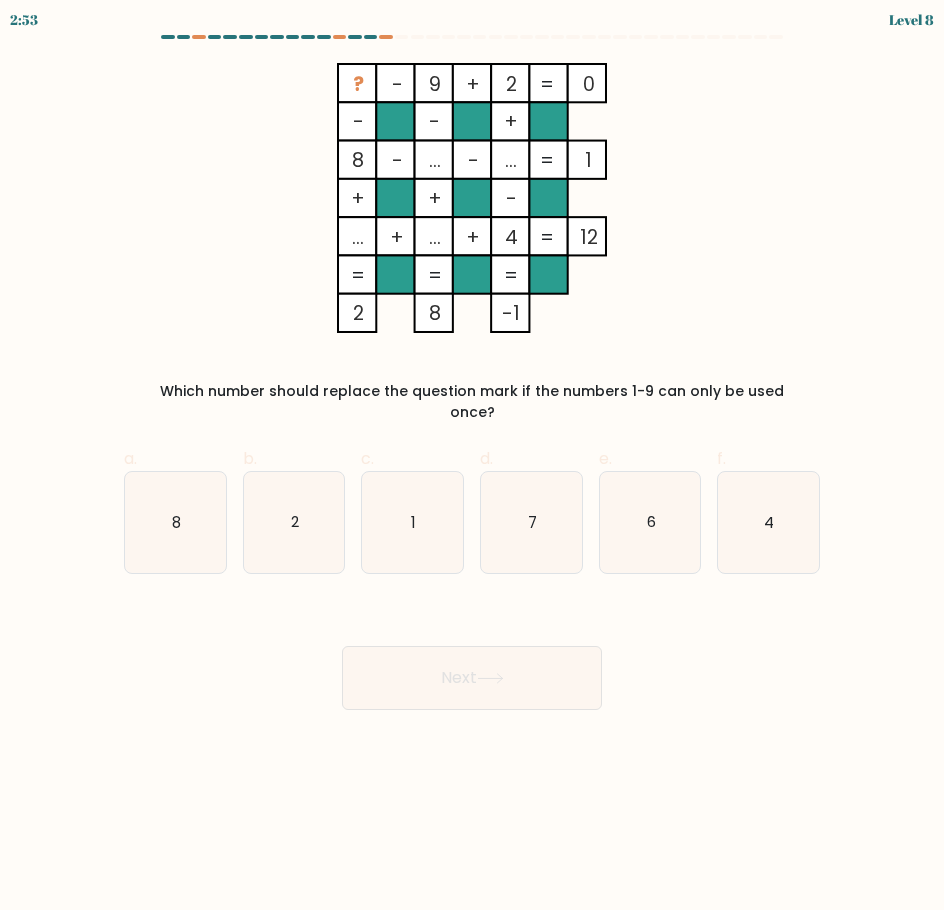click on "?    -    9    +    2    0    -    -    +    8    -    ...    -    ...    1    +    +    -    ...    +    ...    +    4    =   12    =   =   =   =   2    8    -1    =" 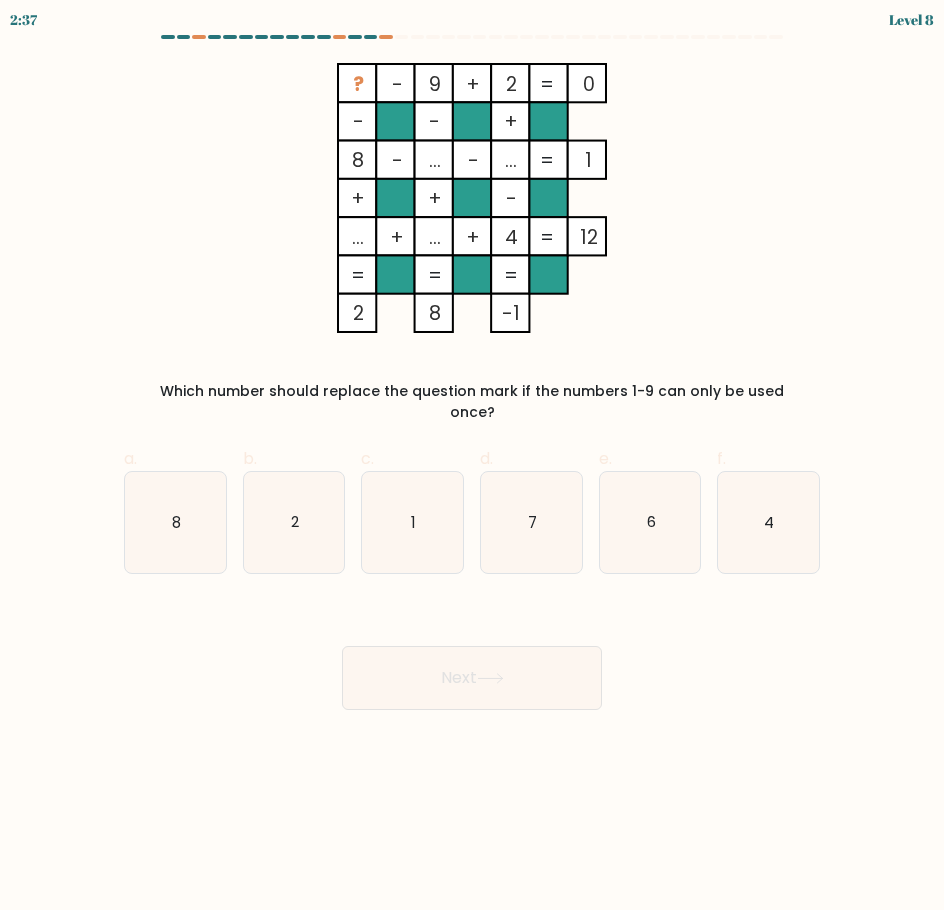 click on "?    -    9    +    2    0    -    -    +    8    -    ...    -    ...    1    +    +    -    ...    +    ...    +    4    =   12    =   =   =   =   2    8    -1    =" 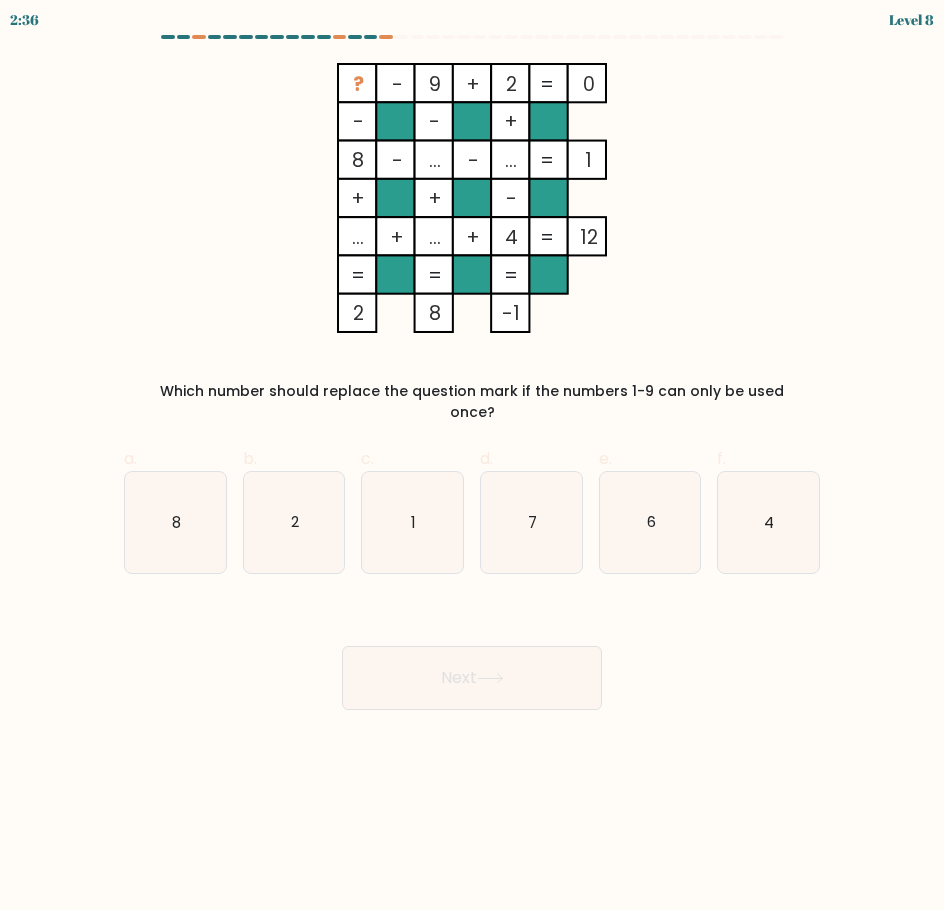 drag, startPoint x: 447, startPoint y: 86, endPoint x: 379, endPoint y: 74, distance: 69.050705 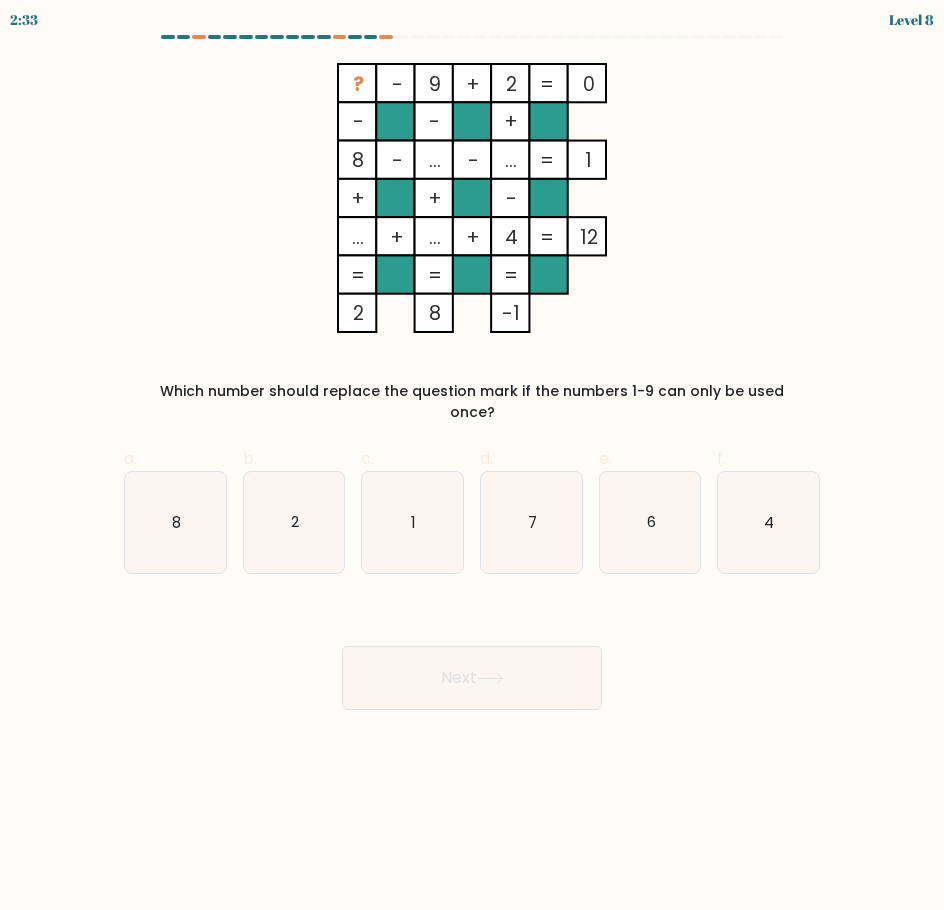 click at bounding box center (472, 372) 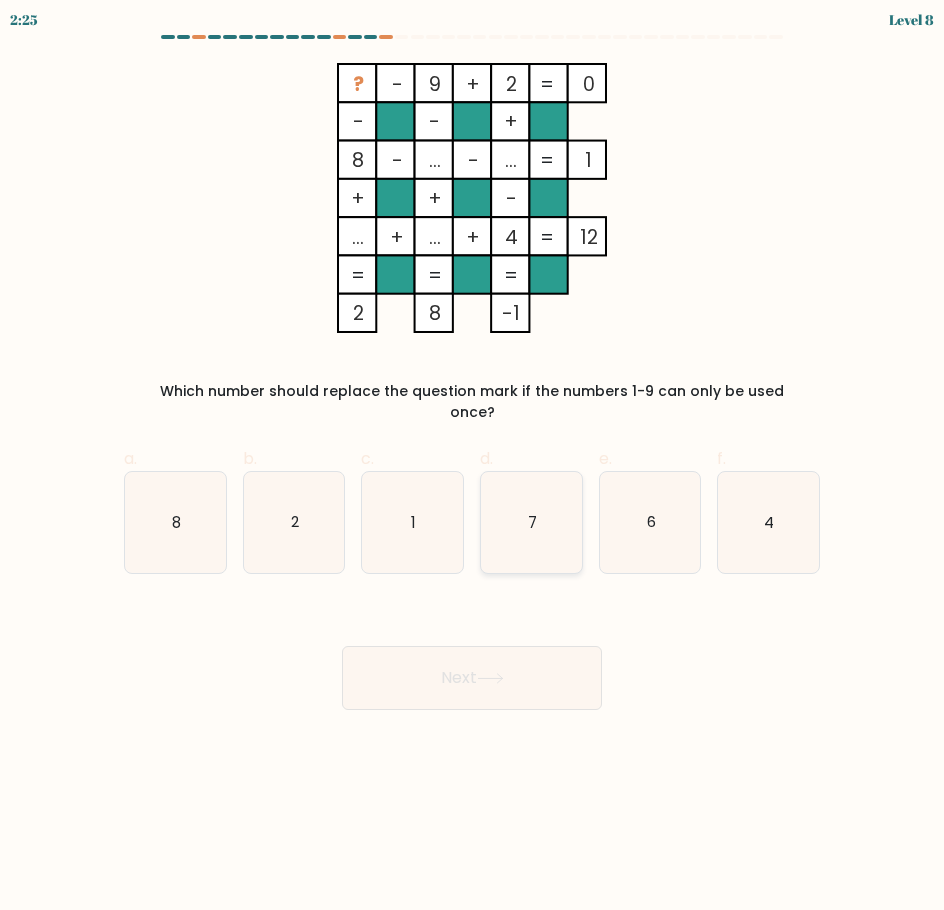 click on "7" 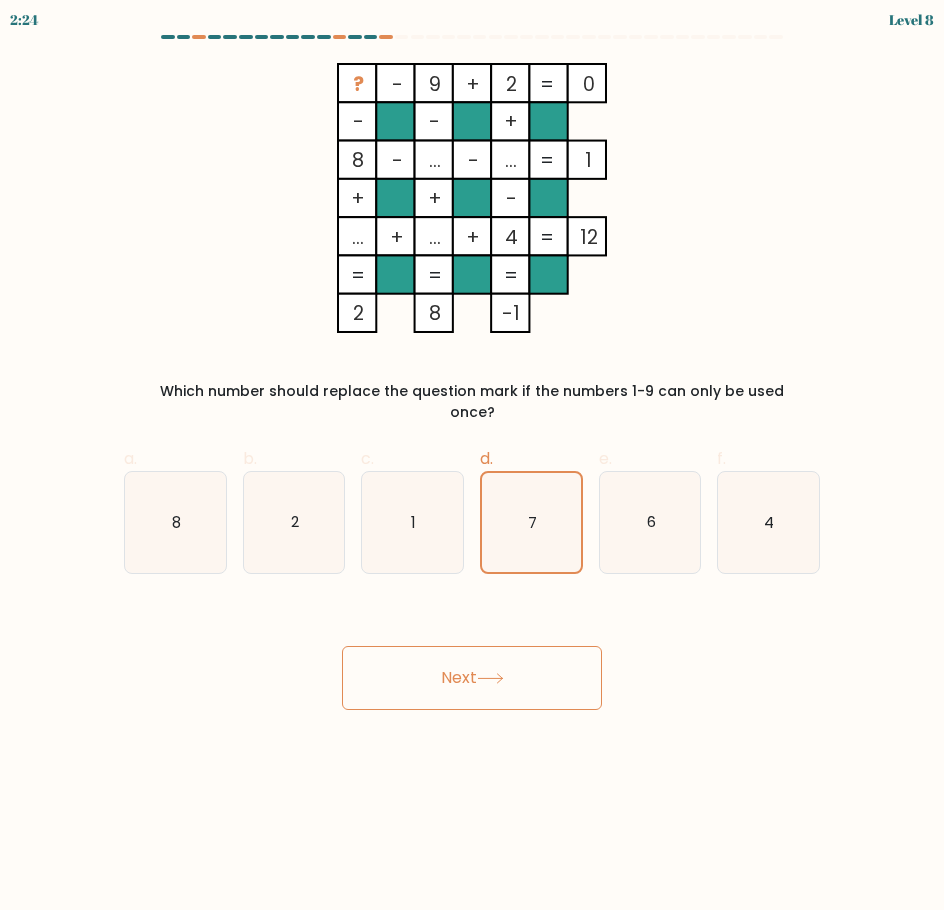 click on "Next" at bounding box center (472, 678) 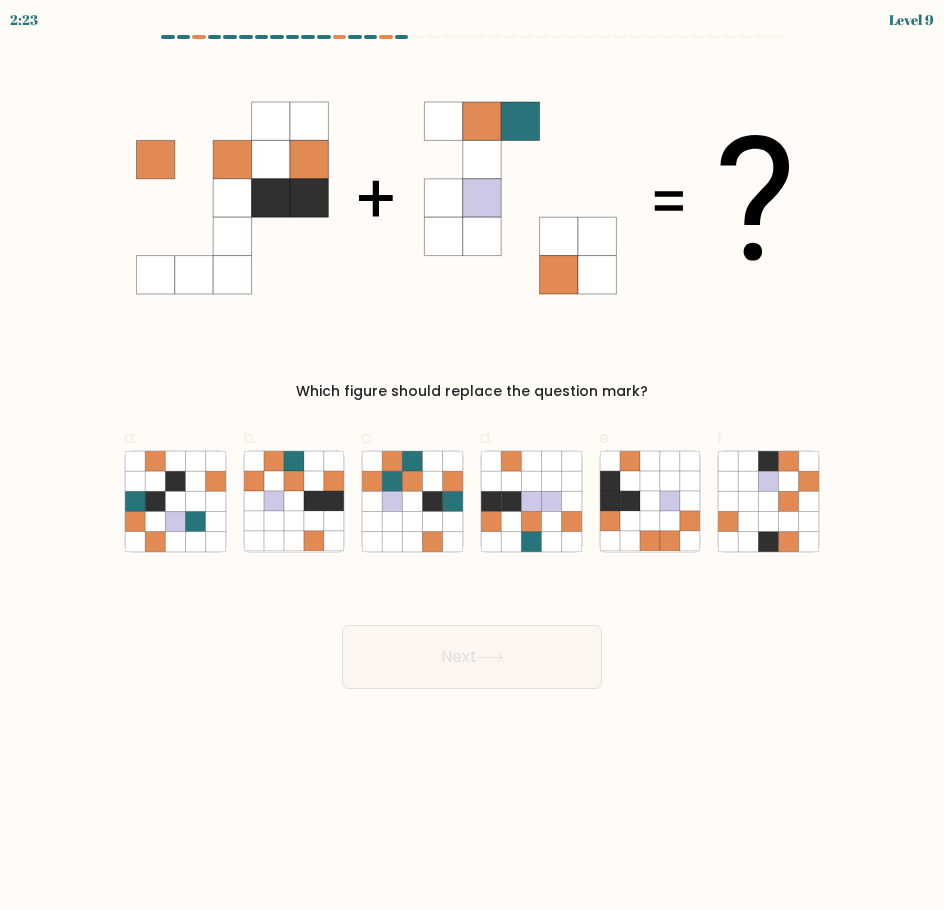 click on "Next" at bounding box center (472, 657) 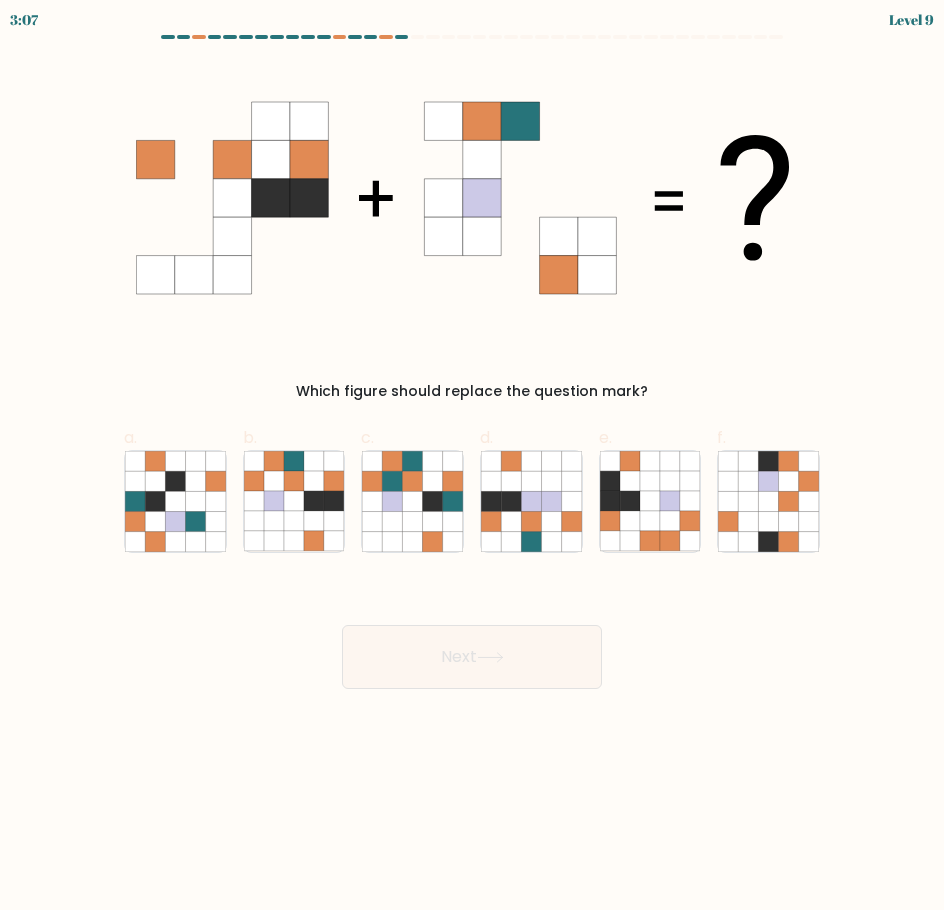 click on "Which figure should replace the question mark?" at bounding box center [472, 232] 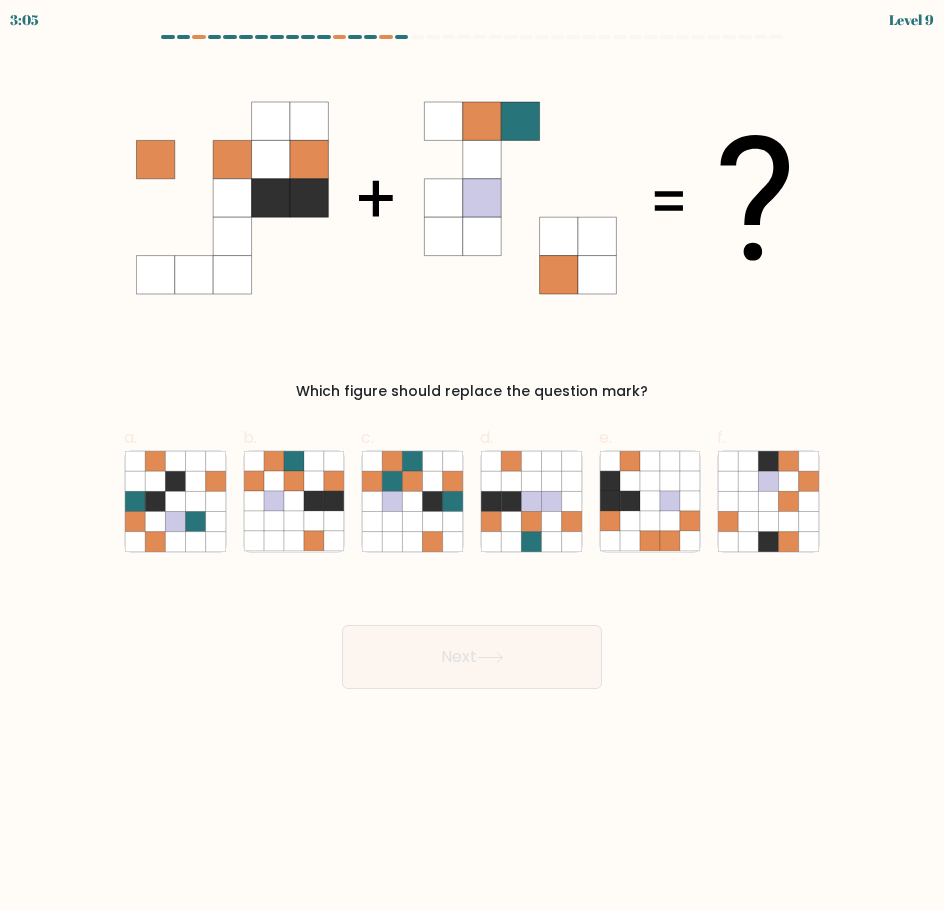 click on "Which figure should replace the question mark?" at bounding box center [472, 232] 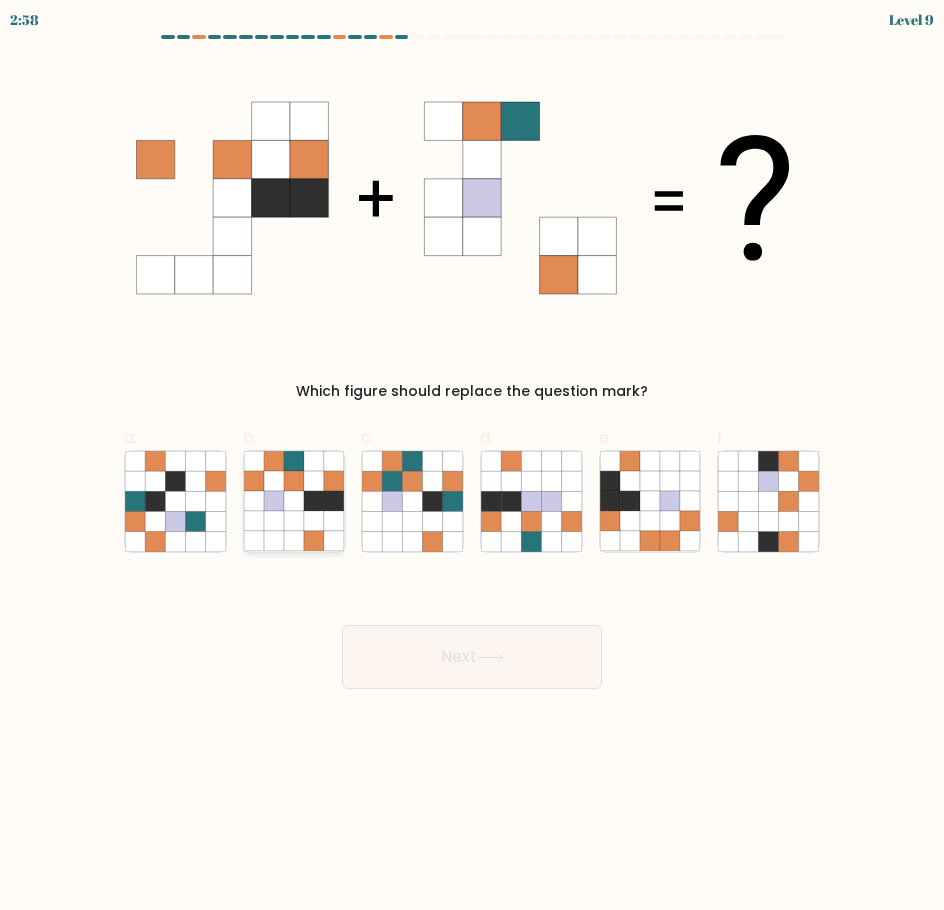 click 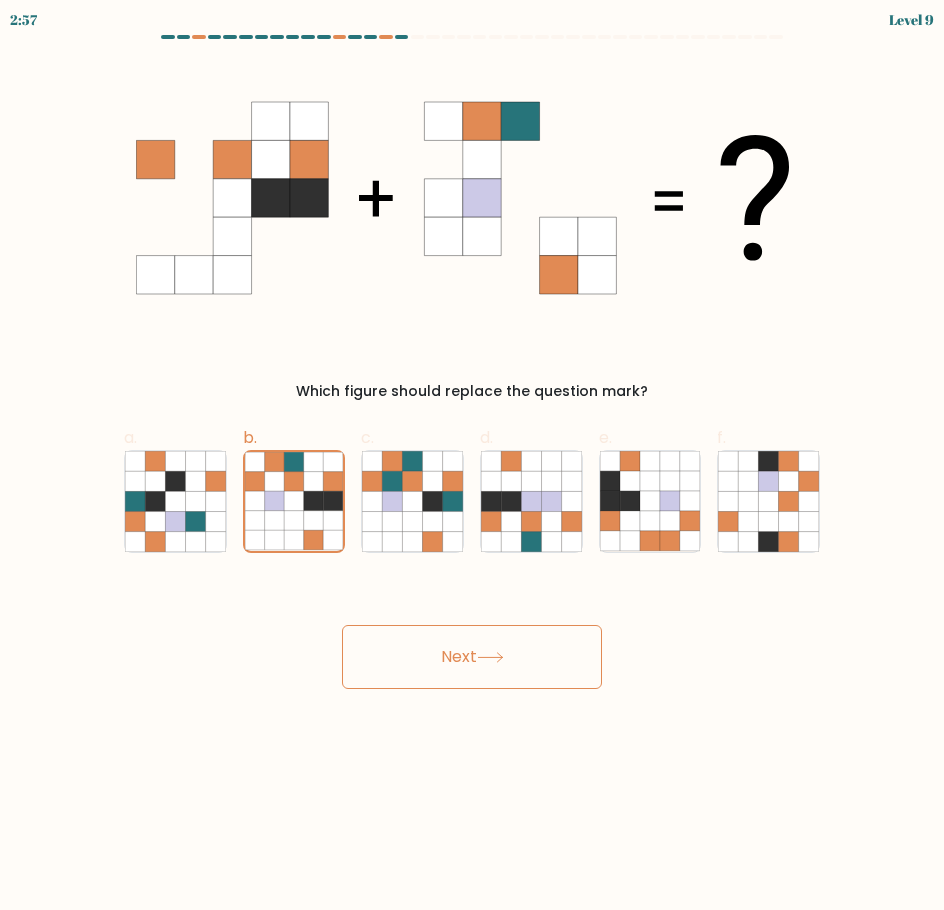 click on "Next" at bounding box center [472, 657] 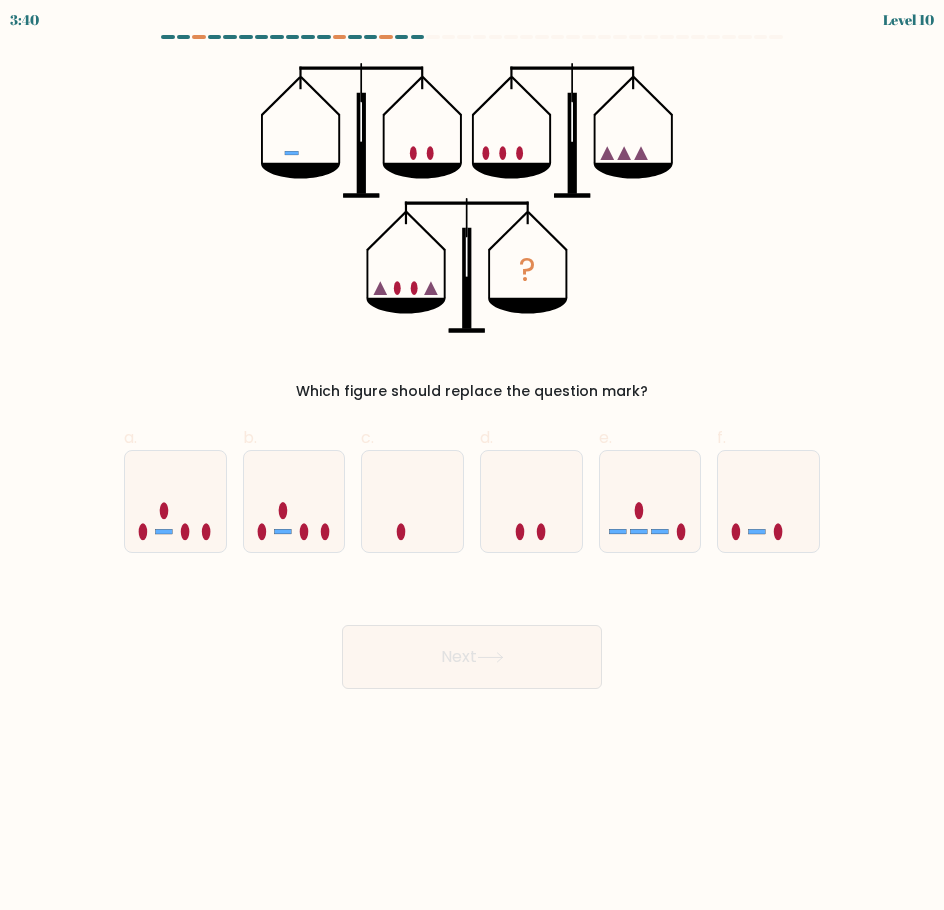 click on "?
Which figure should replace the question mark?" at bounding box center (472, 232) 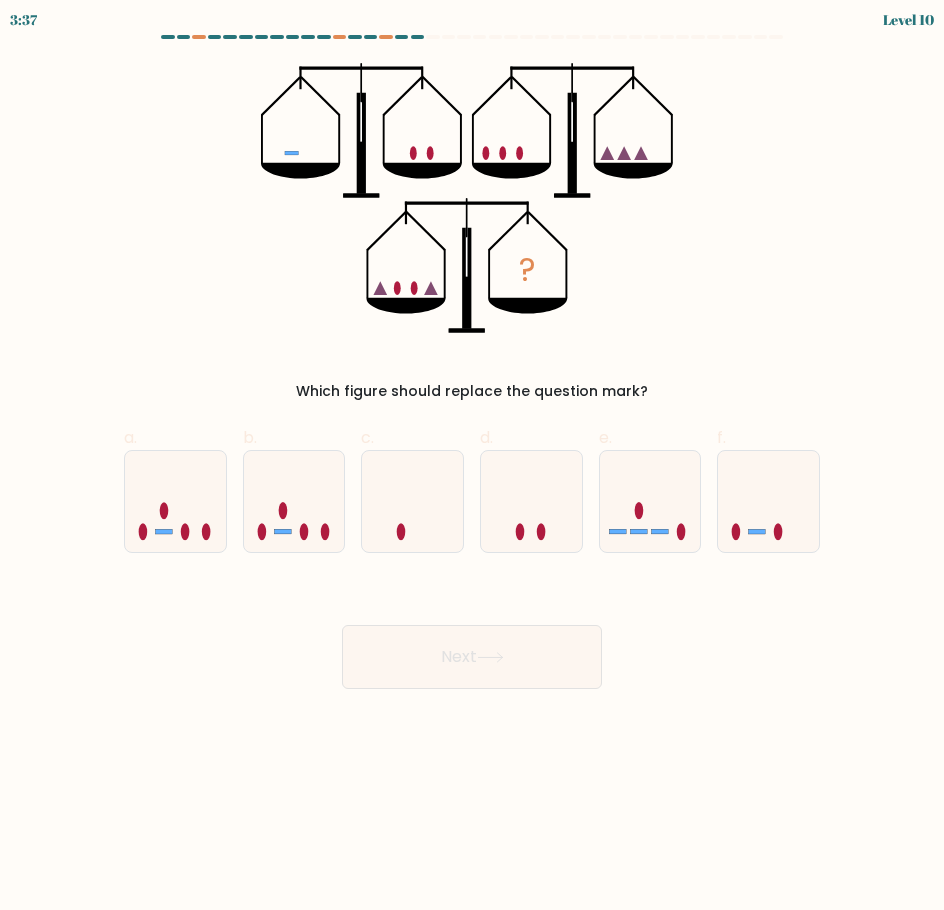 click on "?
Which figure should replace the question mark?" at bounding box center (472, 232) 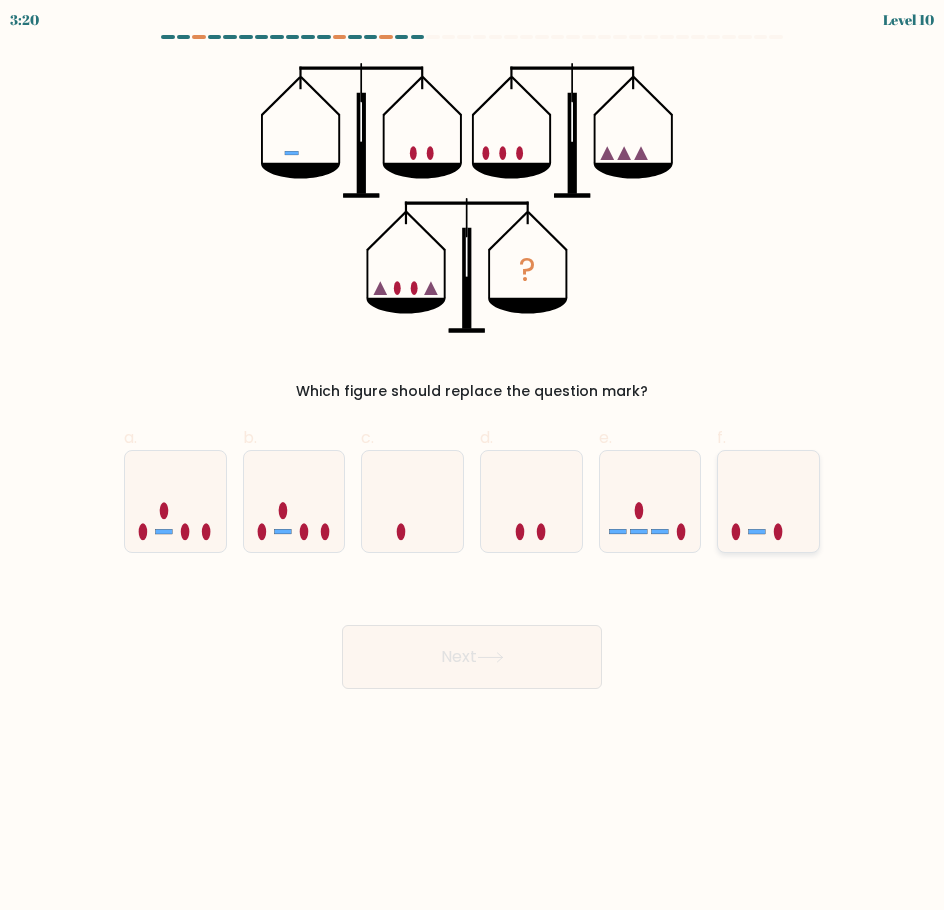 click 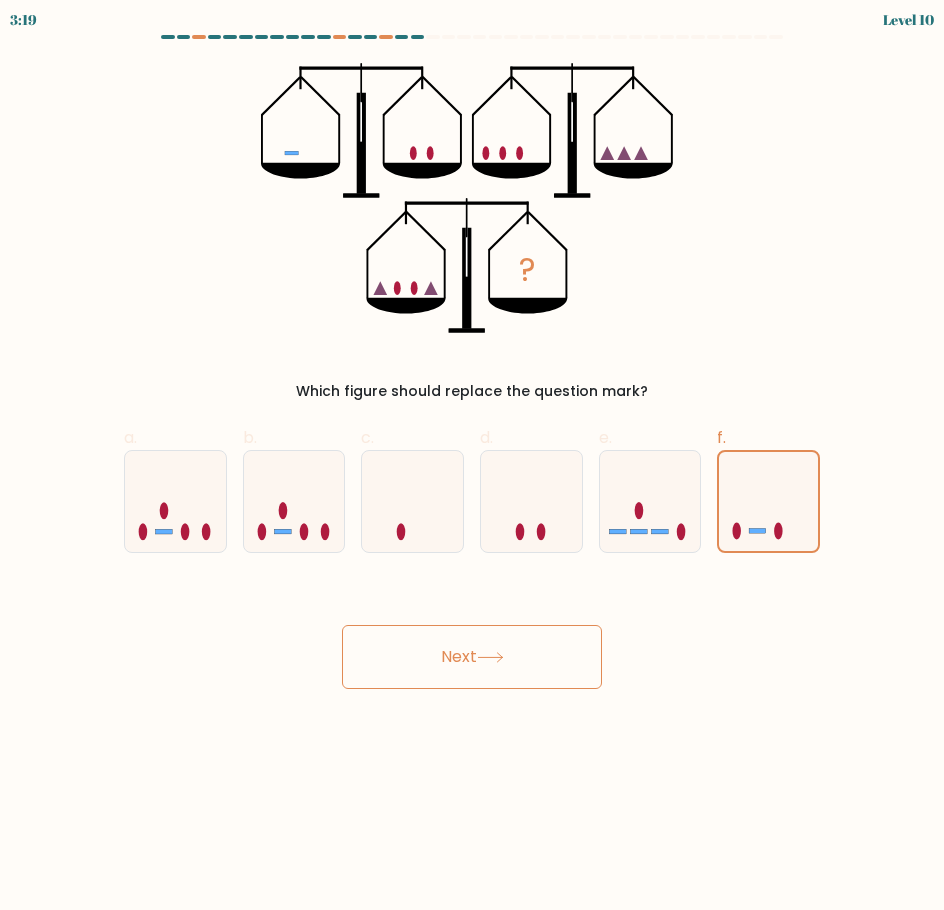 click on "Next" at bounding box center (472, 657) 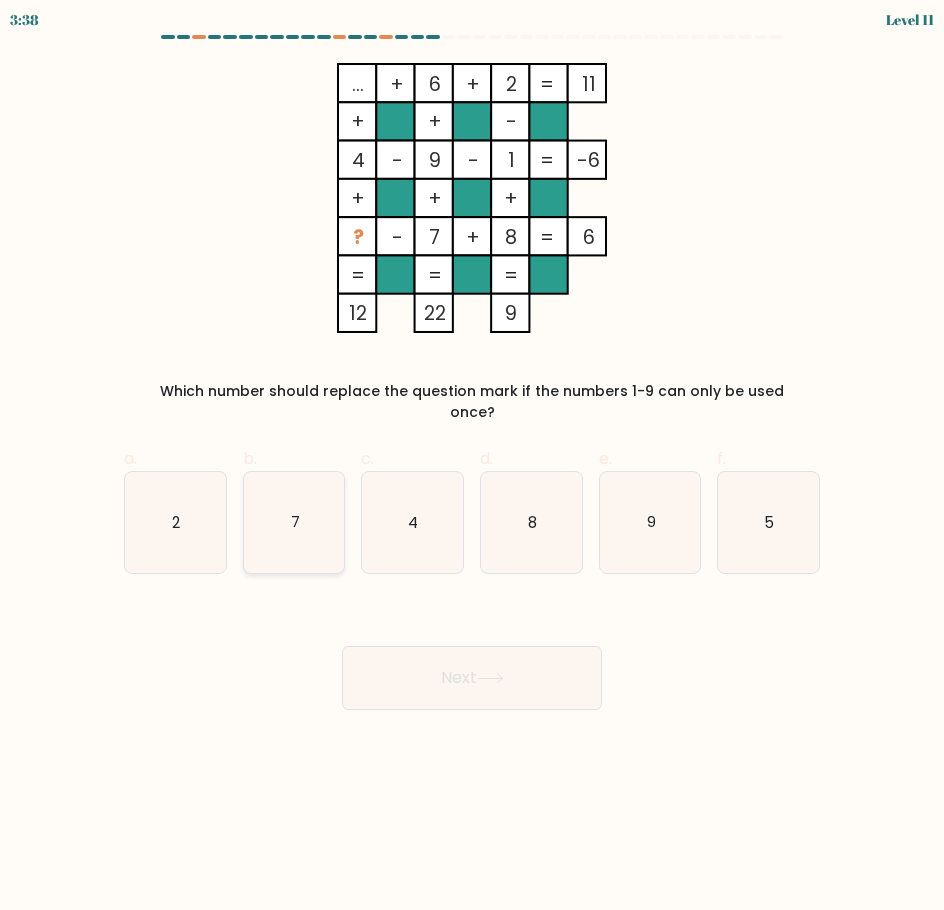 click on "7" 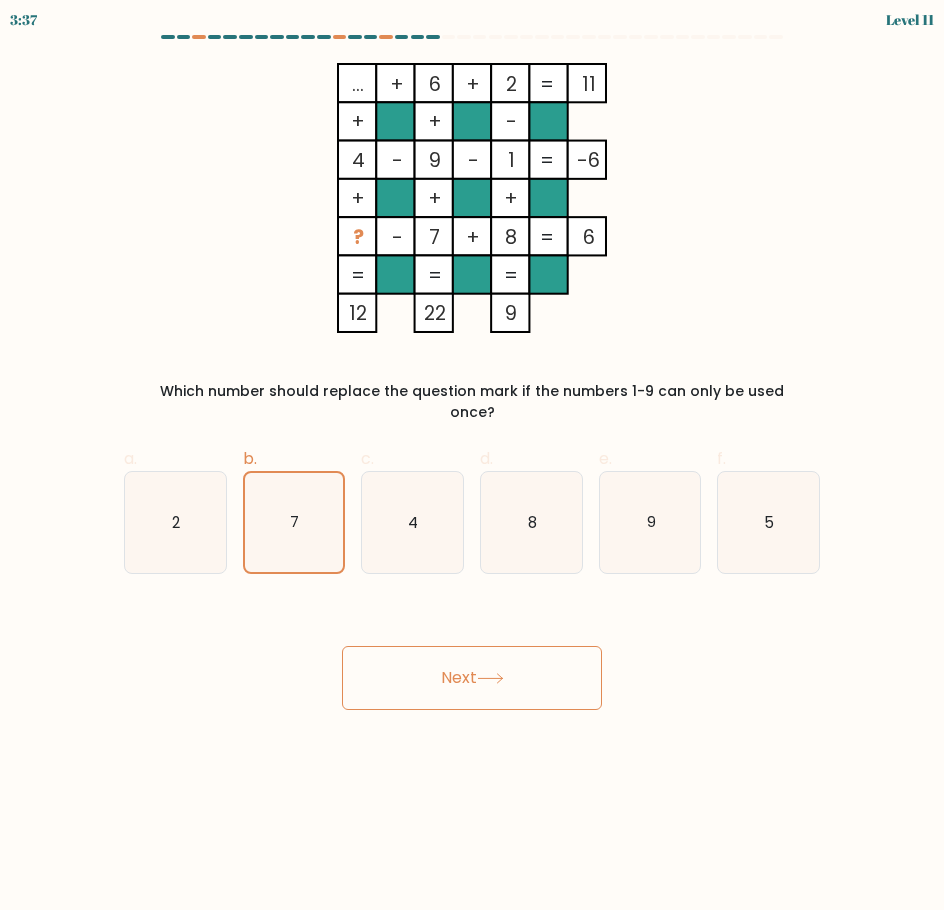 click on "Next" at bounding box center [472, 678] 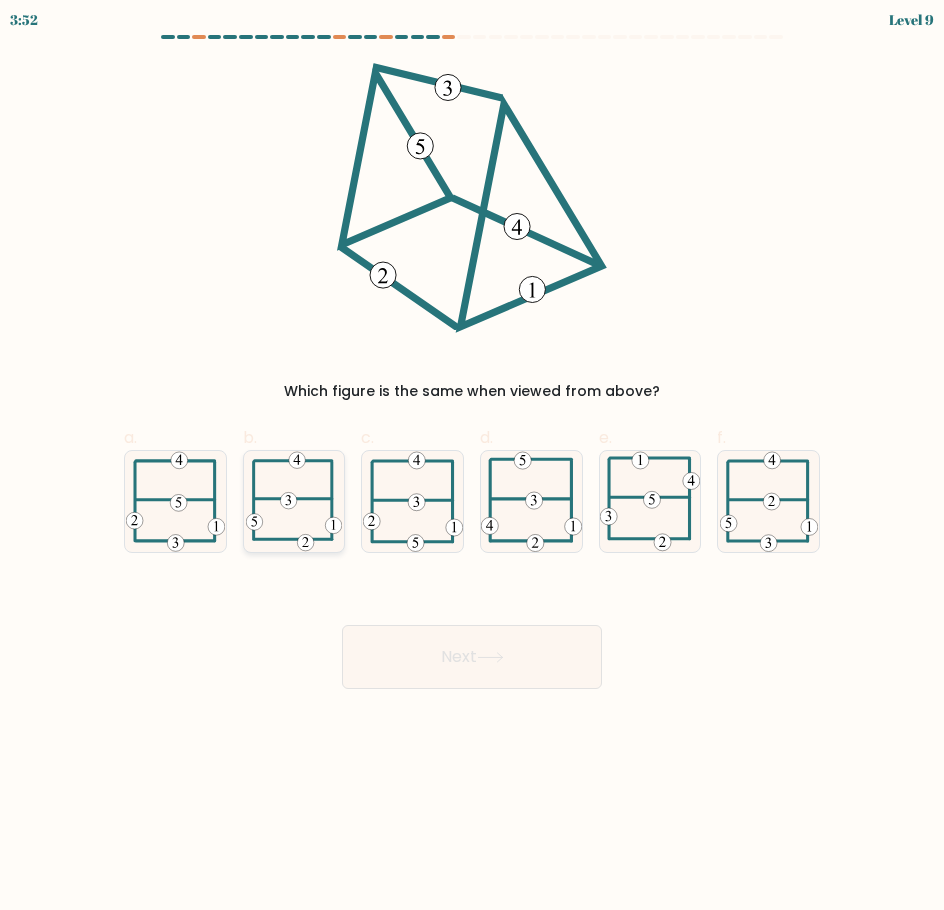 click 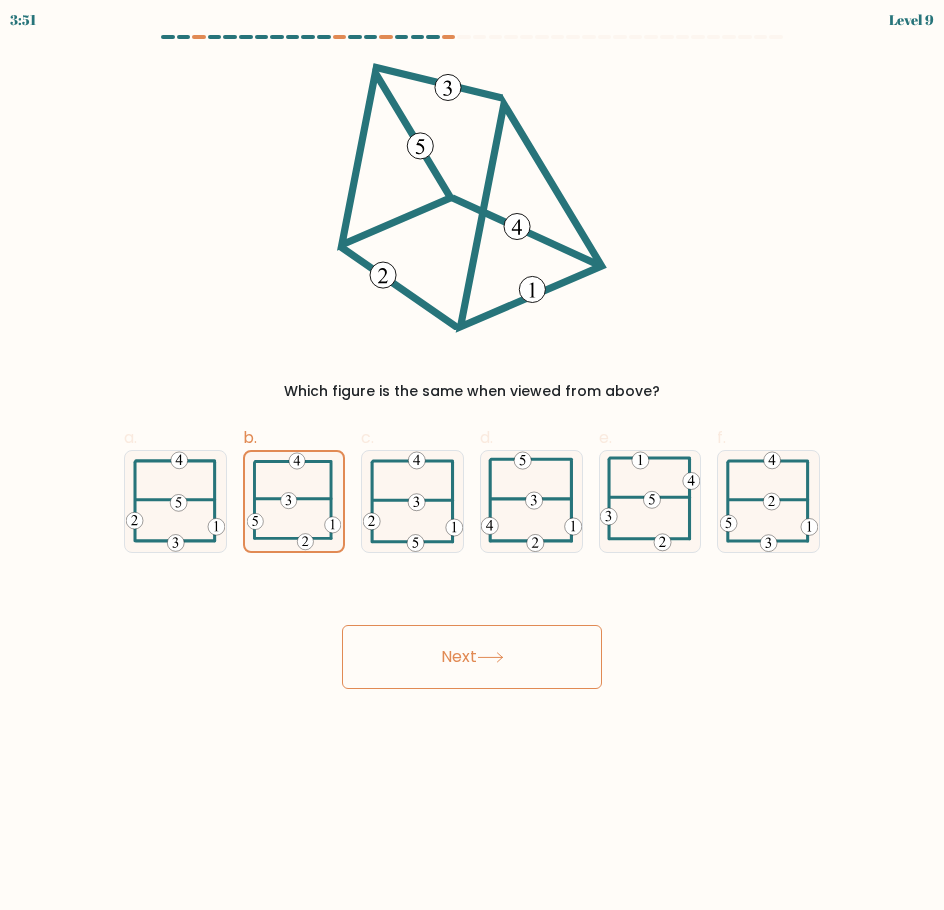 click on "Next" at bounding box center [472, 657] 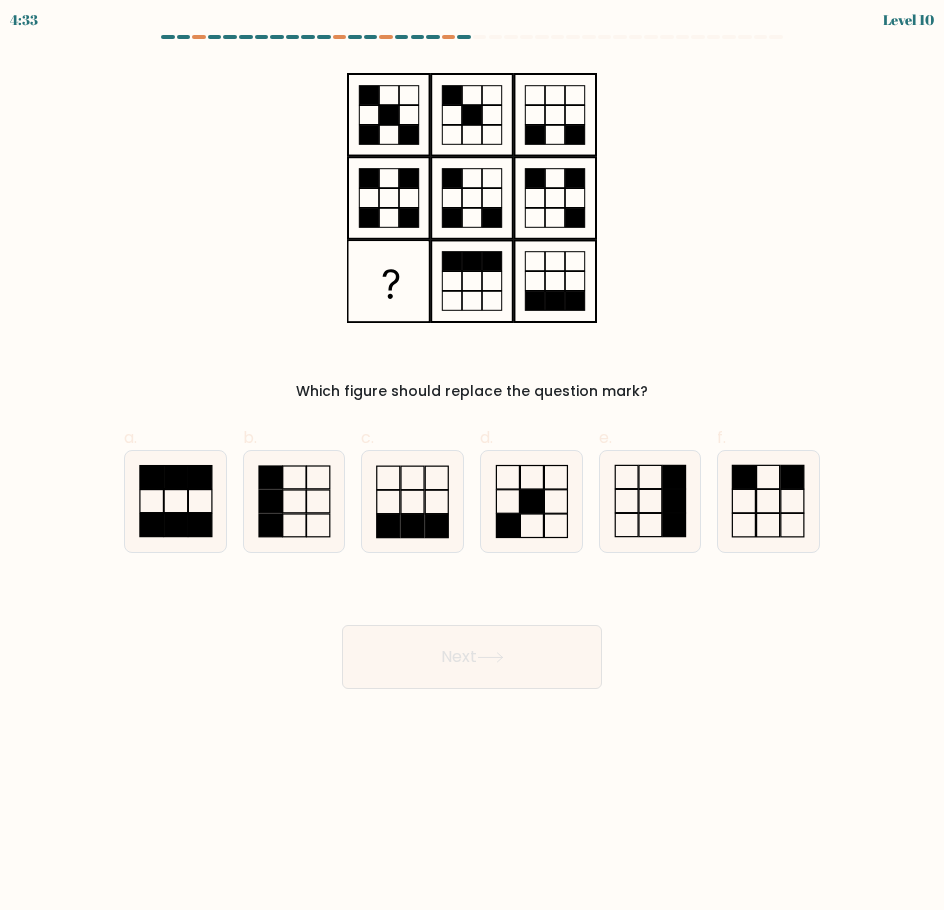 click on "Which figure should replace the question mark?" at bounding box center [472, 232] 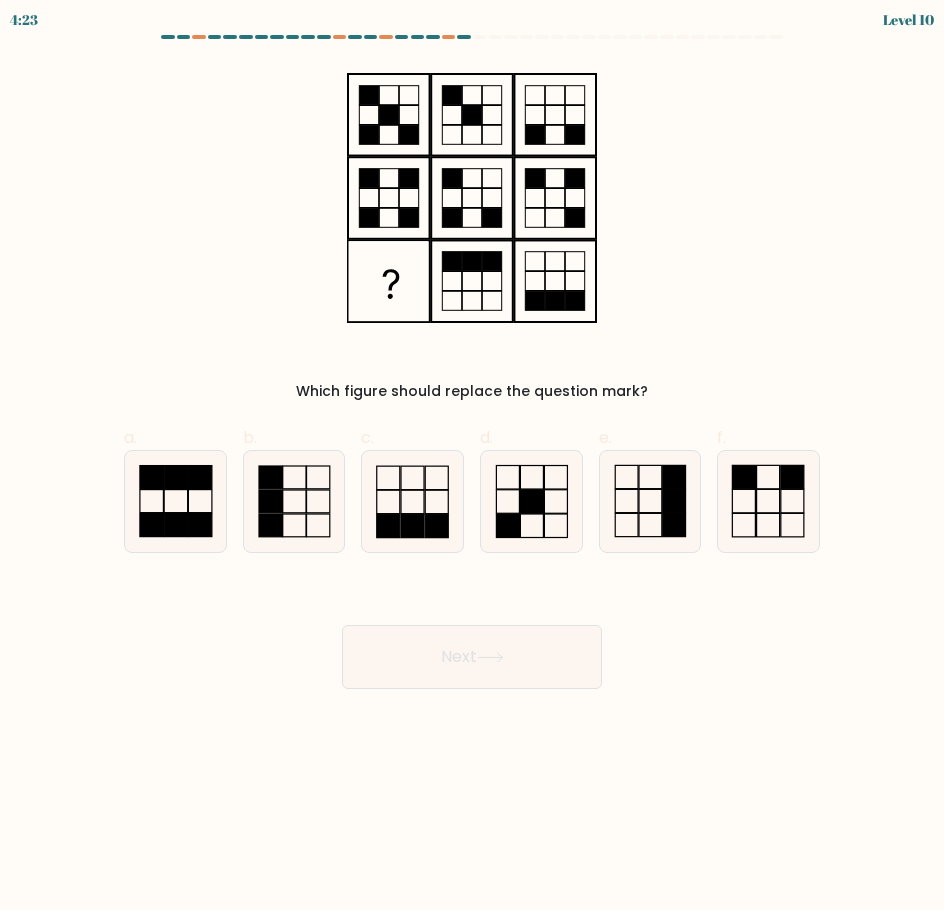 click on "Which figure should replace the question mark?" at bounding box center [472, 232] 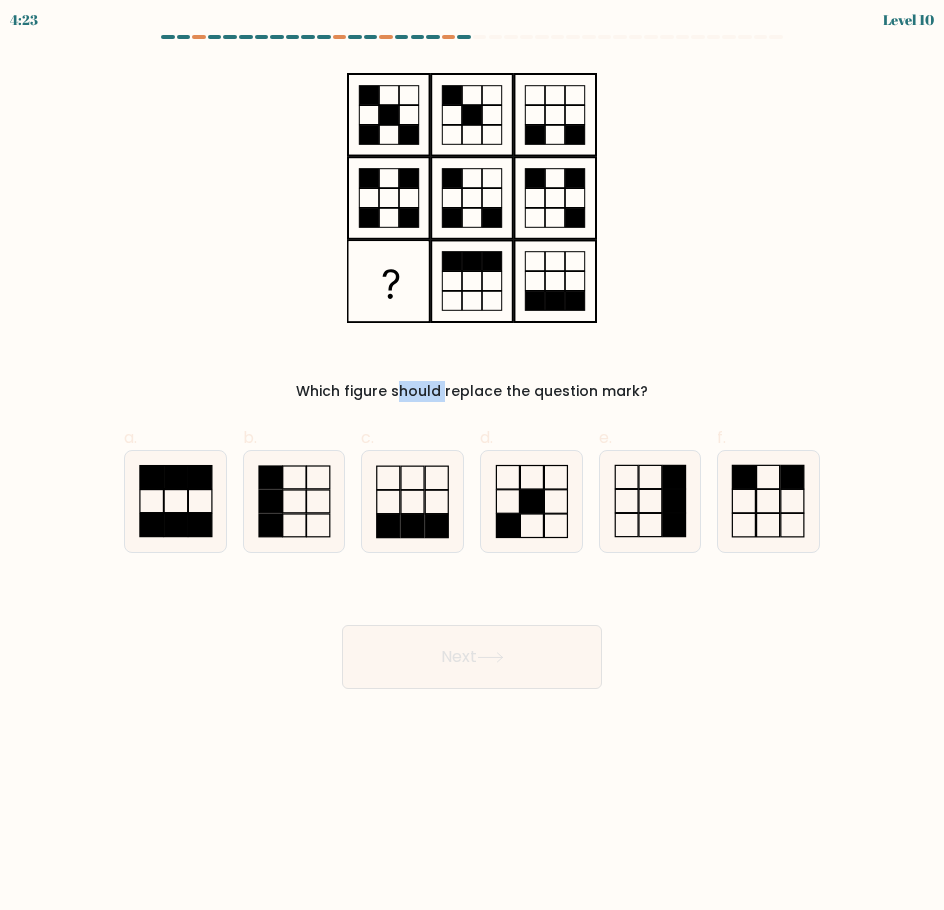 click on "Which figure should replace the question mark?" at bounding box center (472, 232) 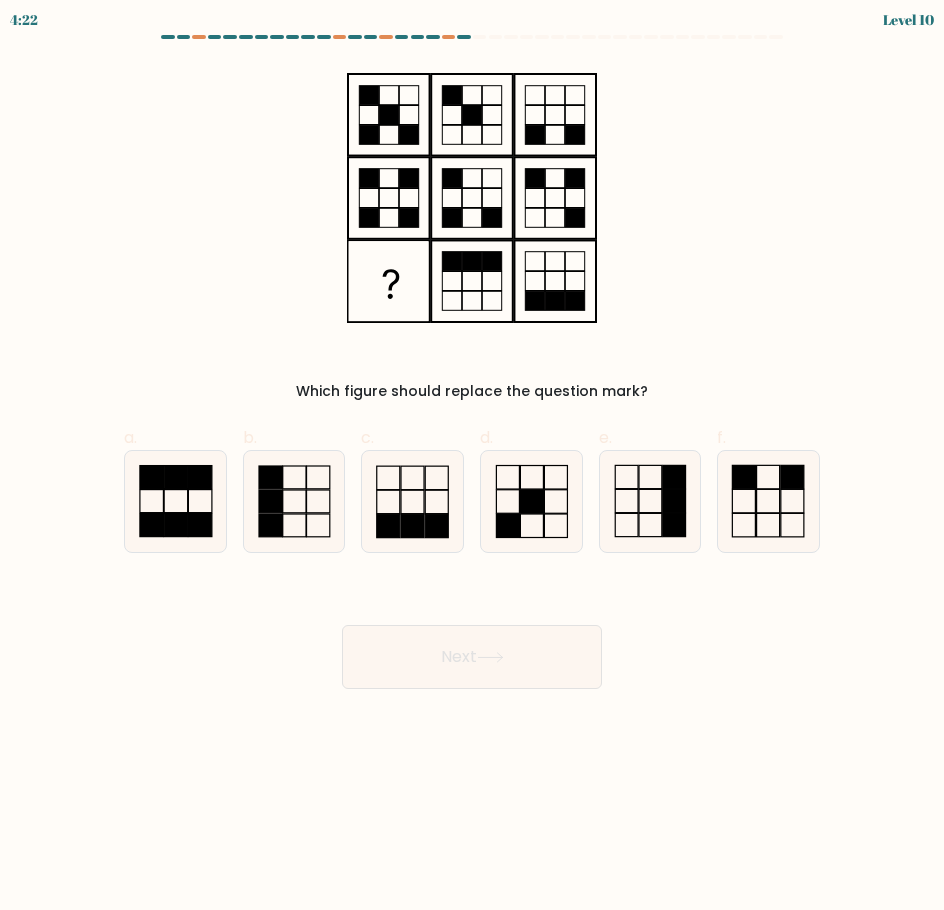 click at bounding box center (472, 362) 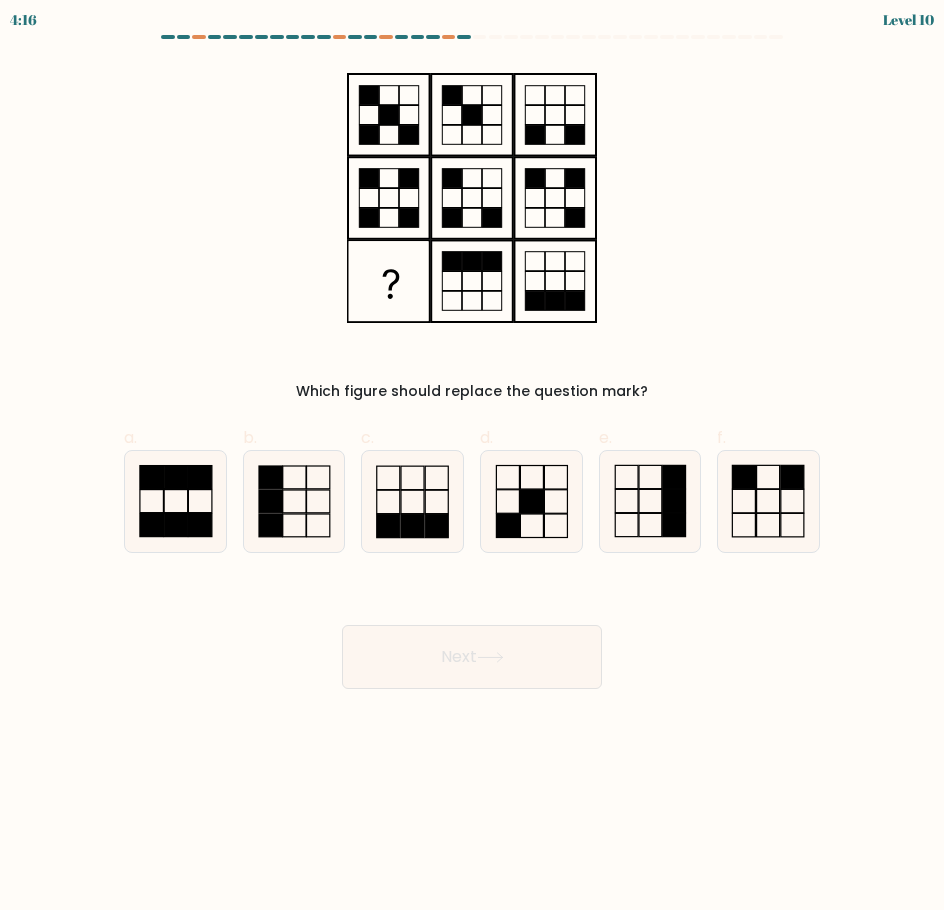 click at bounding box center [472, 362] 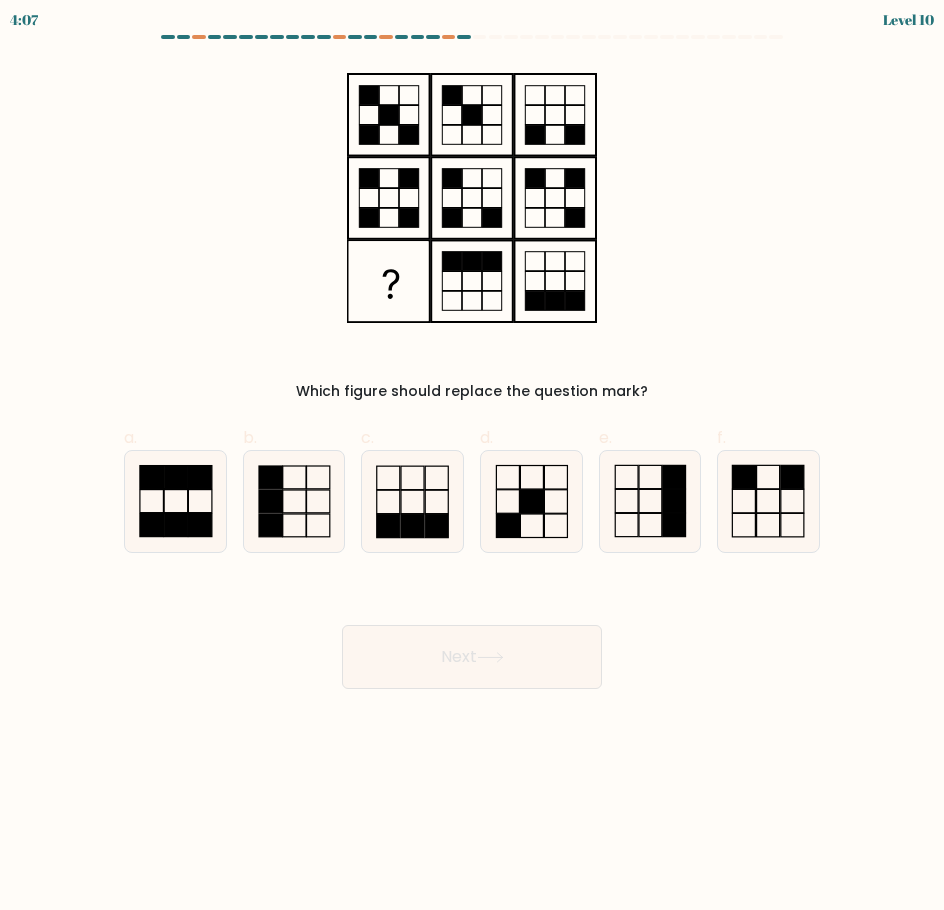 click at bounding box center [472, 362] 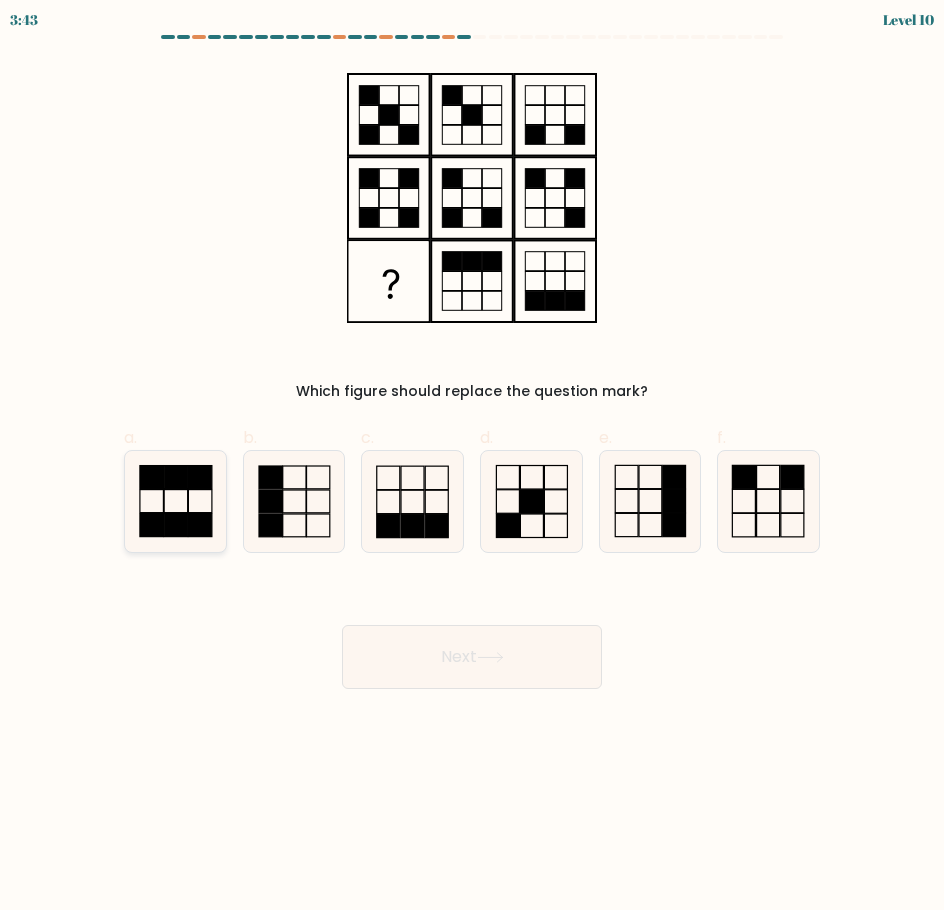 click 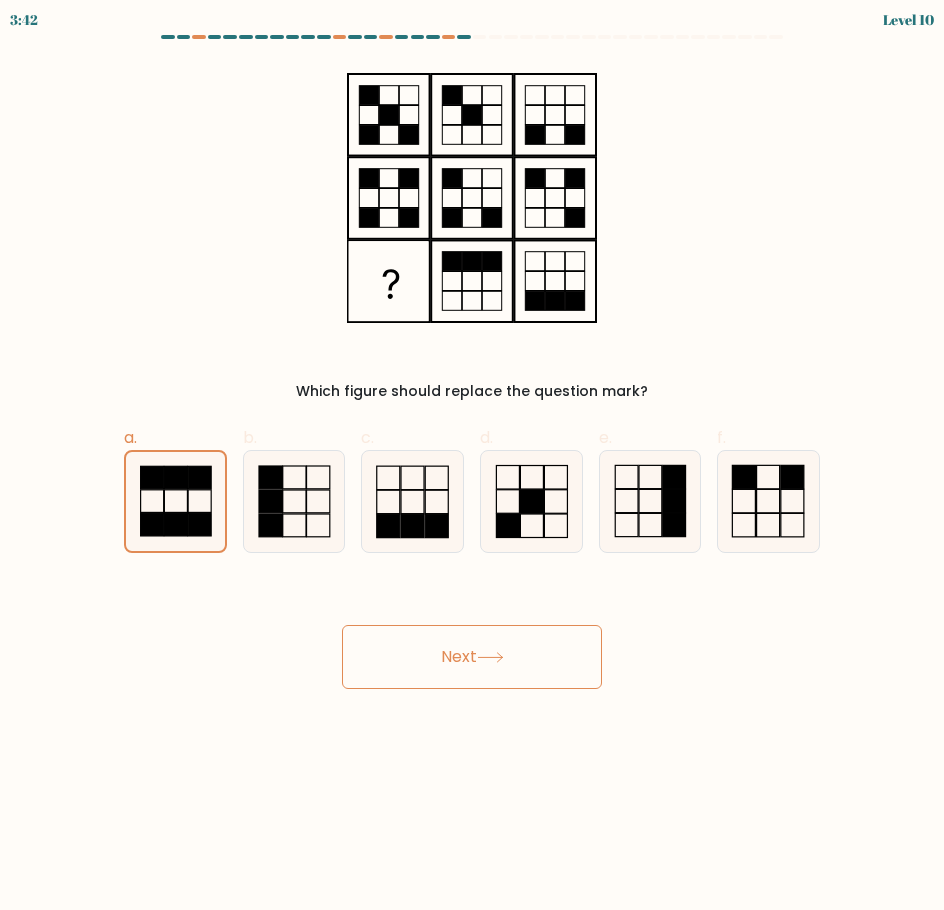 click on "Next" at bounding box center (472, 657) 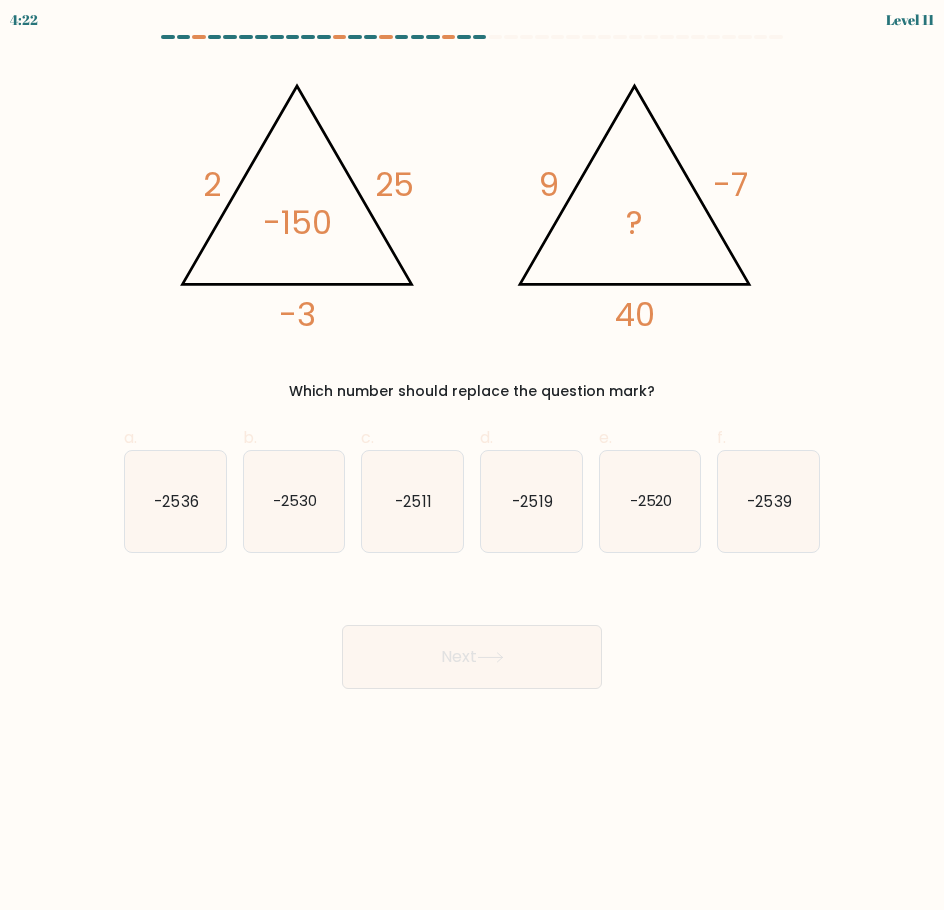 click on "Next" at bounding box center [472, 633] 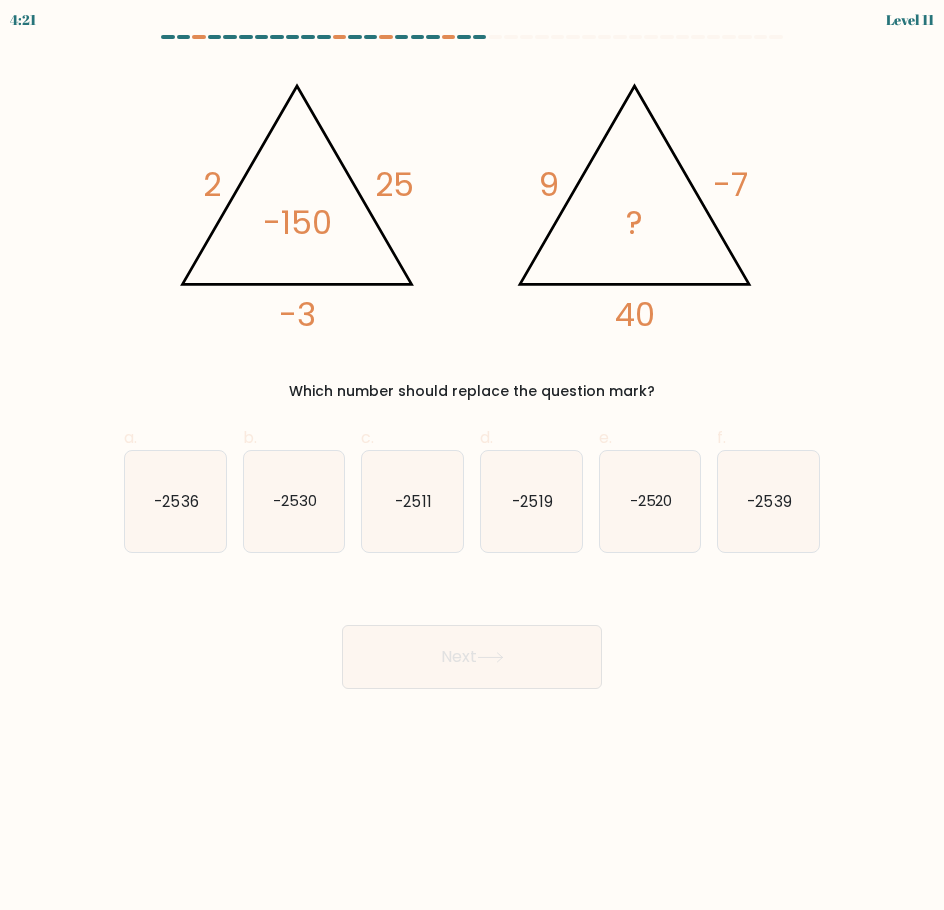 click on "Next" at bounding box center (472, 633) 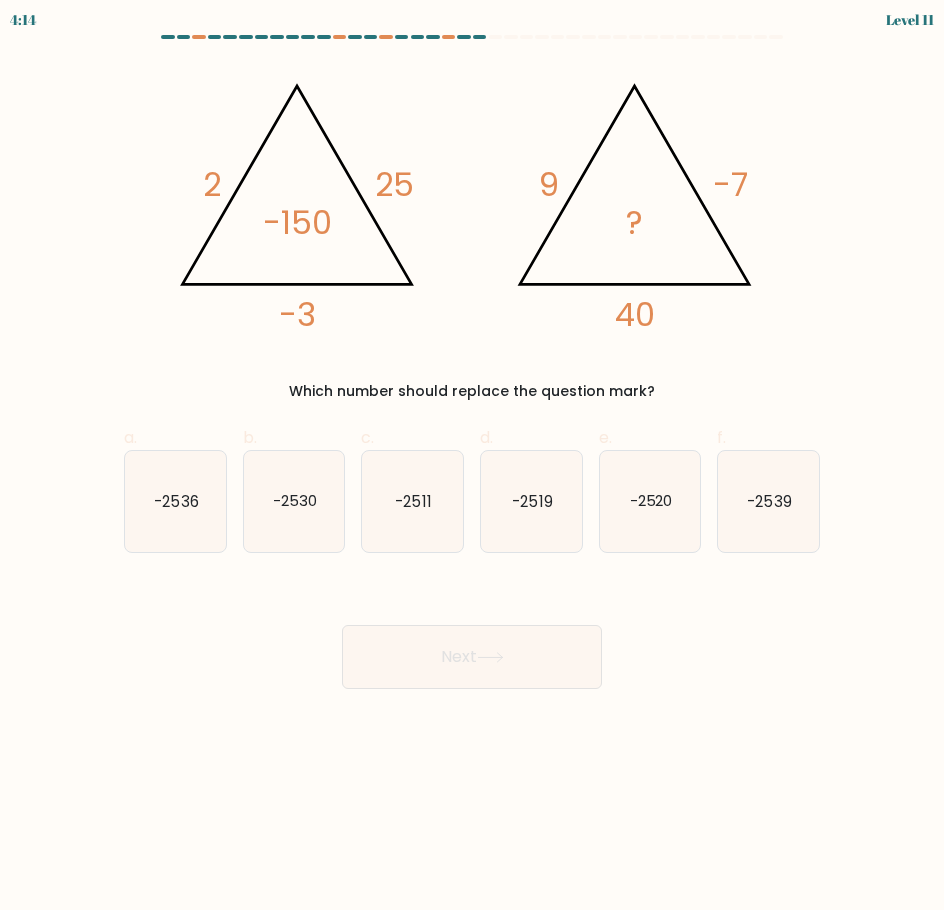 click on "Next" at bounding box center (472, 633) 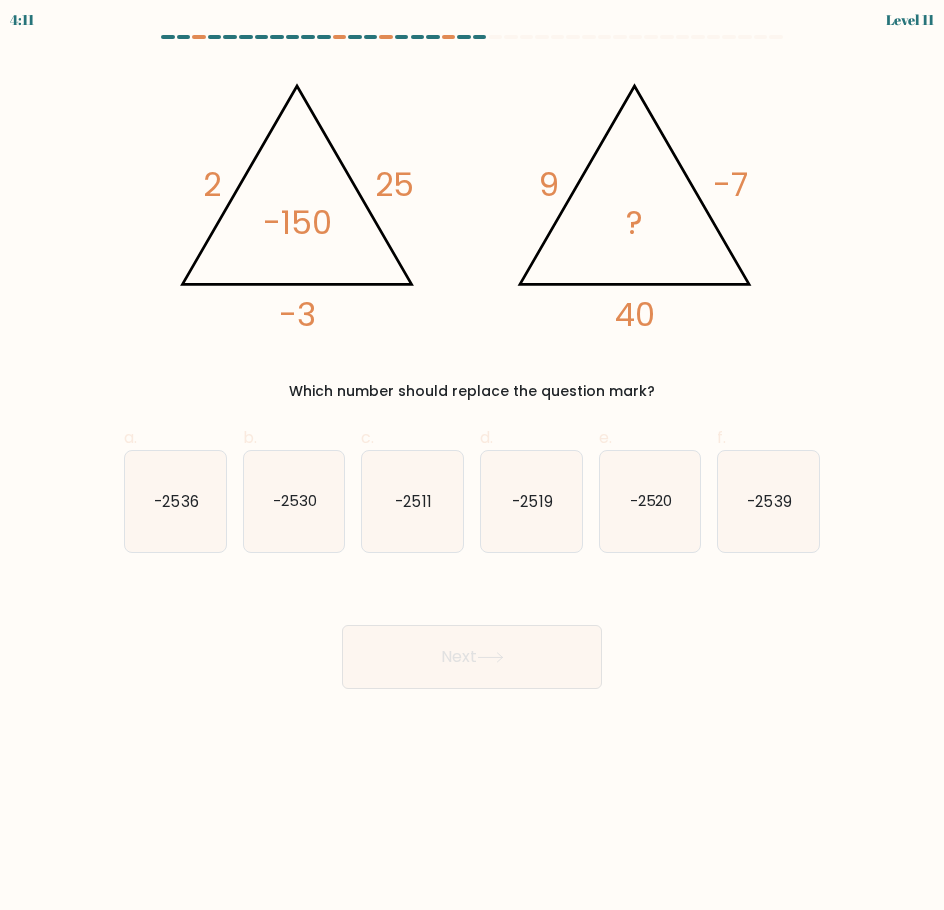 click on "Next" at bounding box center (472, 633) 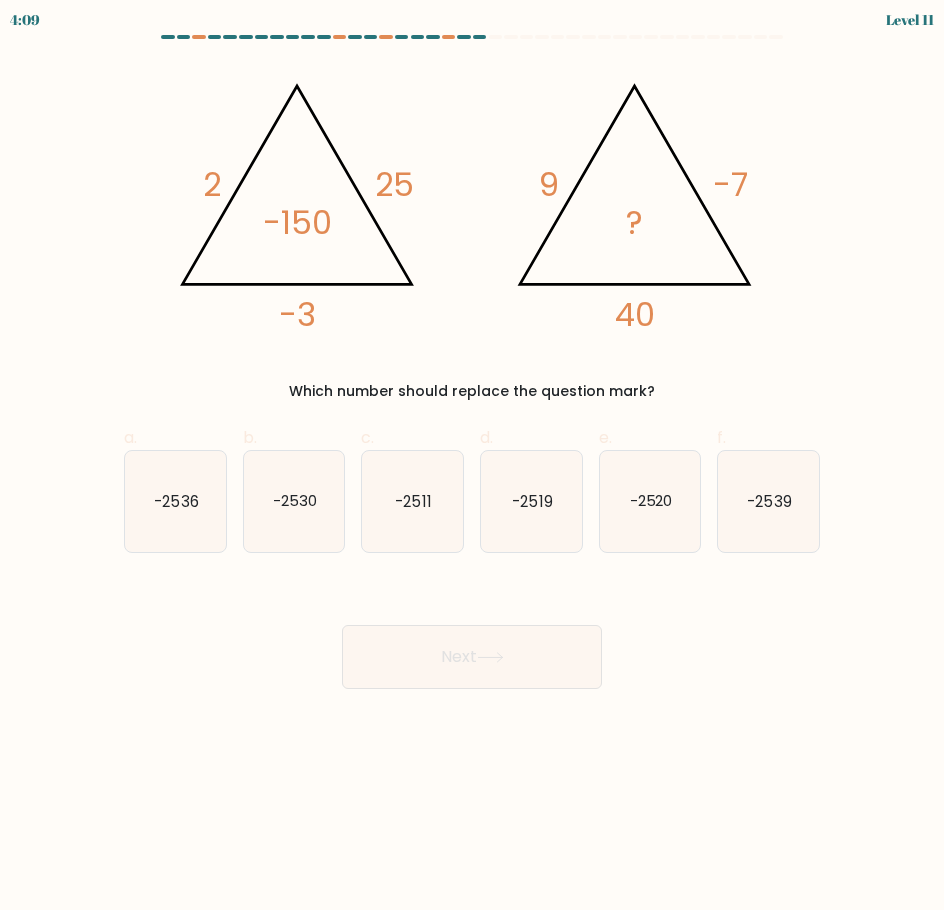click on "Next" at bounding box center [472, 633] 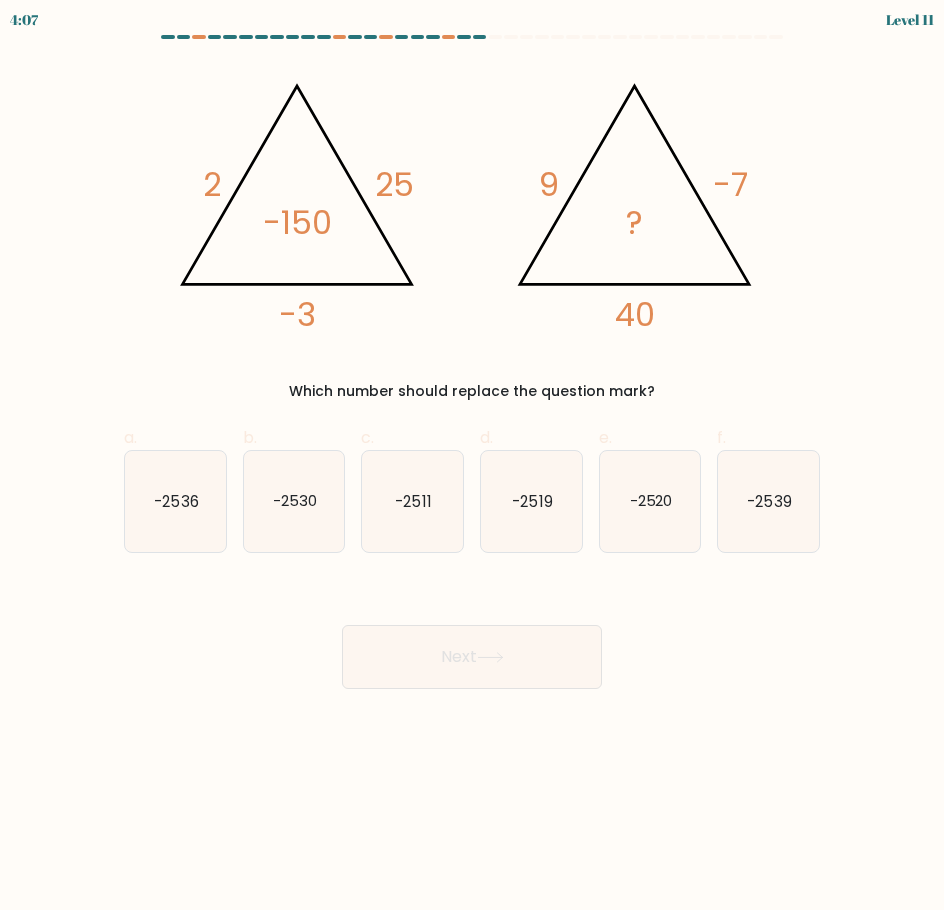 click on "Next" at bounding box center [472, 633] 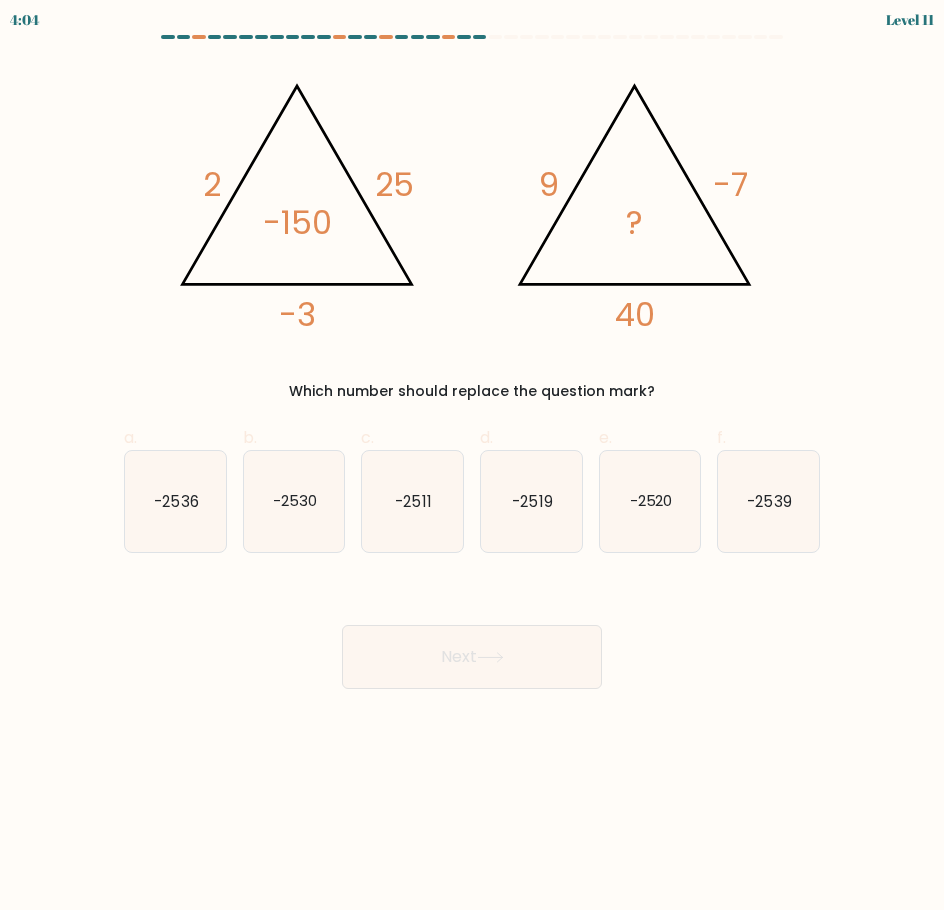 click on "Next" at bounding box center [472, 633] 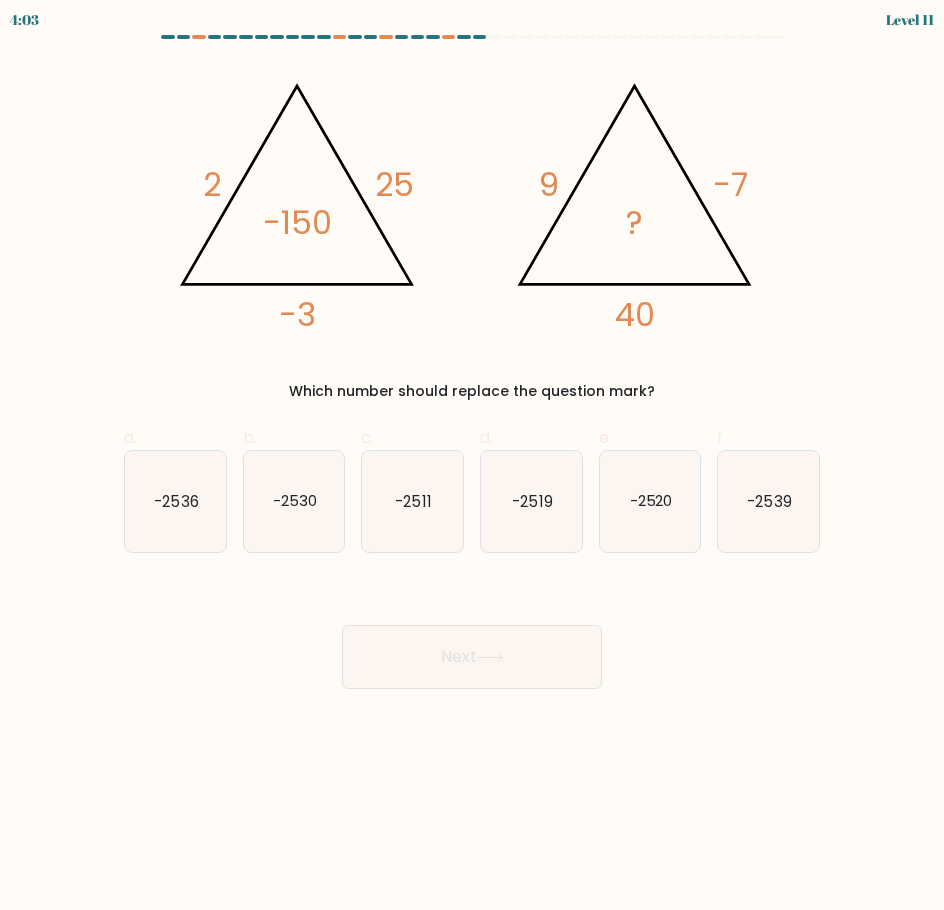 click at bounding box center (472, 362) 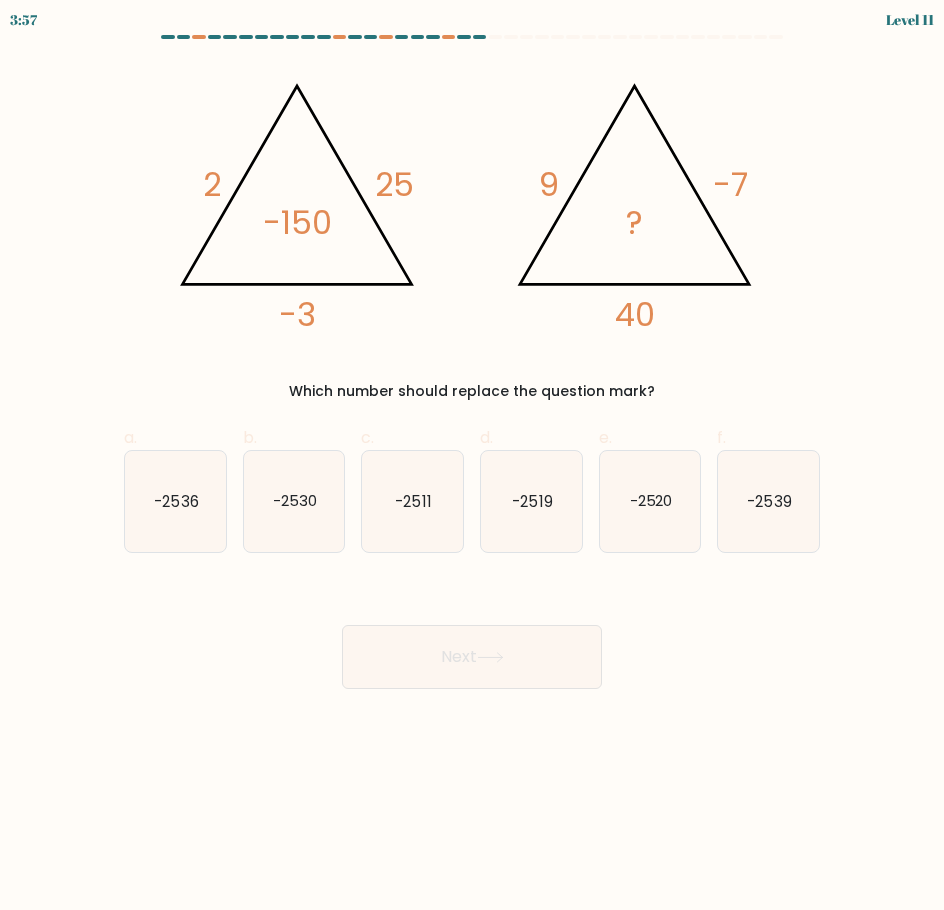 click at bounding box center (472, 362) 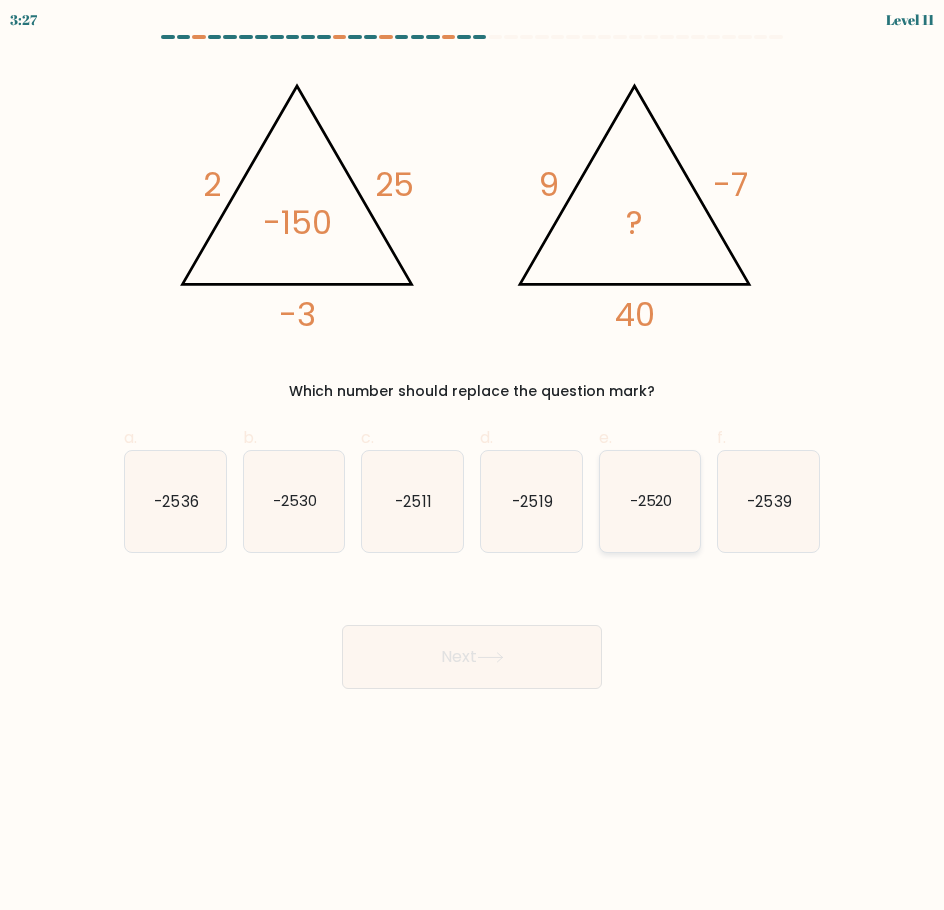 click on "-2520" 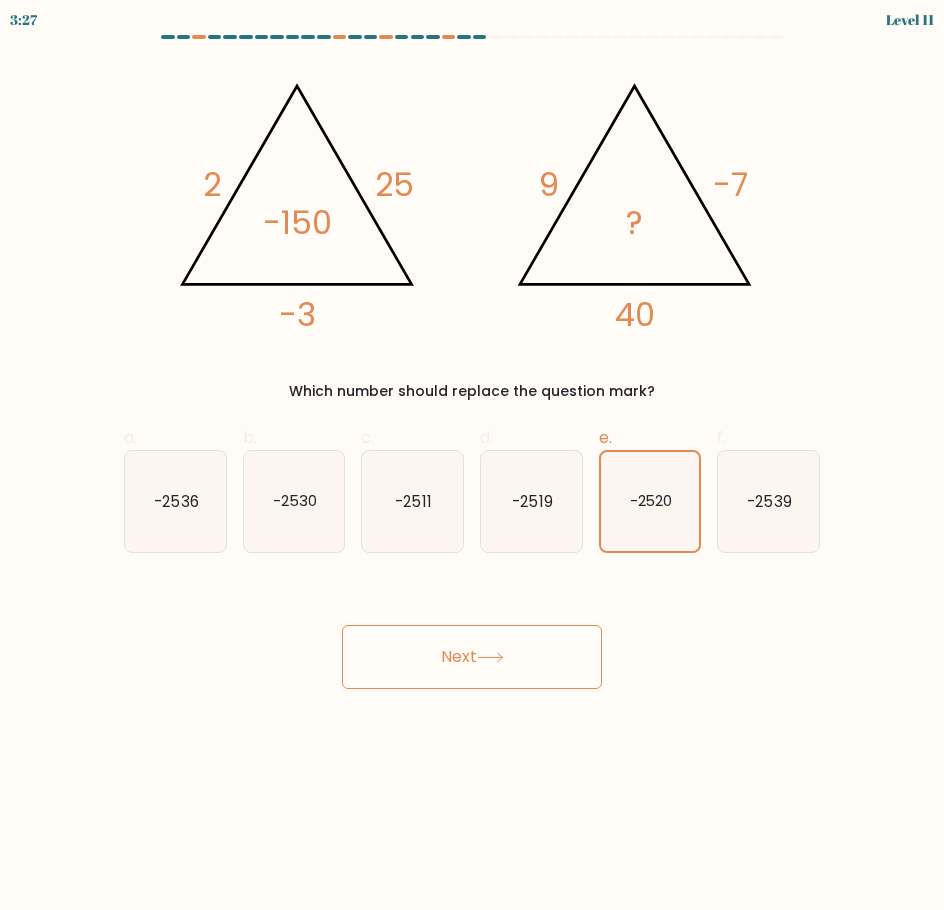 click on "Next" at bounding box center (472, 657) 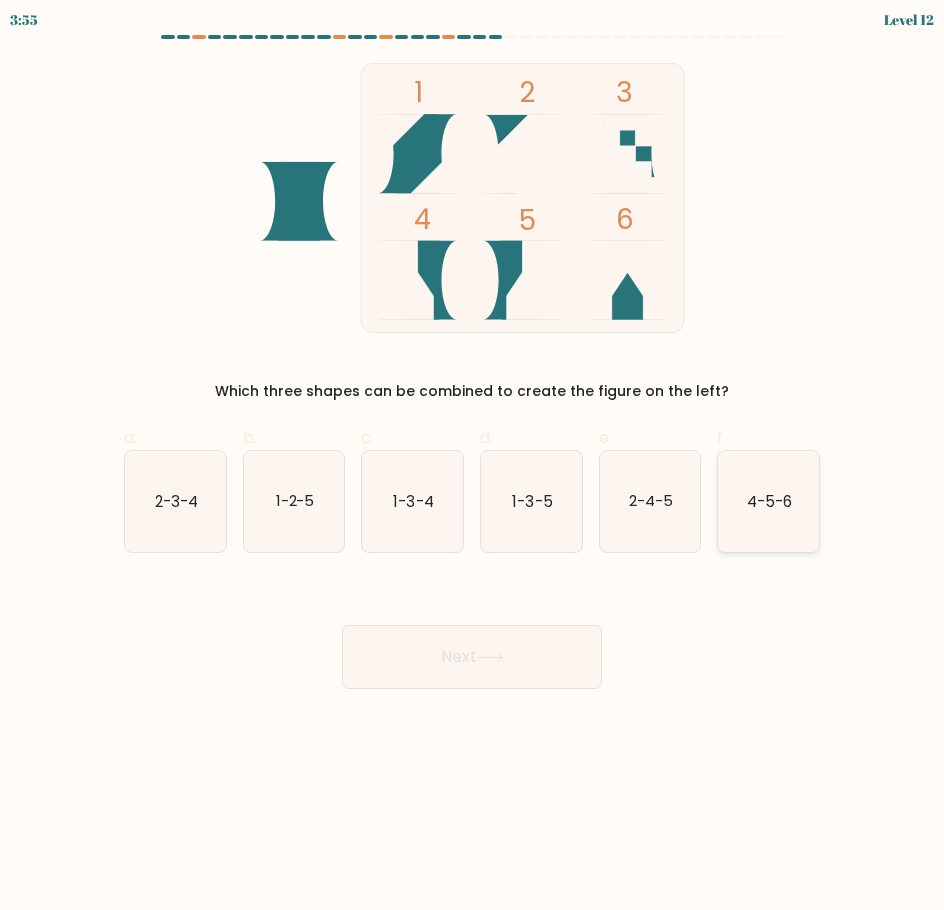 click on "4-5-6" 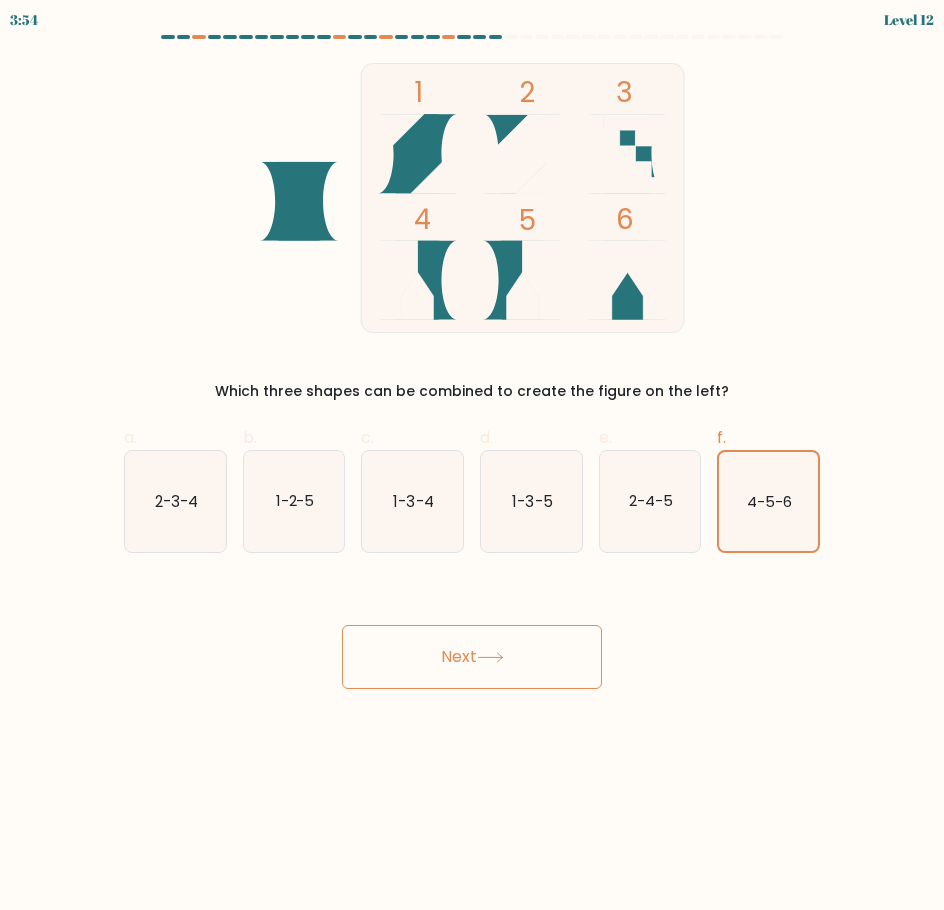 click on "3:54
Level 12" at bounding box center [472, 455] 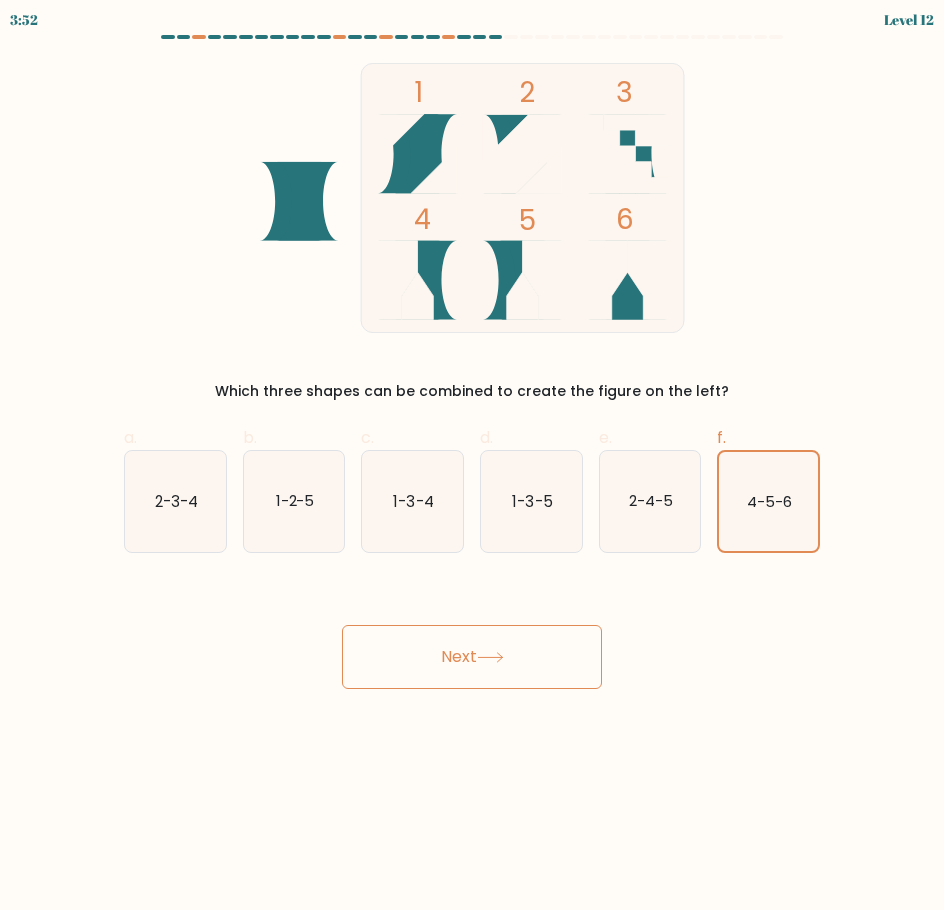 click on "Next" at bounding box center [472, 657] 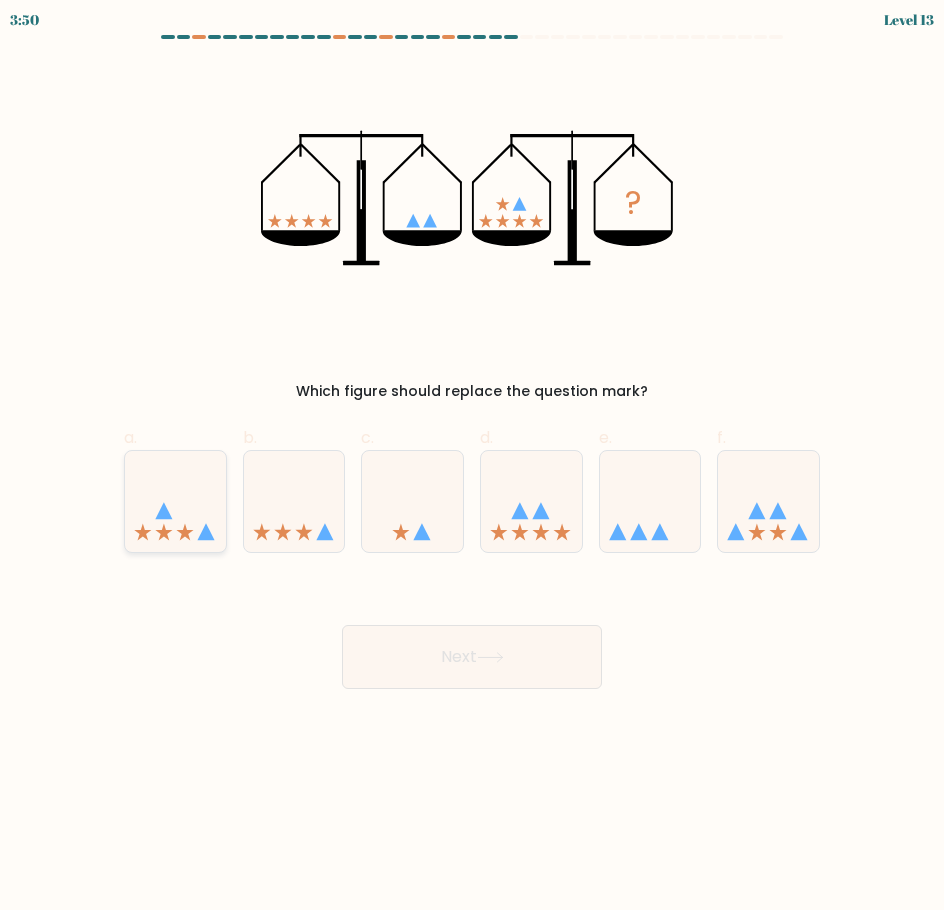 click 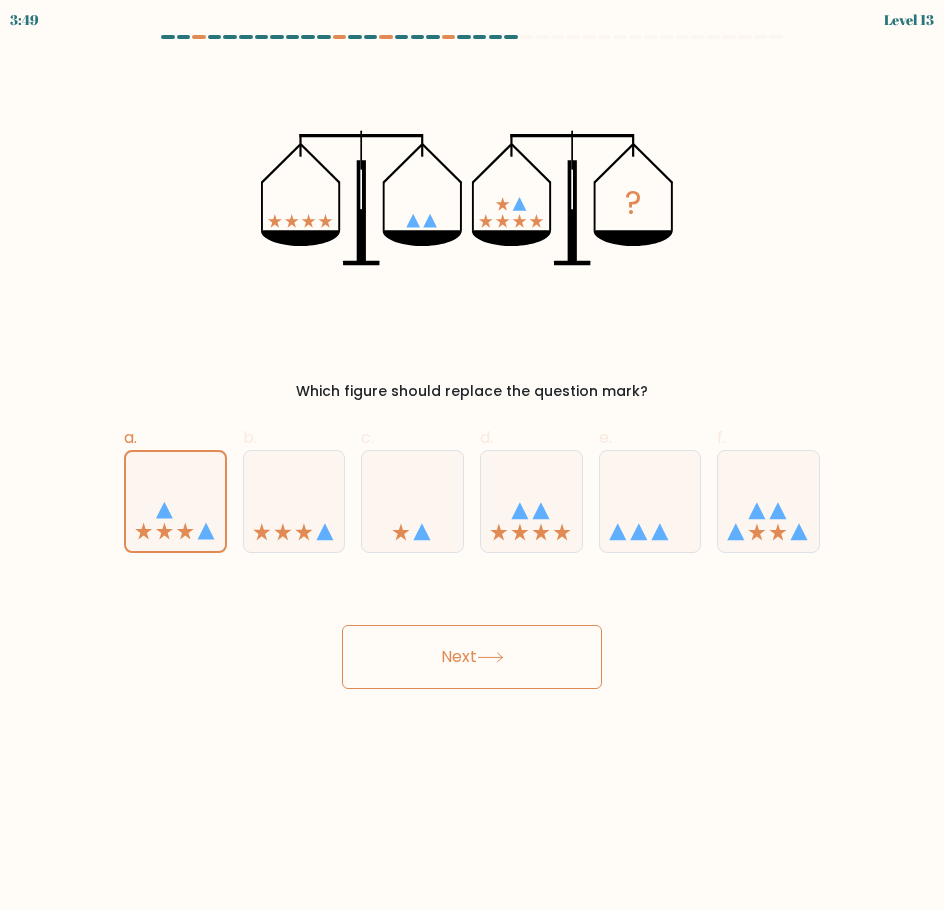 click on "Next" at bounding box center [472, 657] 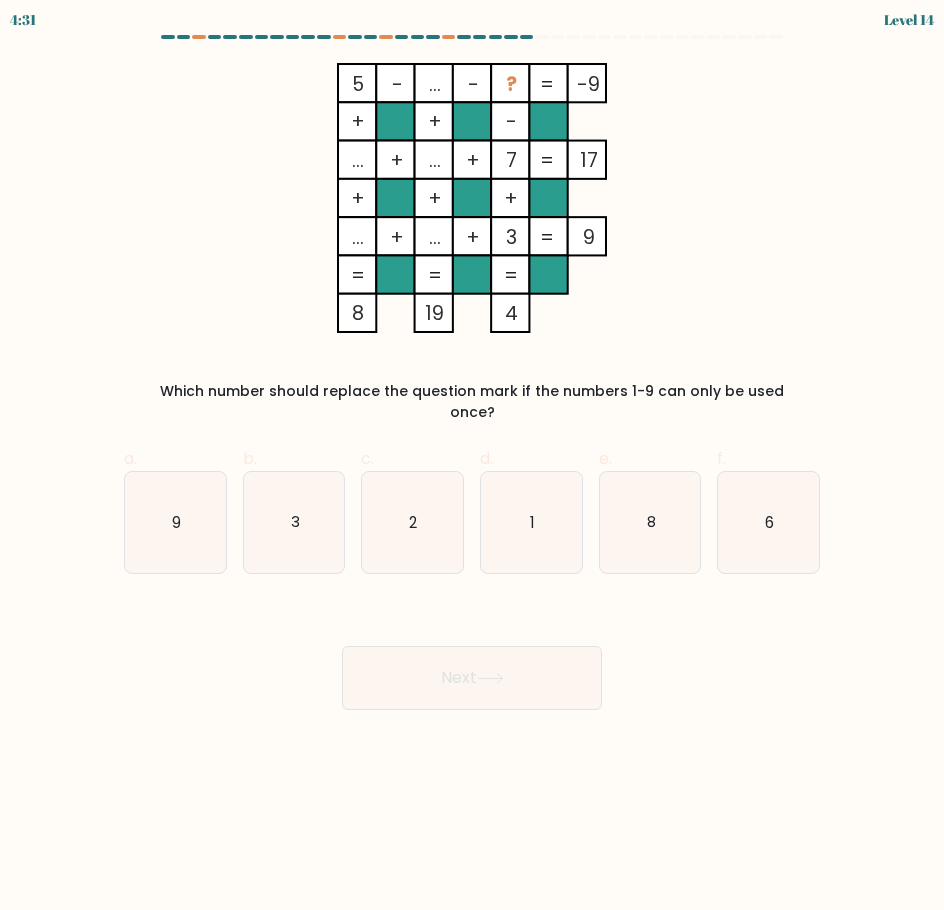click at bounding box center (472, 372) 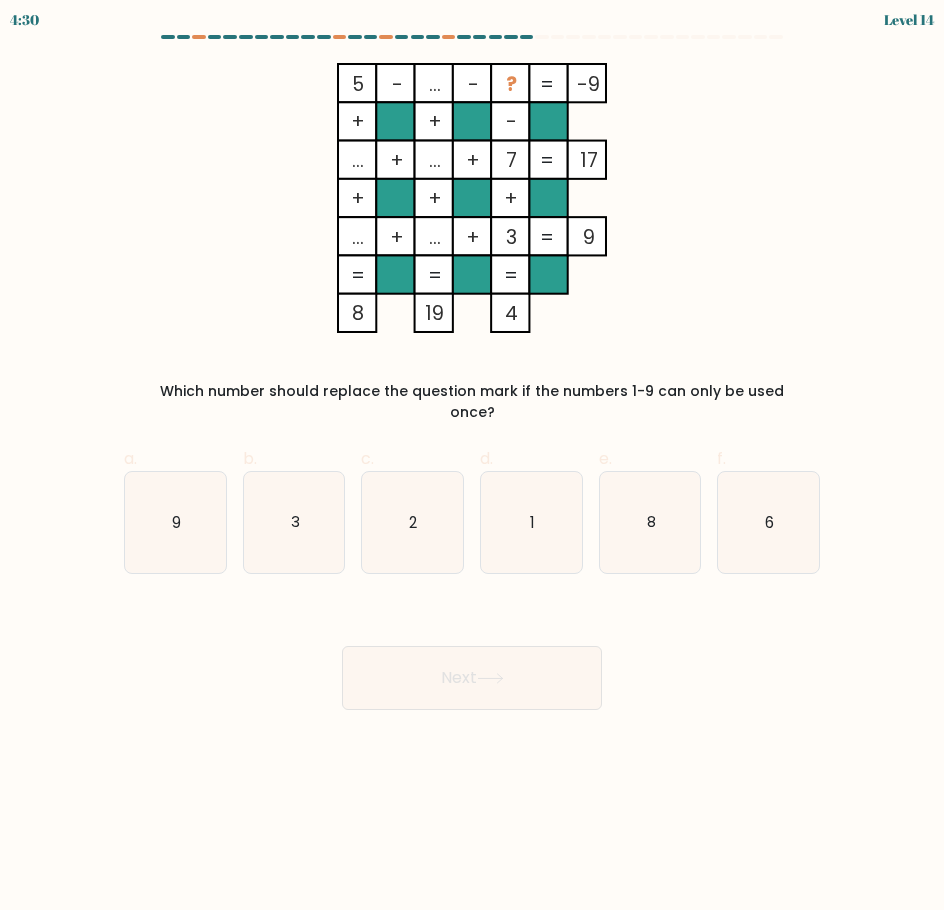 click at bounding box center [472, 372] 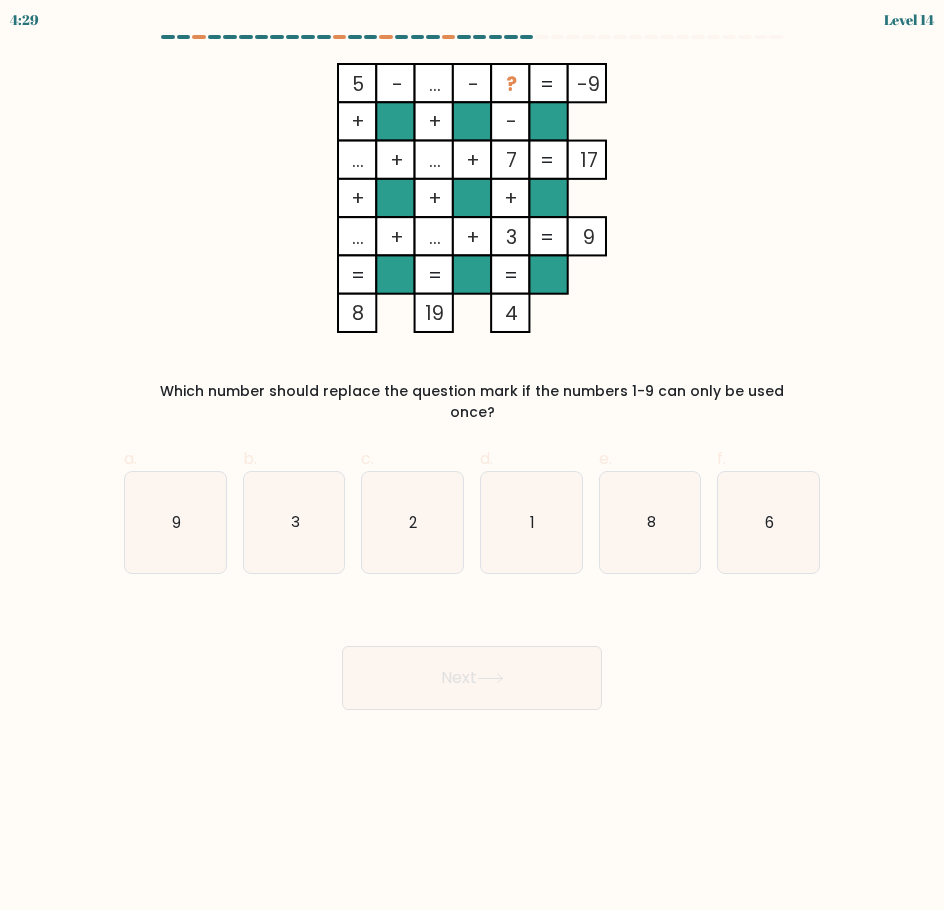 click at bounding box center [472, 372] 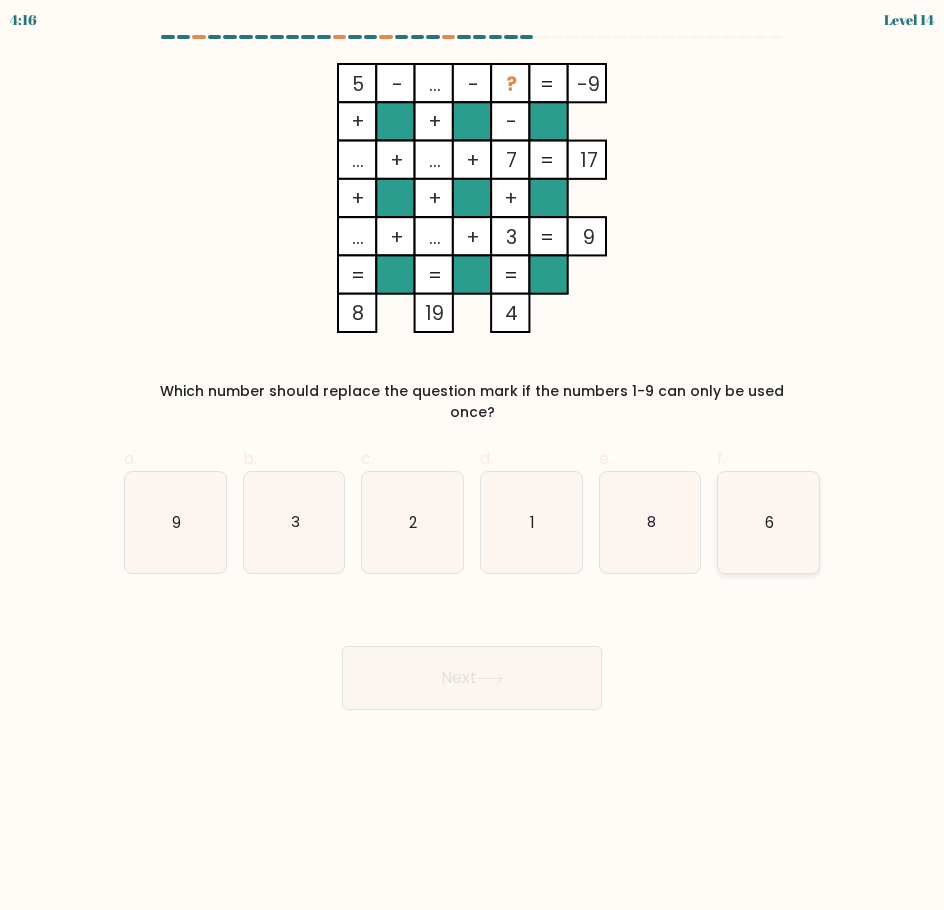 click on "6" 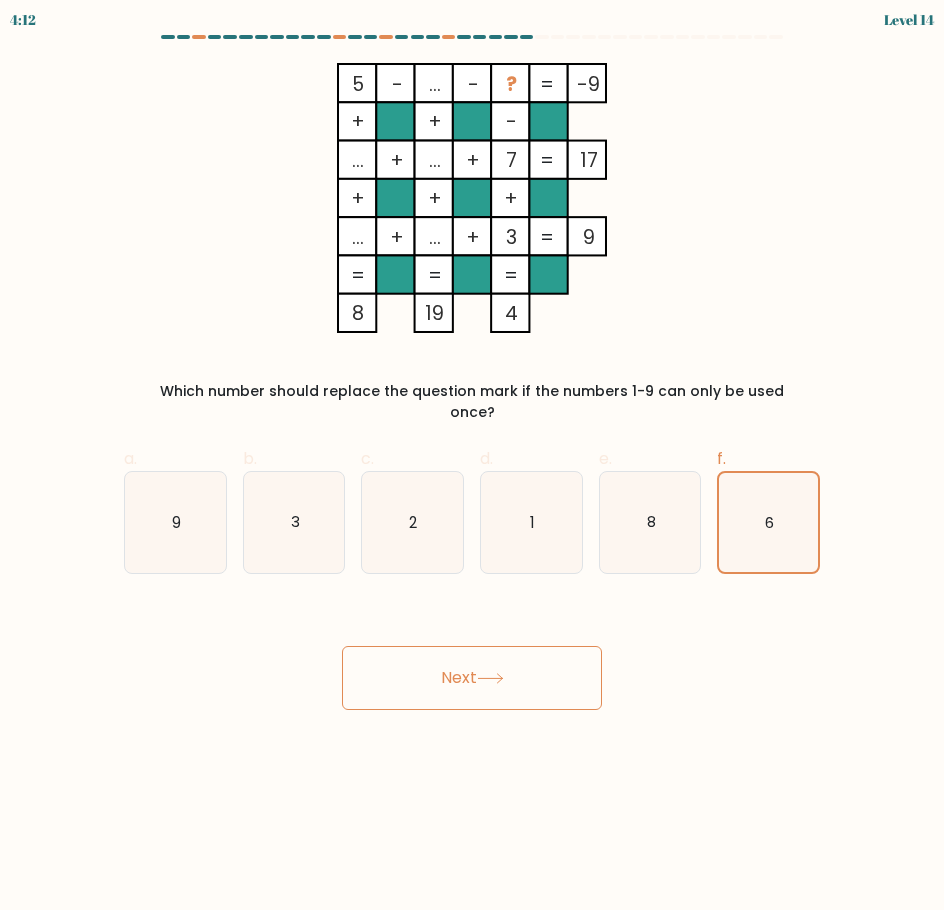 click on "Next" at bounding box center [472, 678] 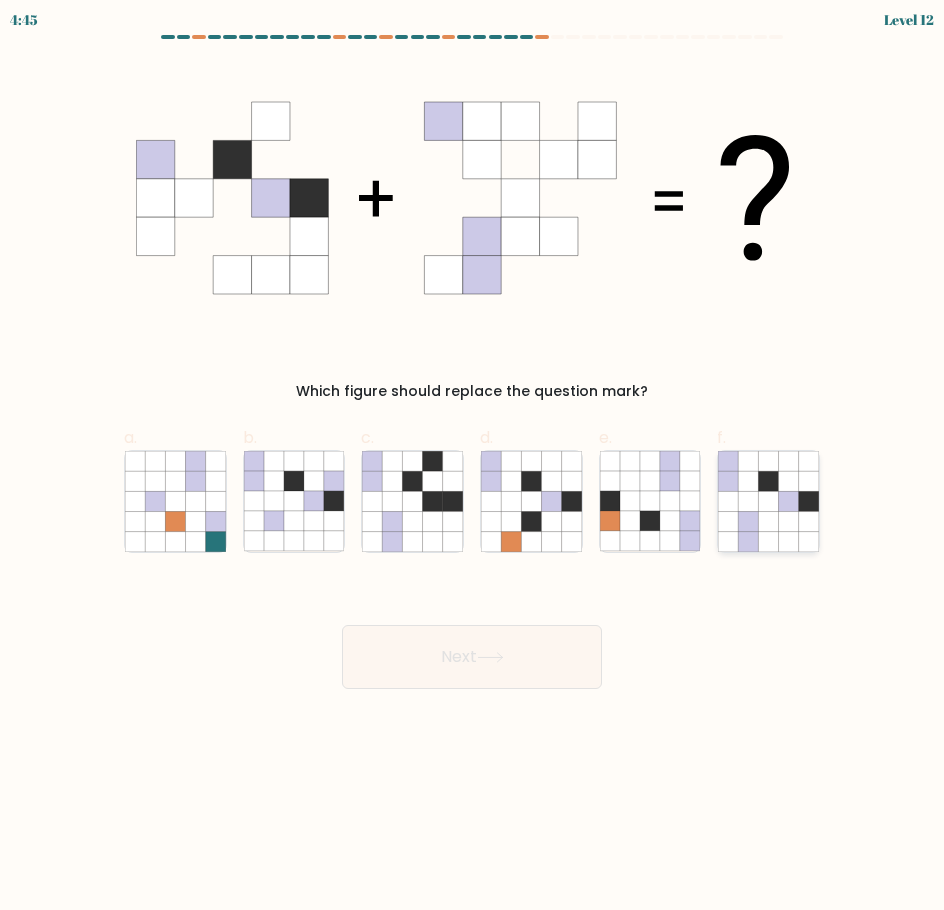 click 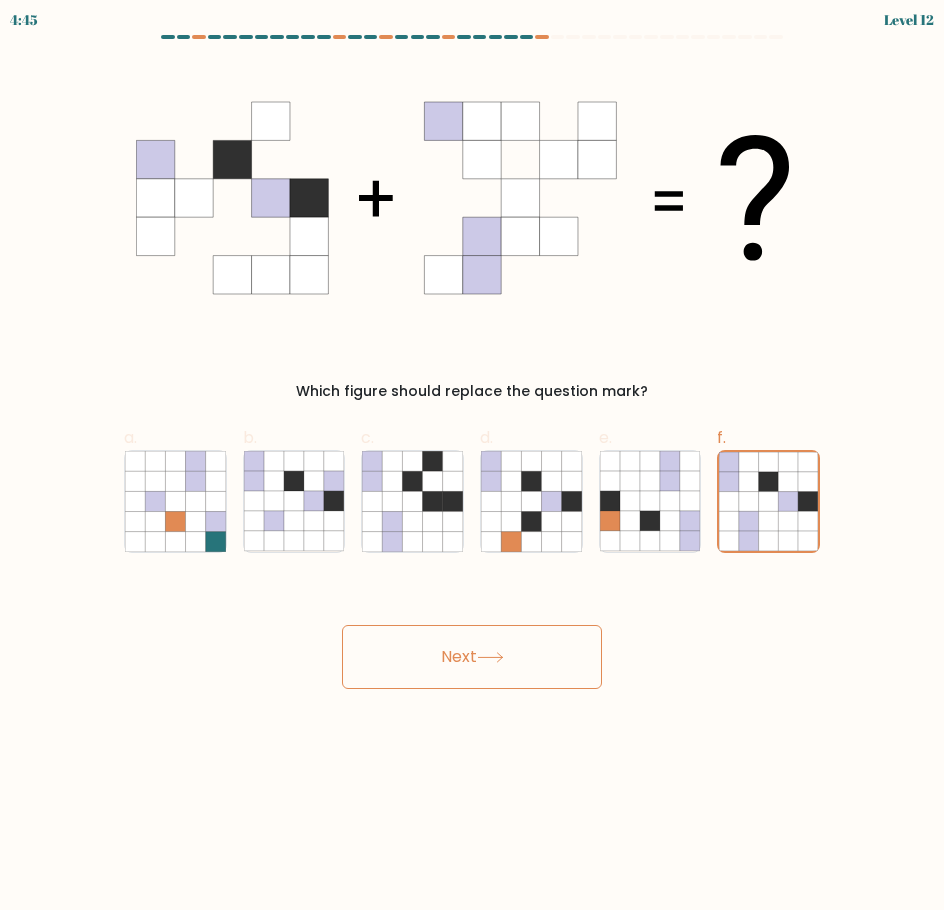 click on "Next" at bounding box center (472, 657) 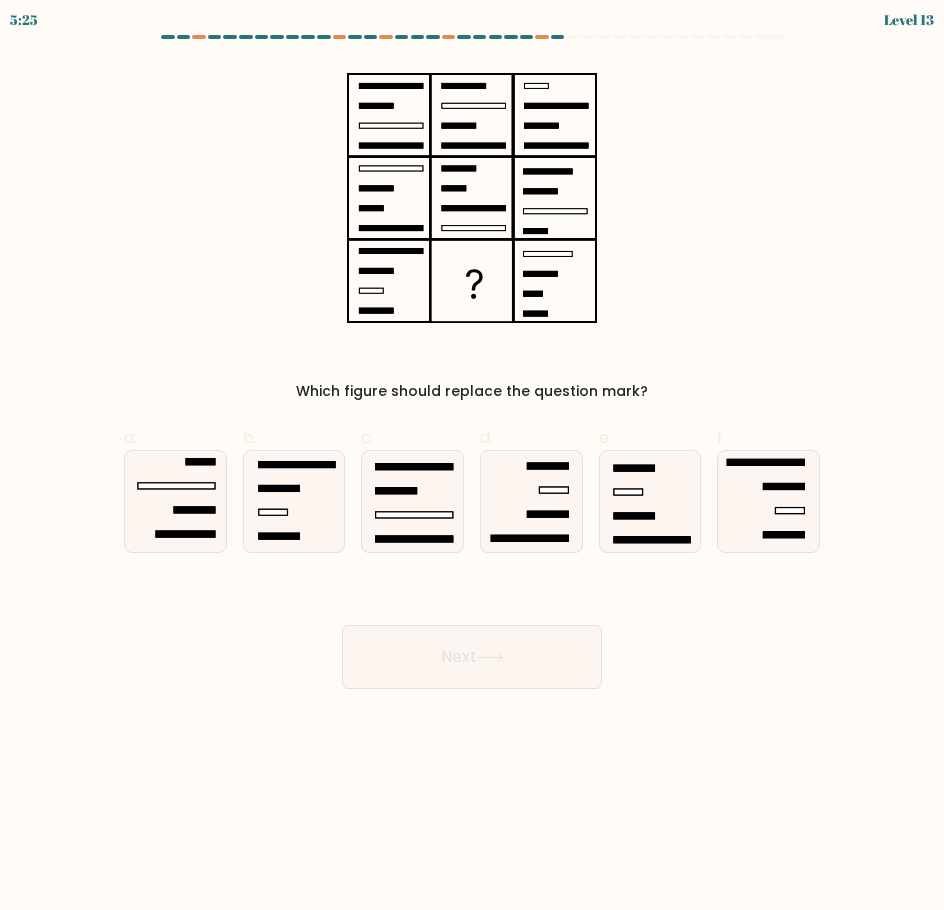 type 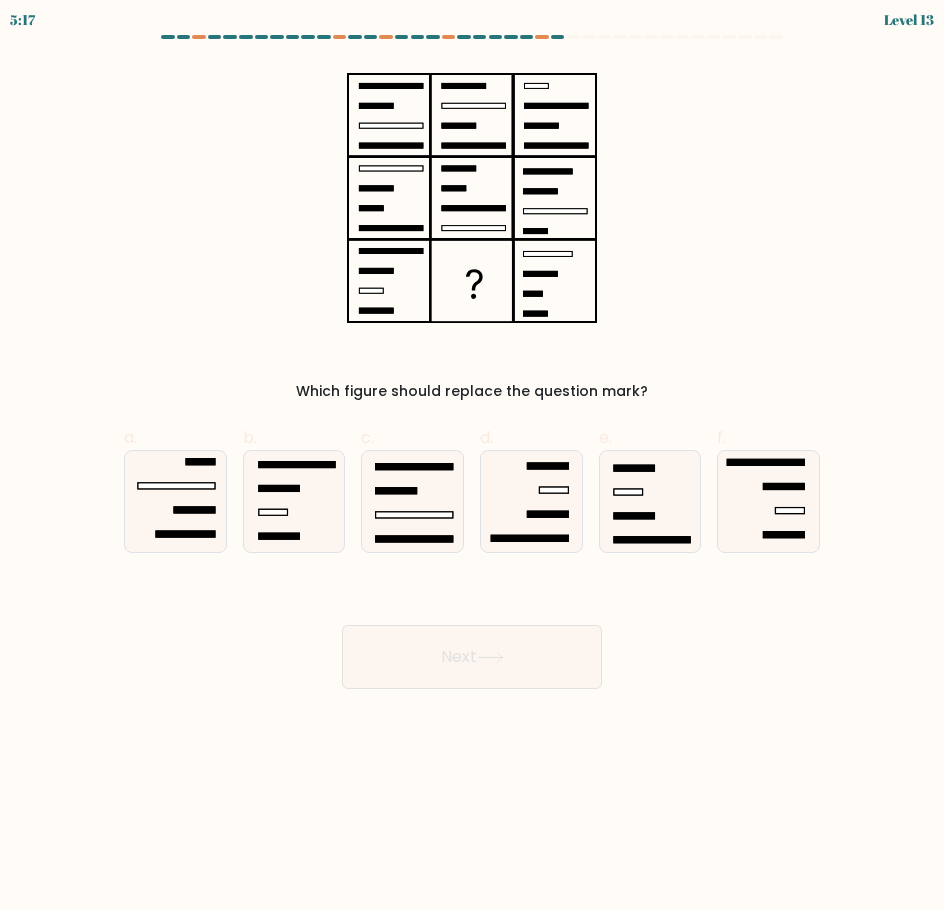 click at bounding box center [472, 362] 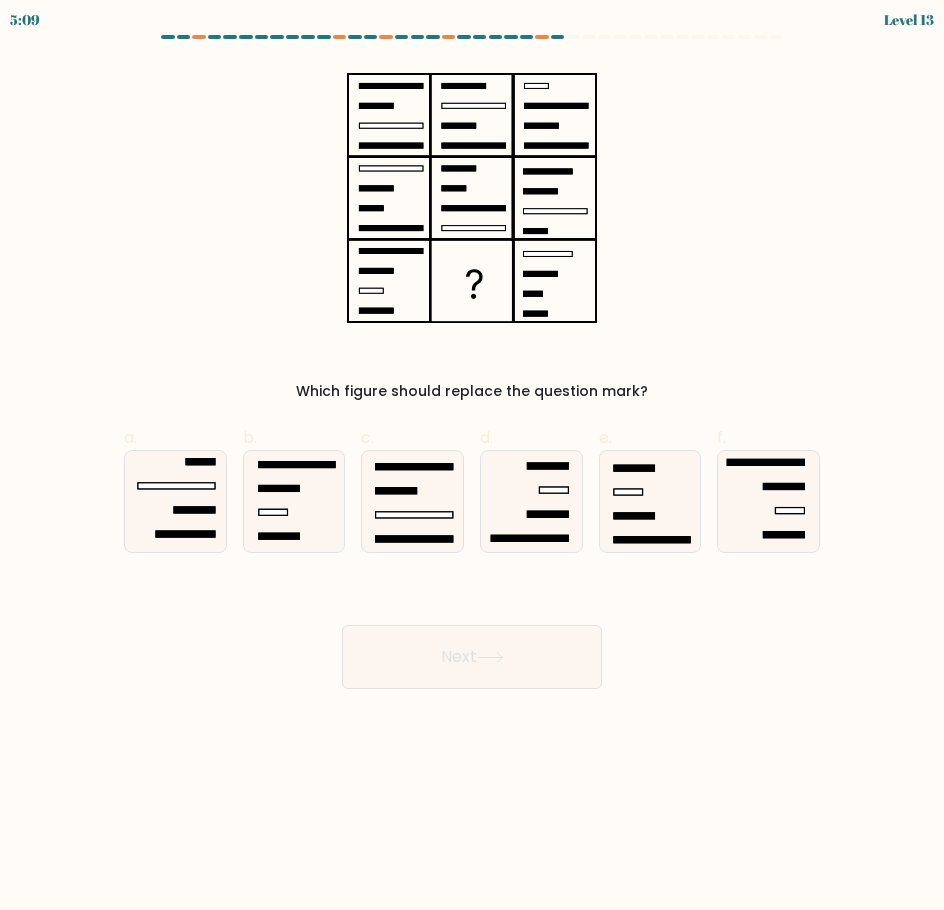 click at bounding box center [472, 362] 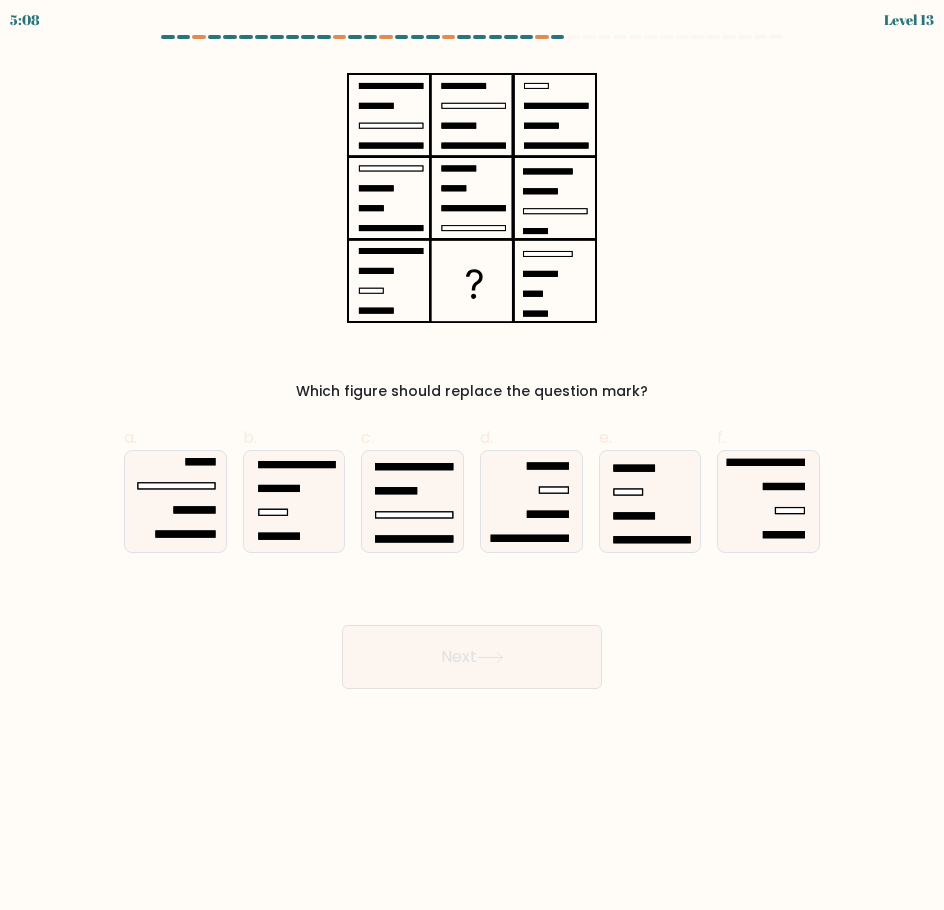 click at bounding box center (472, 362) 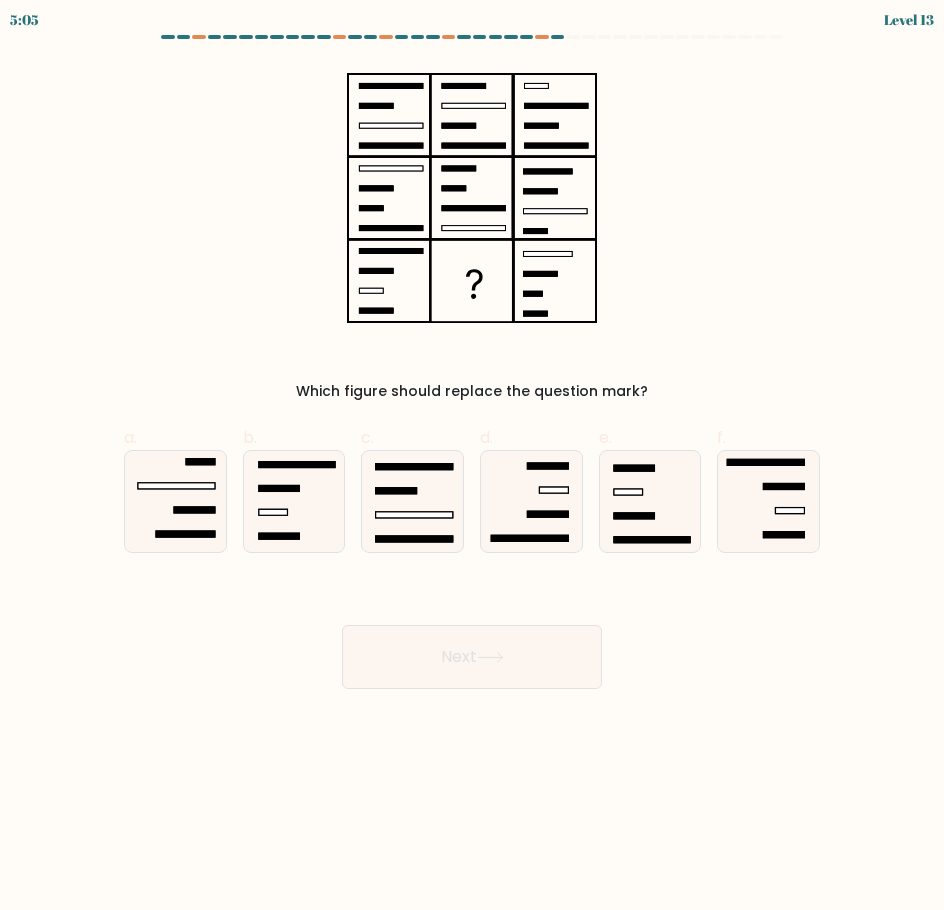 click at bounding box center (472, 362) 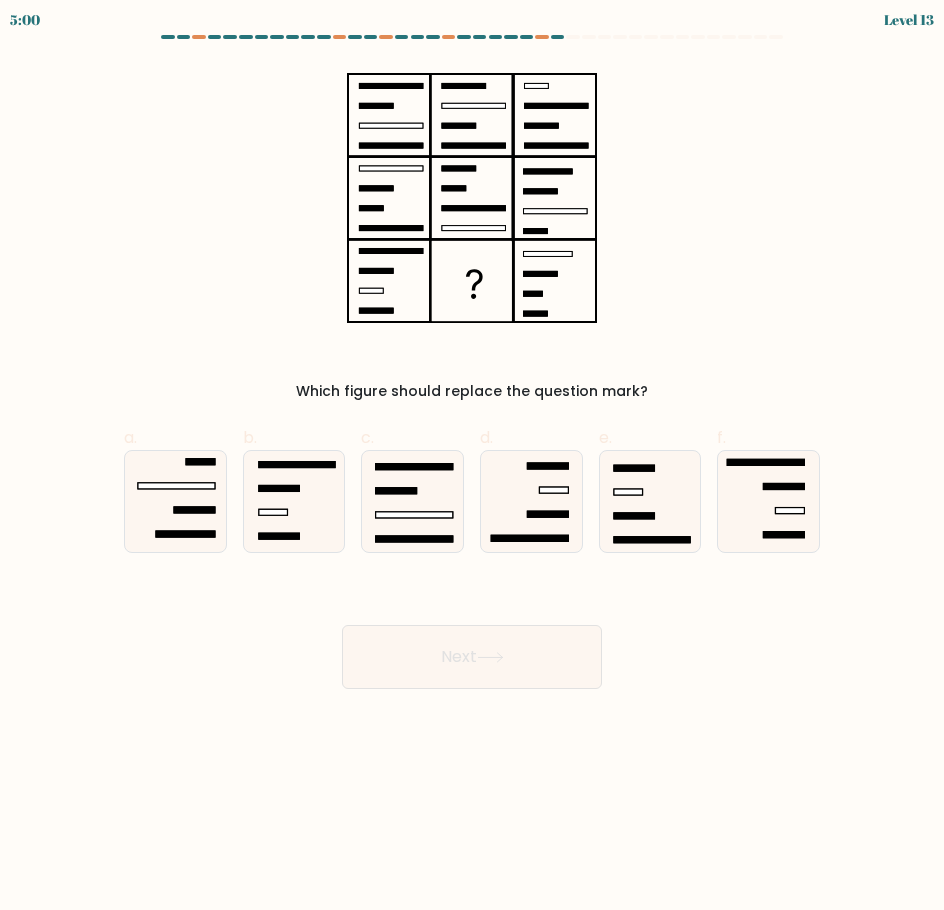 click at bounding box center [472, 362] 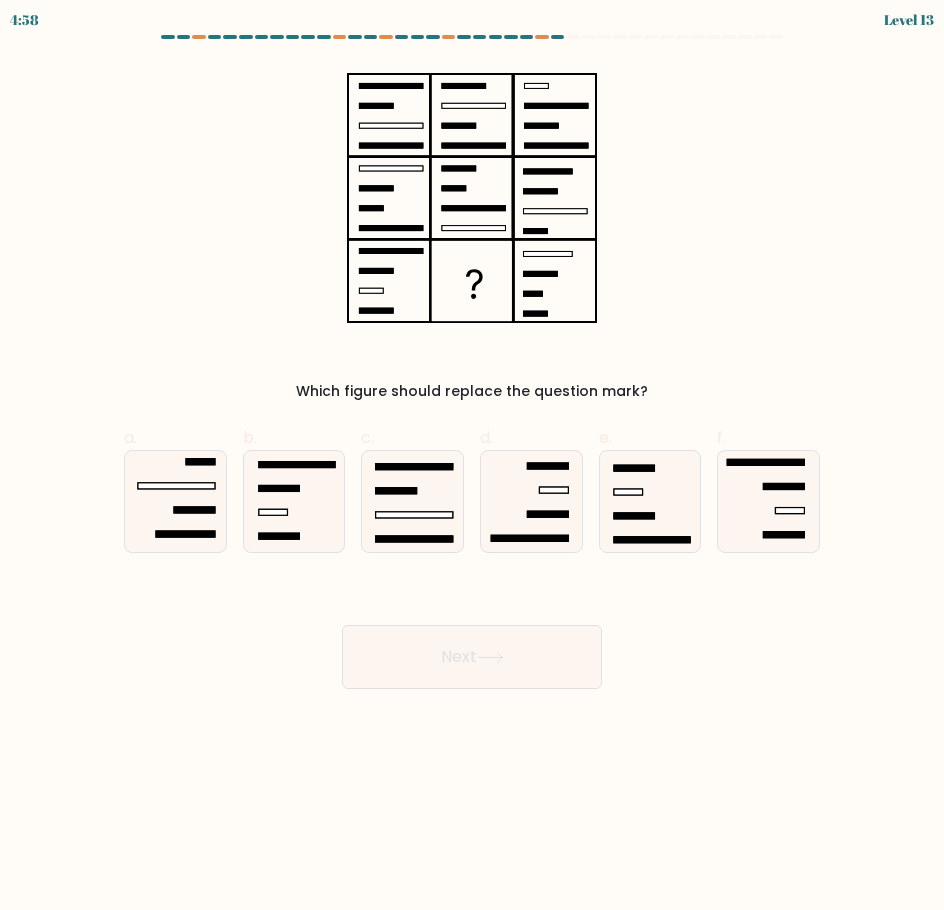 click at bounding box center [472, 362] 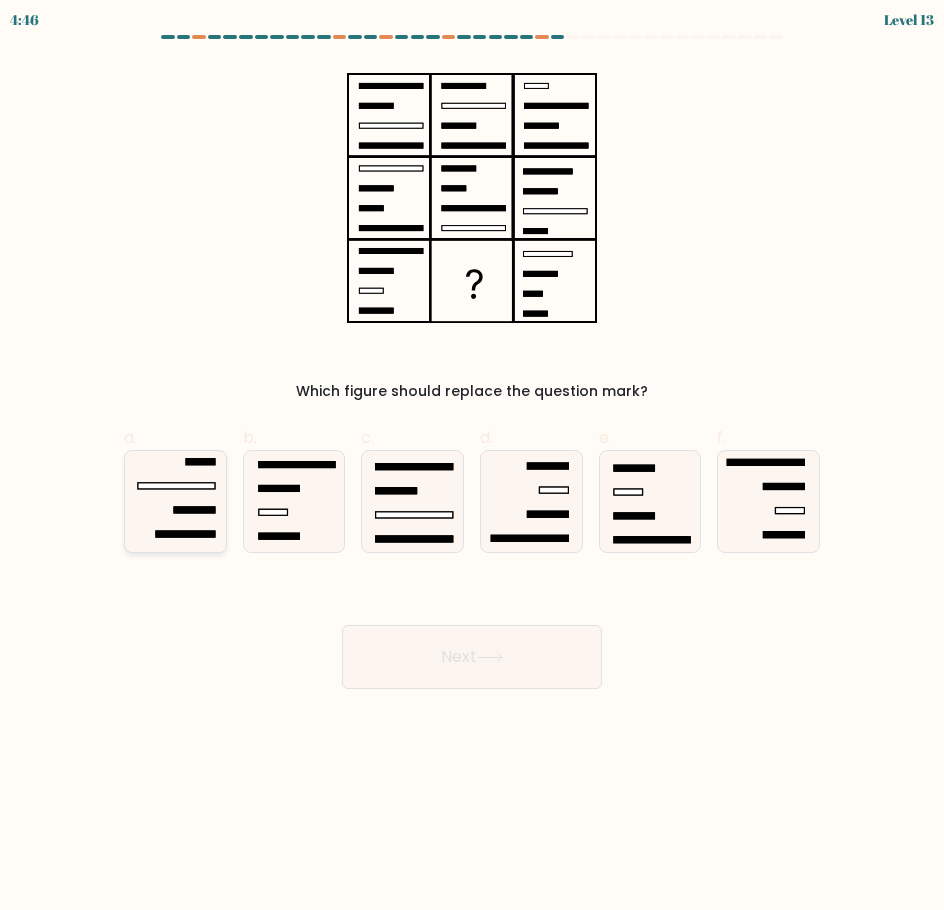 click 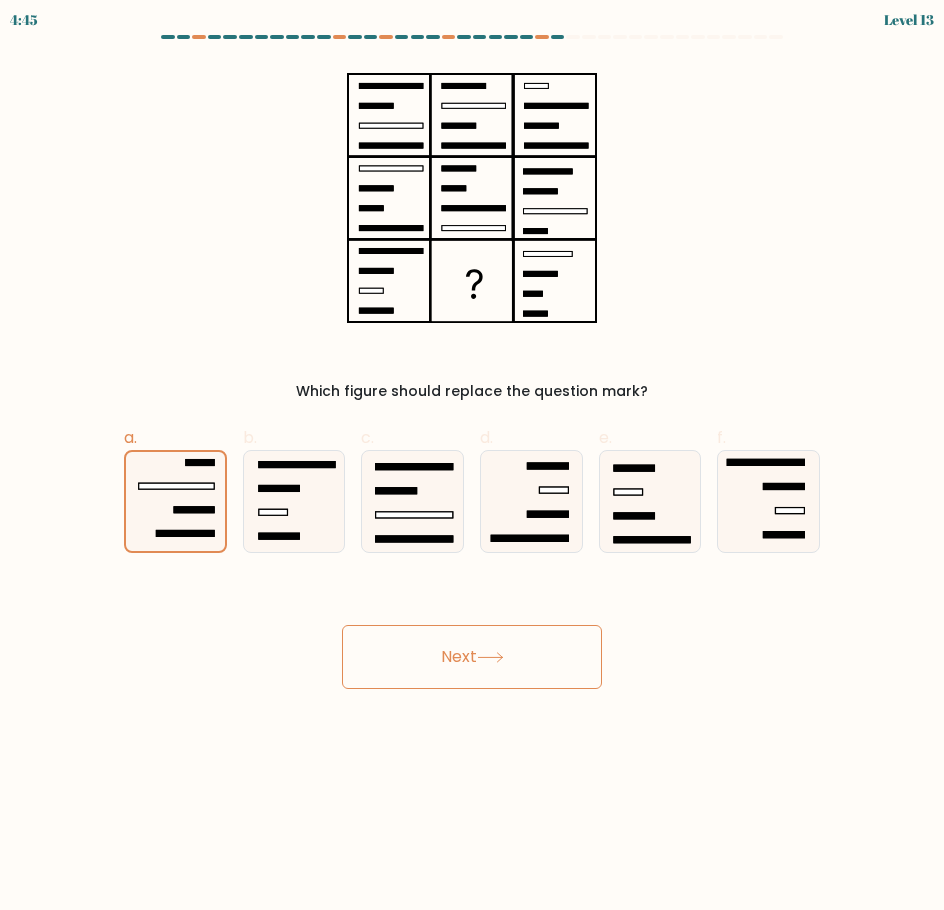 click on "Next" at bounding box center [472, 657] 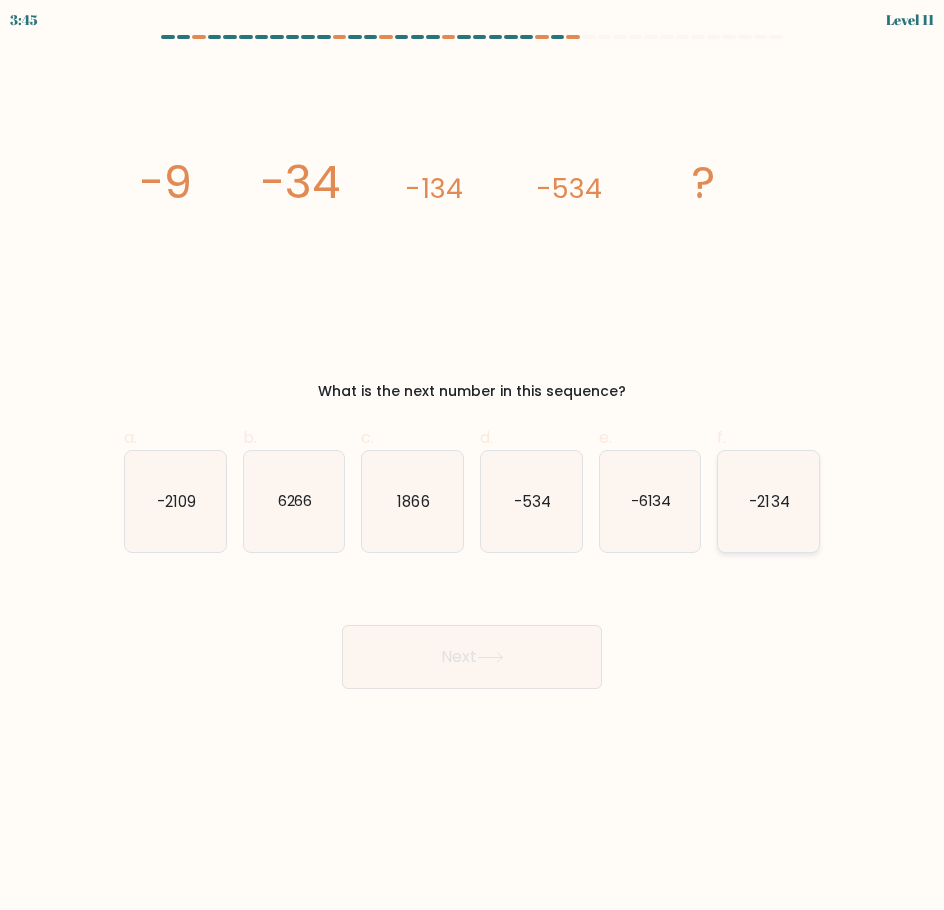 click on "-2134" 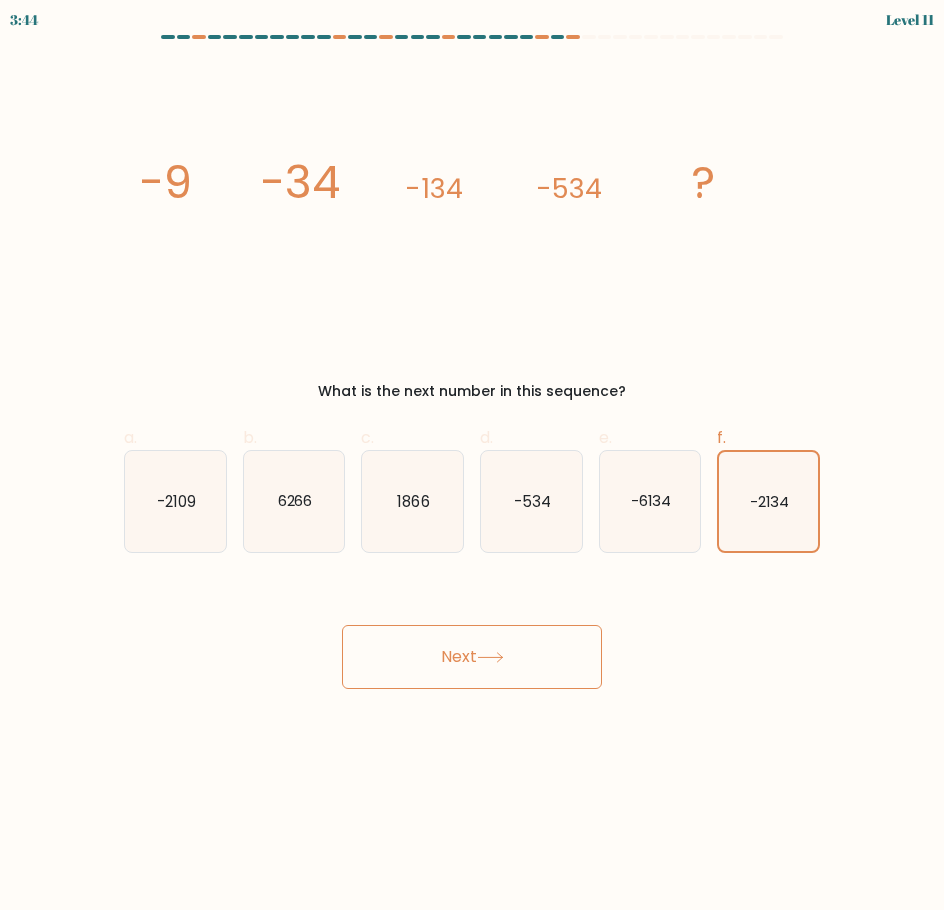 click on "Next" at bounding box center (472, 657) 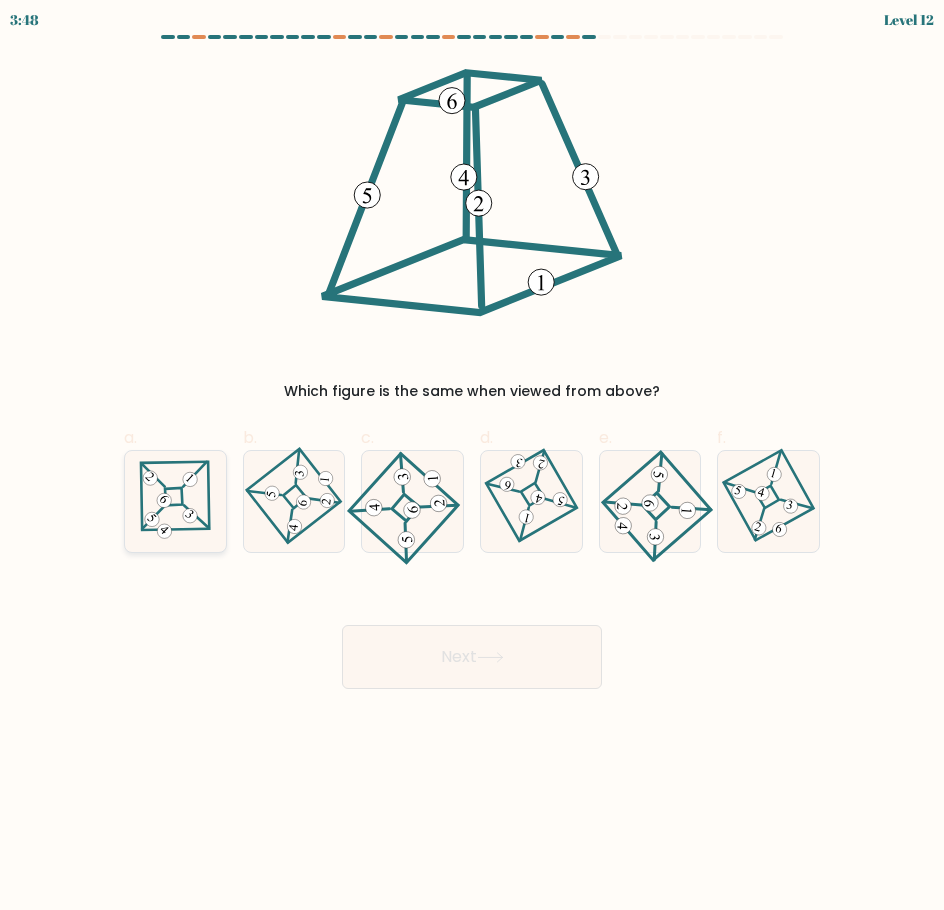 click 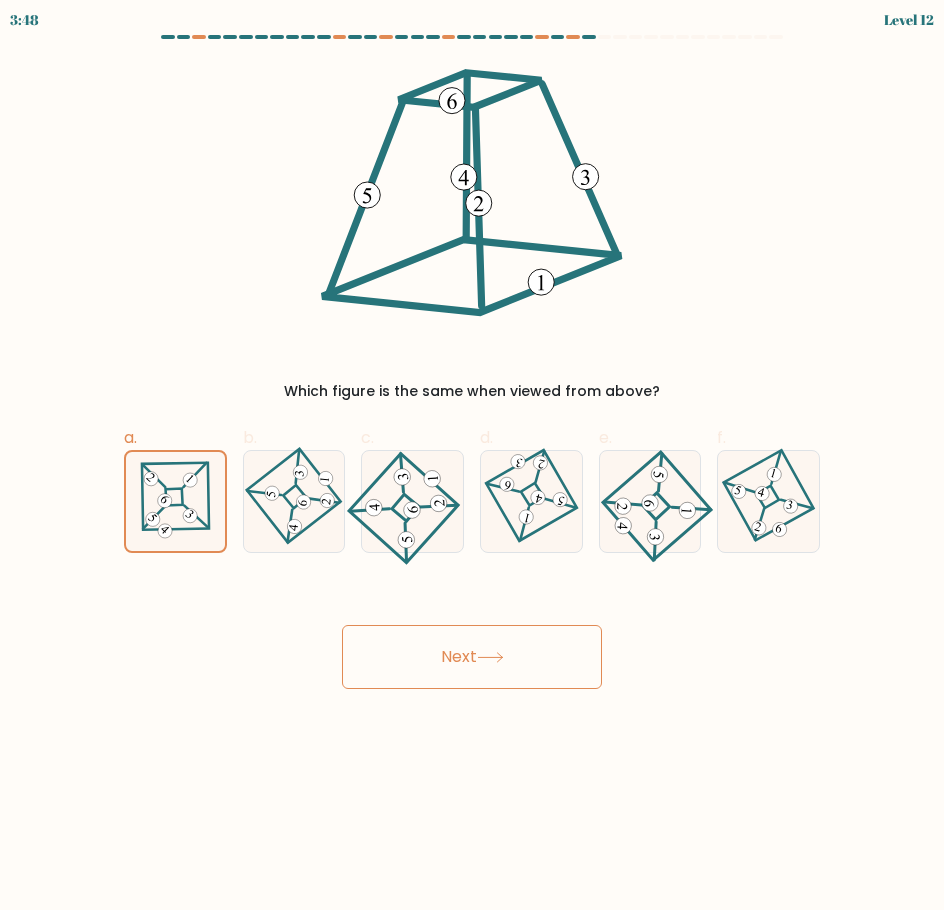 click on "Next" at bounding box center [472, 657] 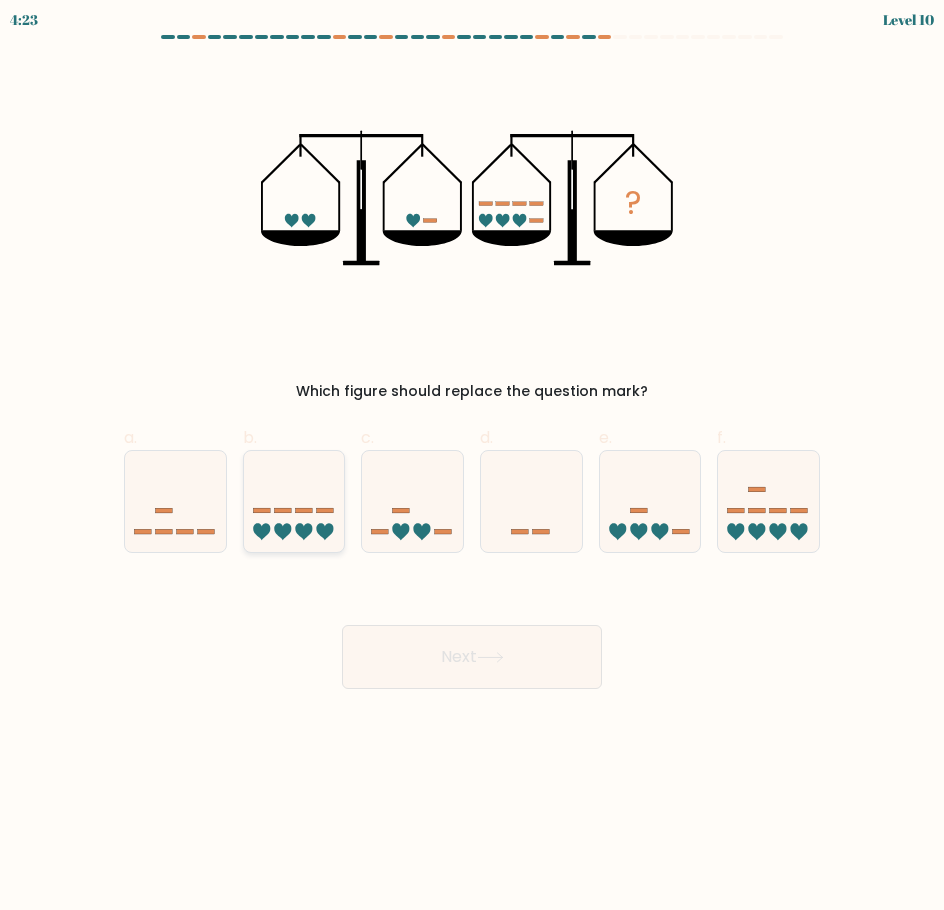 click 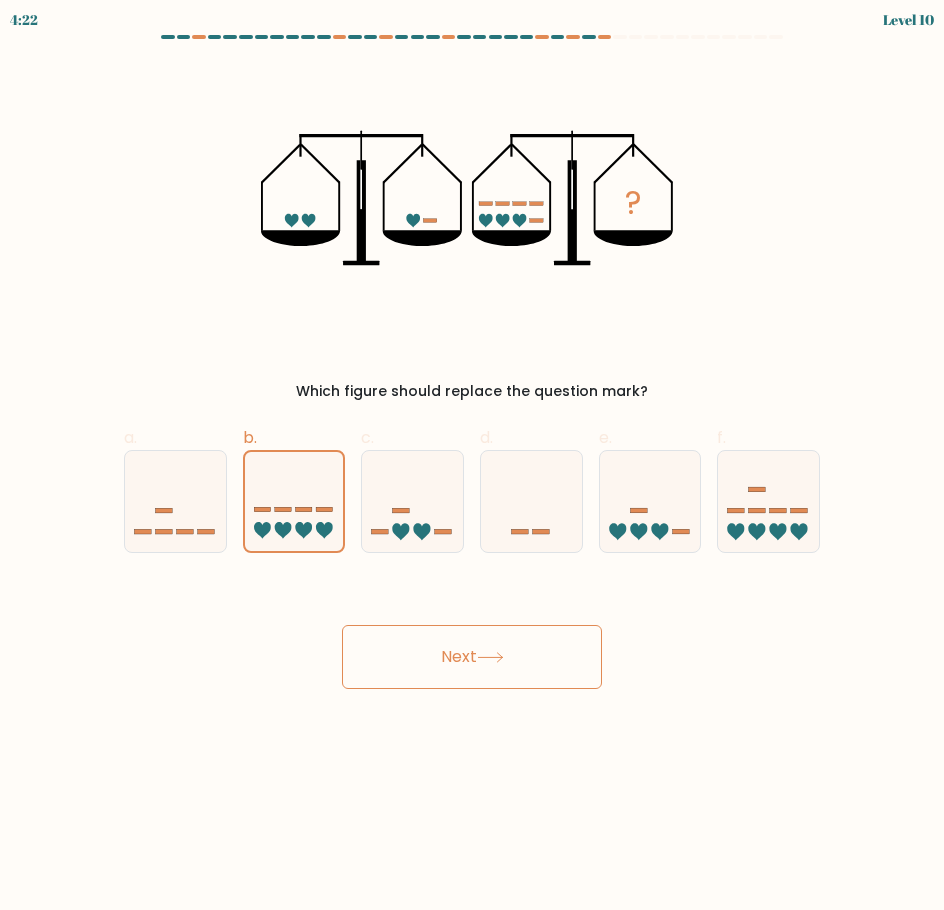 click on "Next" at bounding box center [472, 657] 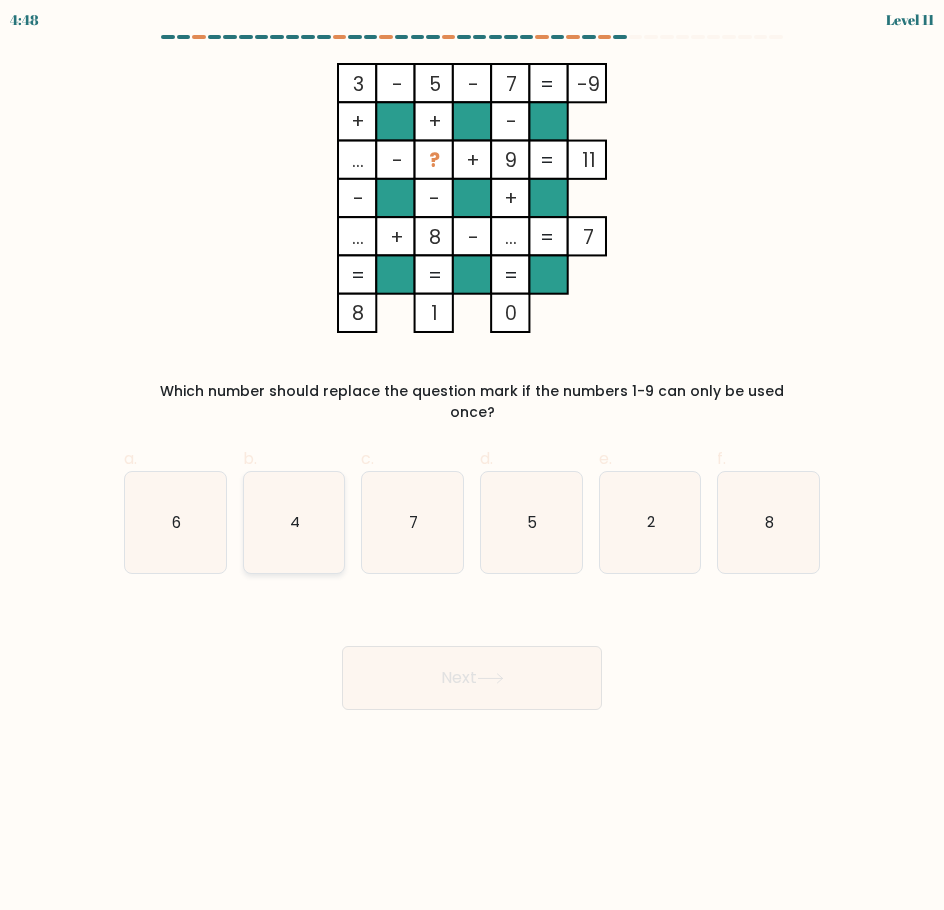 click on "4" 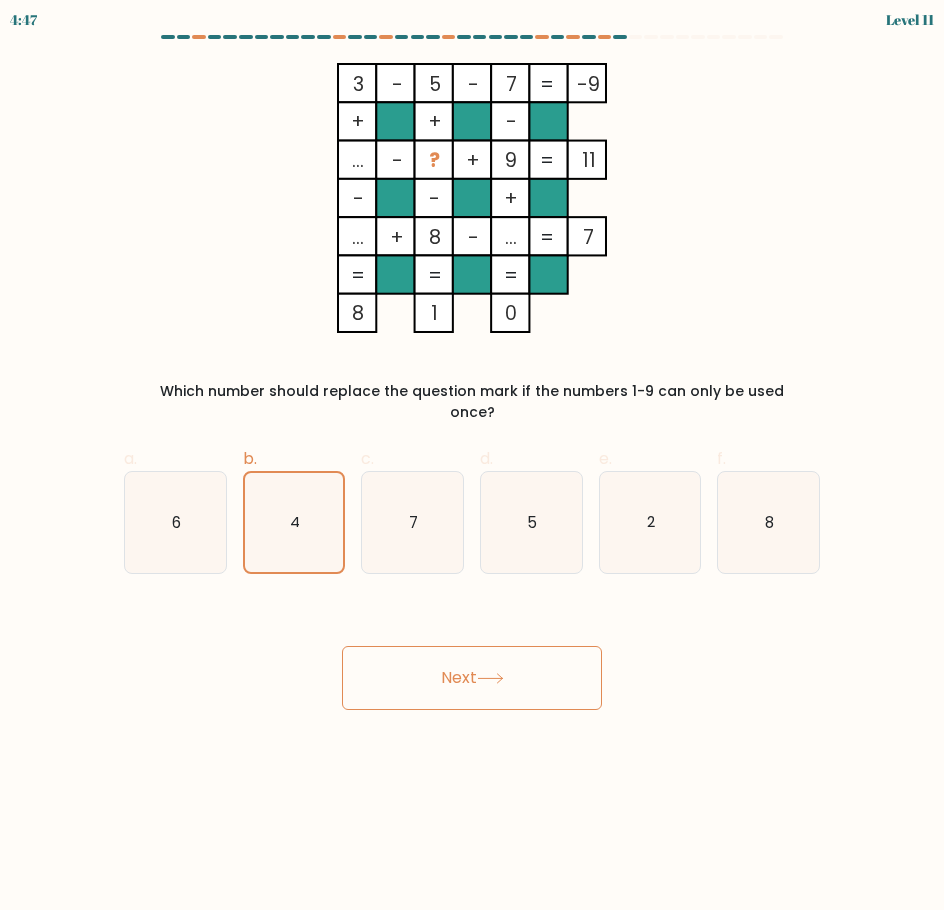 click on "Next" at bounding box center [472, 678] 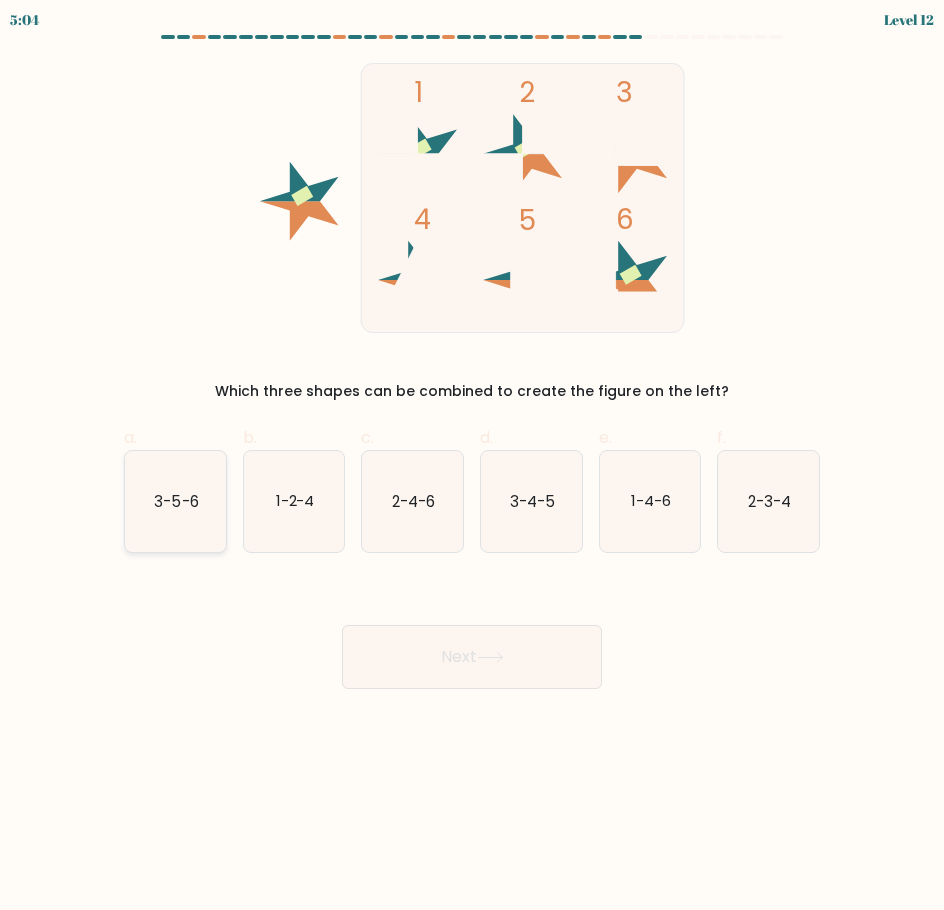 click on "3-5-6" 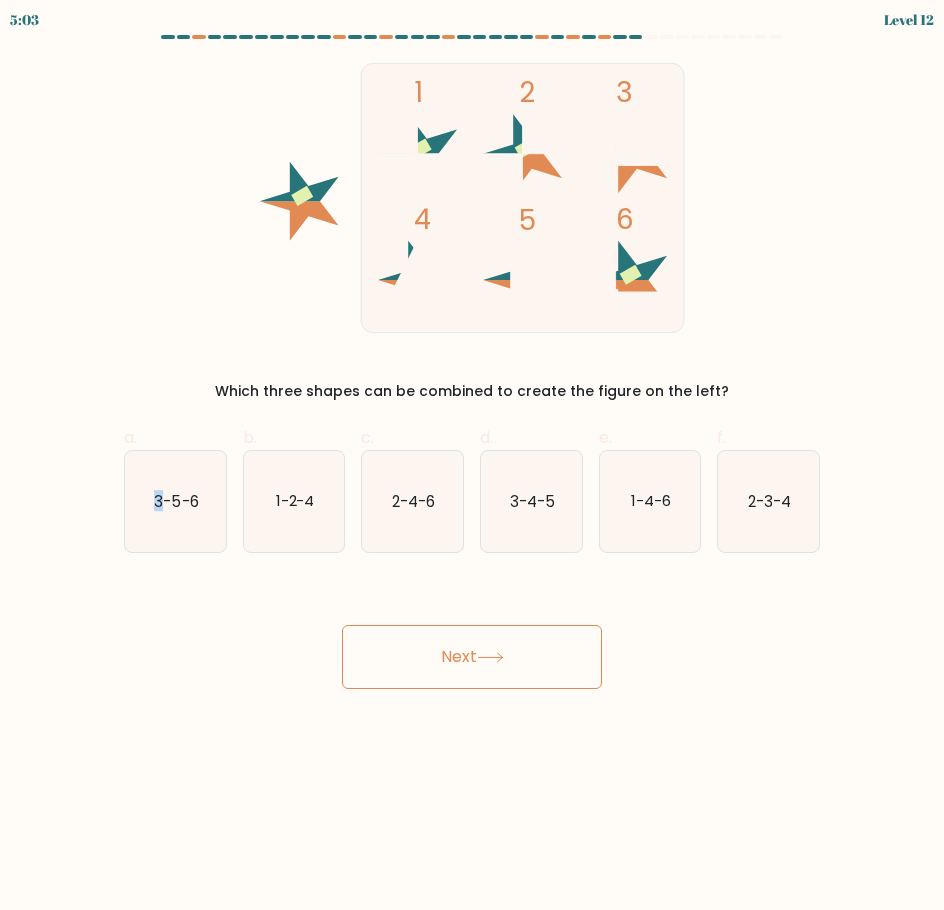 click on "Next" at bounding box center [472, 657] 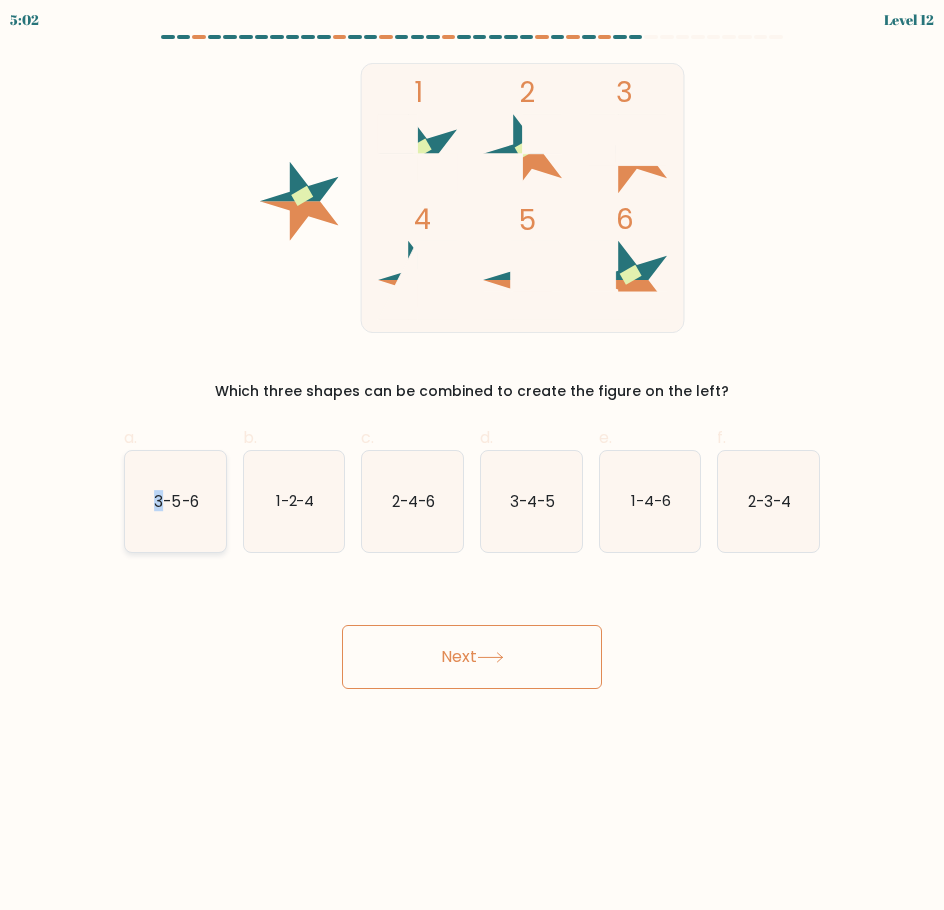 click on "3-5-6" 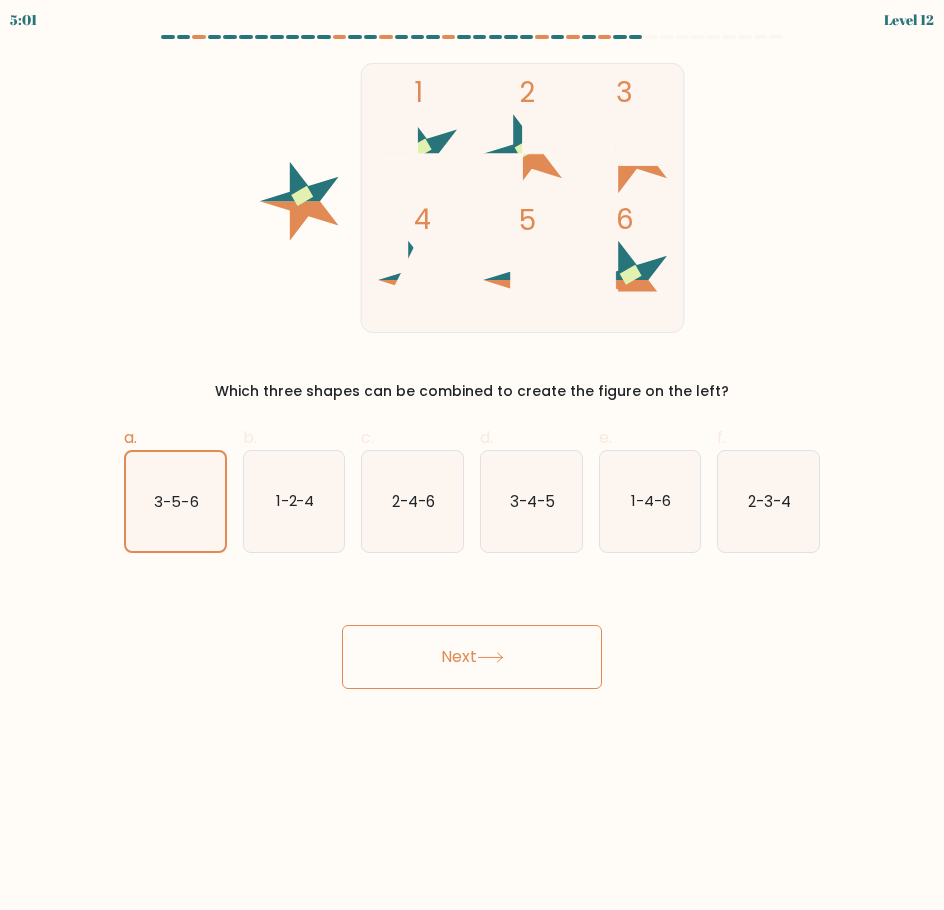 click on "5:01
Level 12" at bounding box center [472, 455] 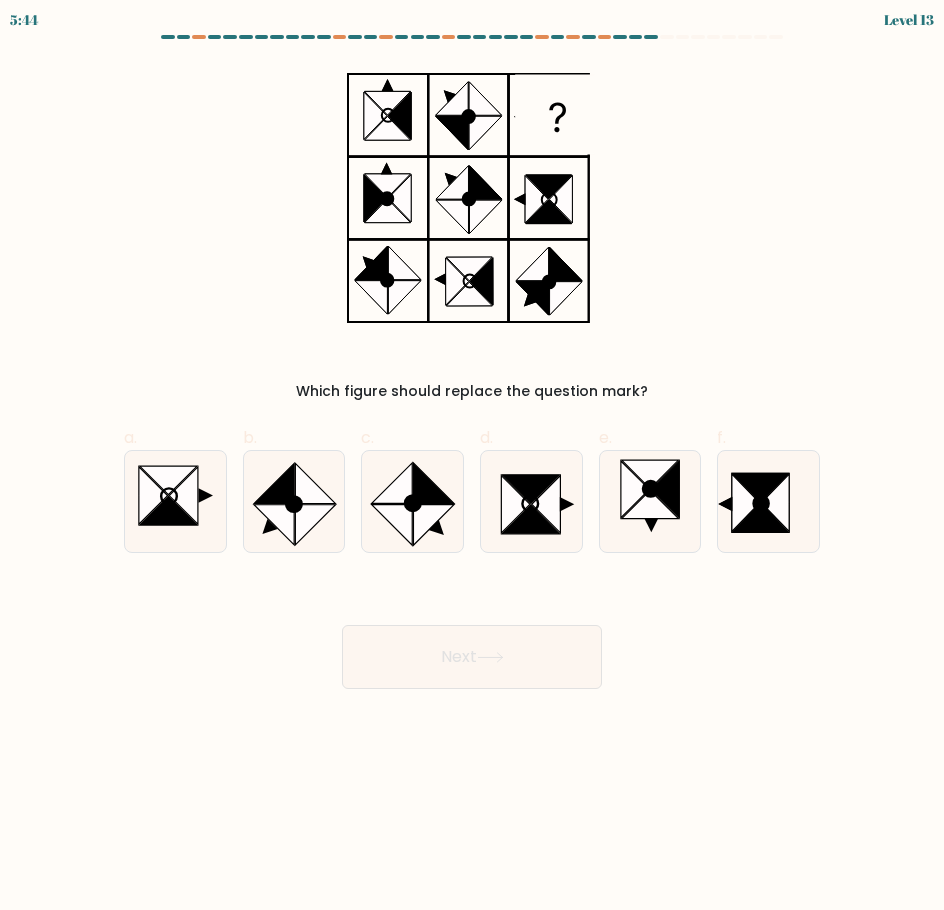 click on "Next" at bounding box center (472, 657) 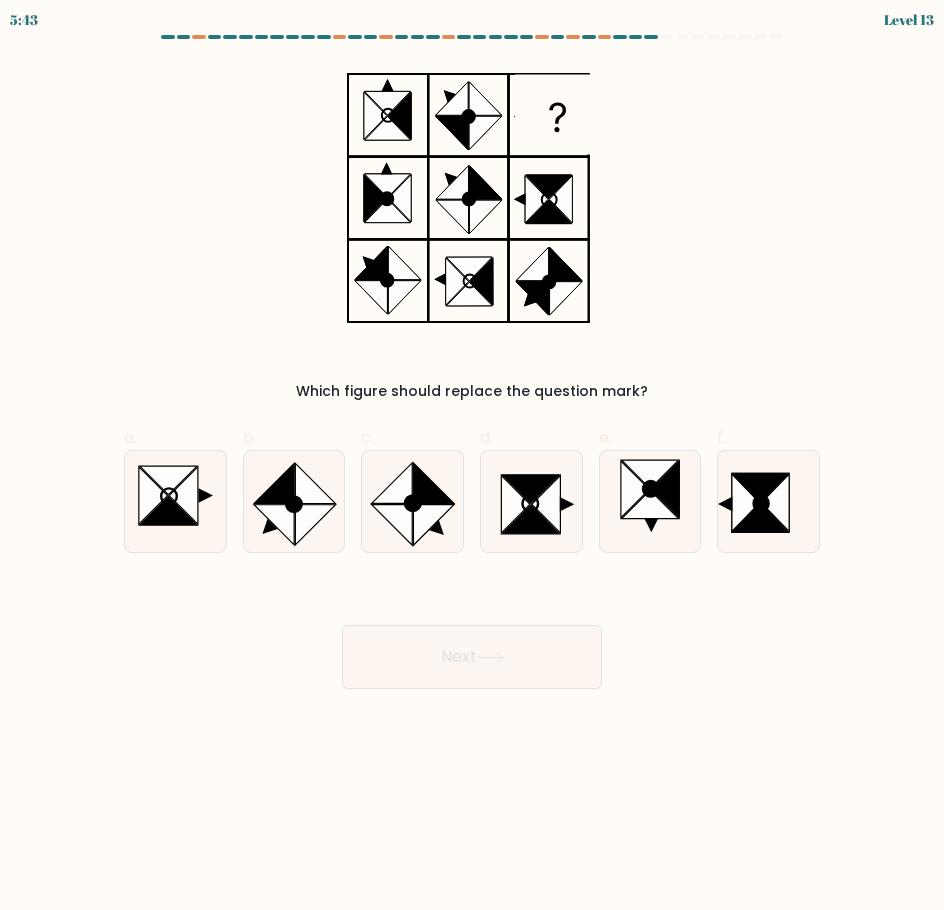 click on "Which figure should replace the question mark?" at bounding box center [472, 232] 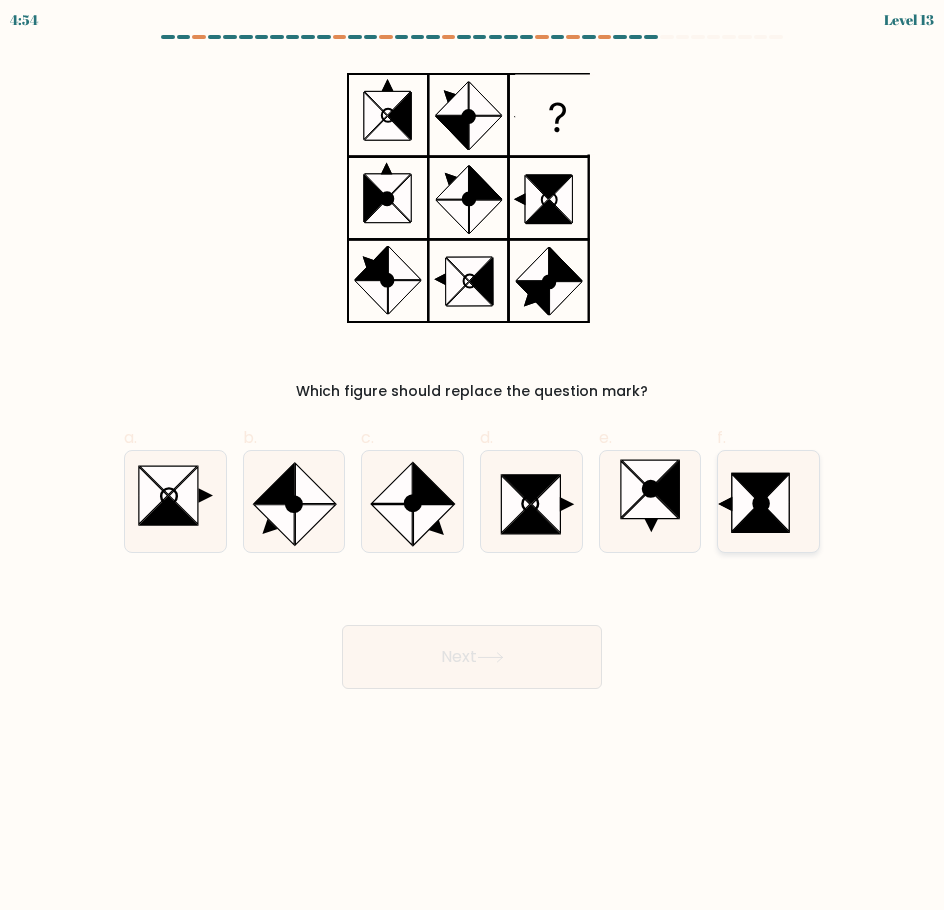click 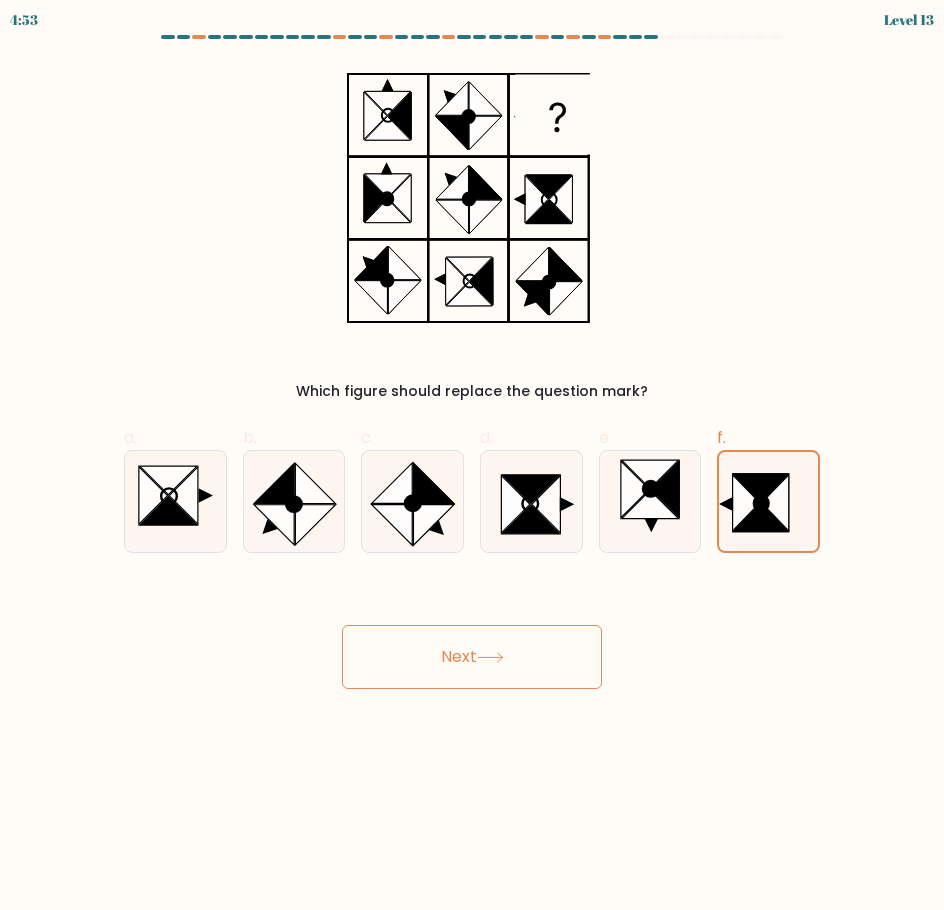 click on "Next" at bounding box center (472, 657) 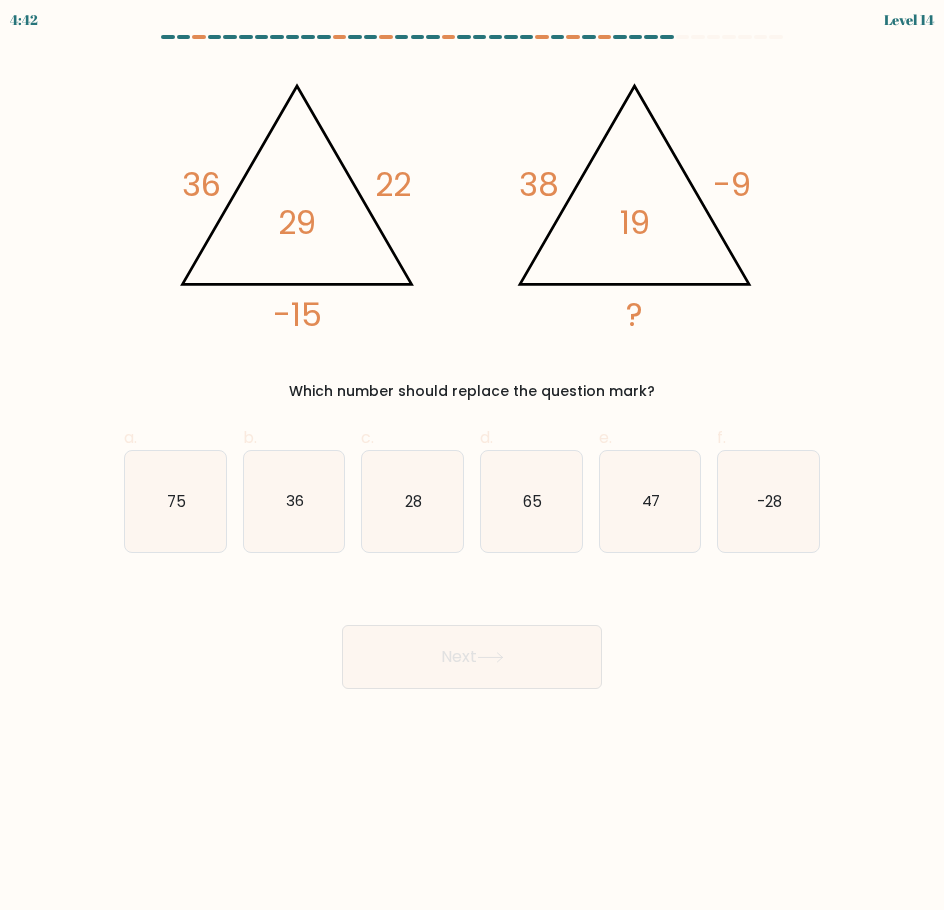 click on "Next" at bounding box center (472, 633) 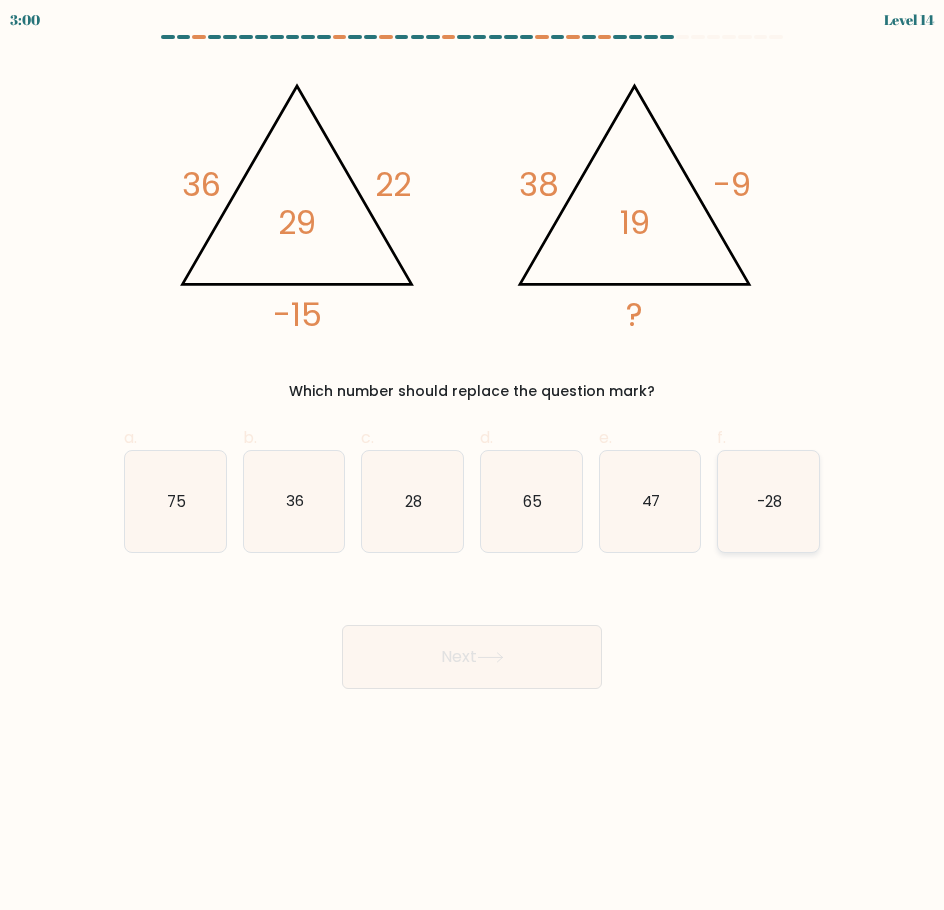 click on "-28" 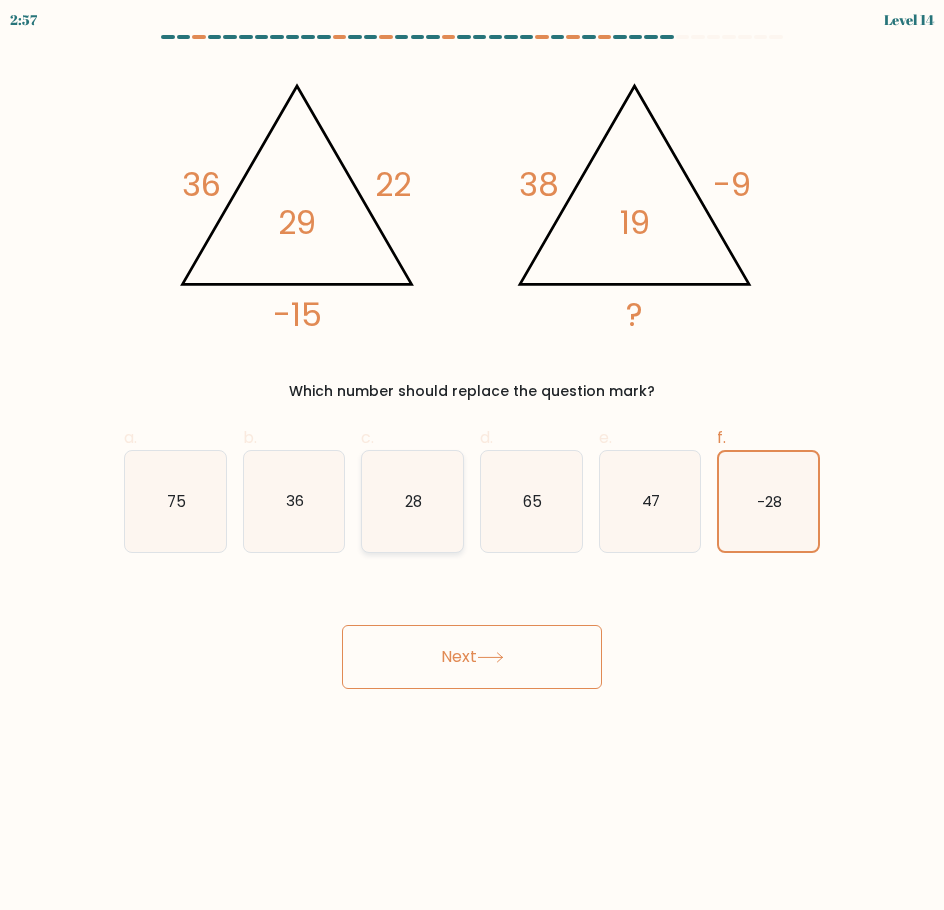 click on "28" 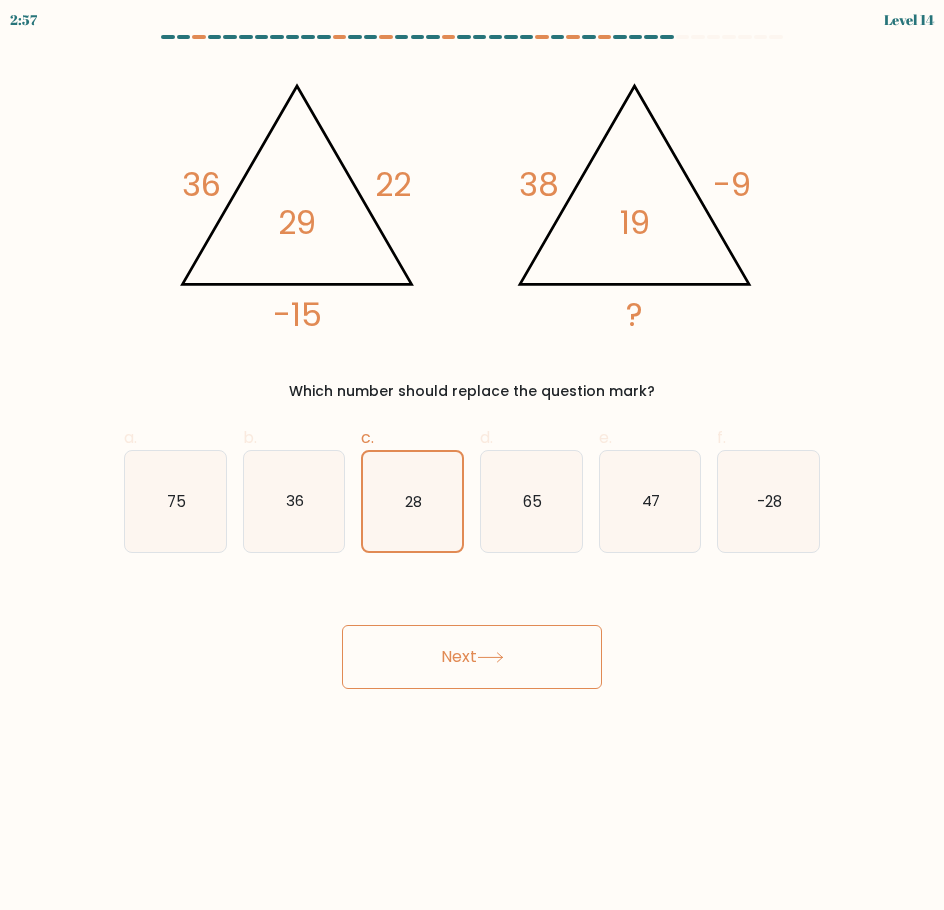 click on "Next" at bounding box center (472, 633) 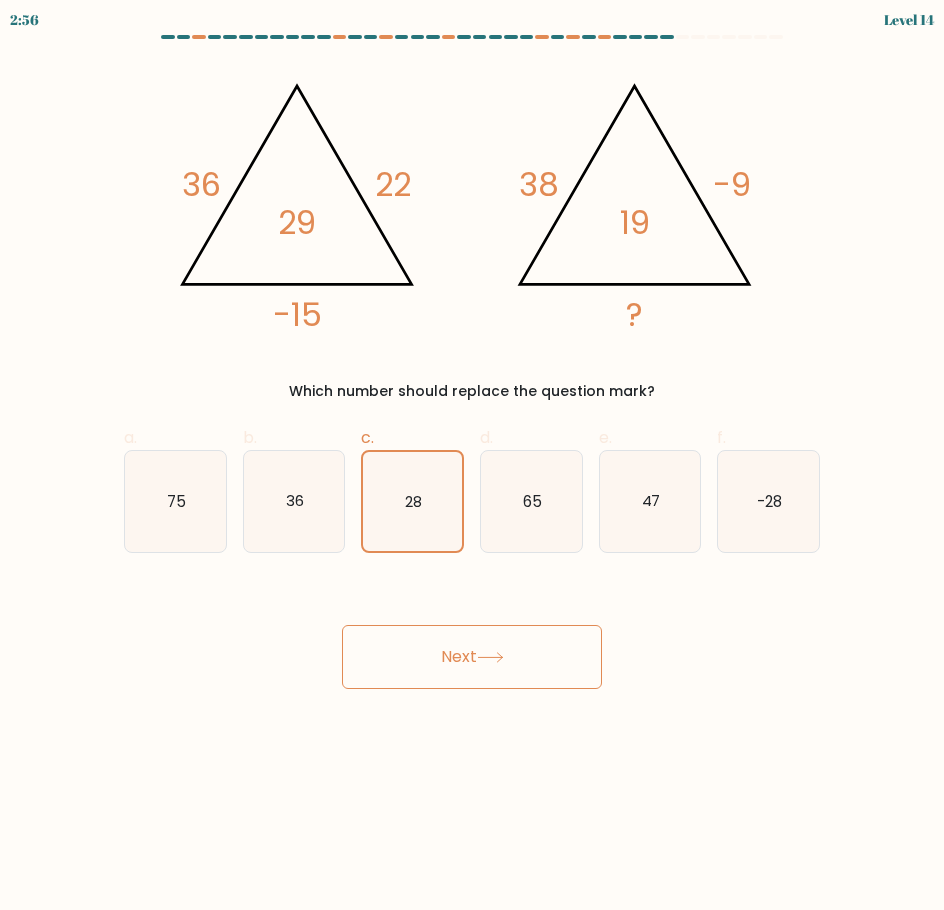 click on "Next" at bounding box center (472, 657) 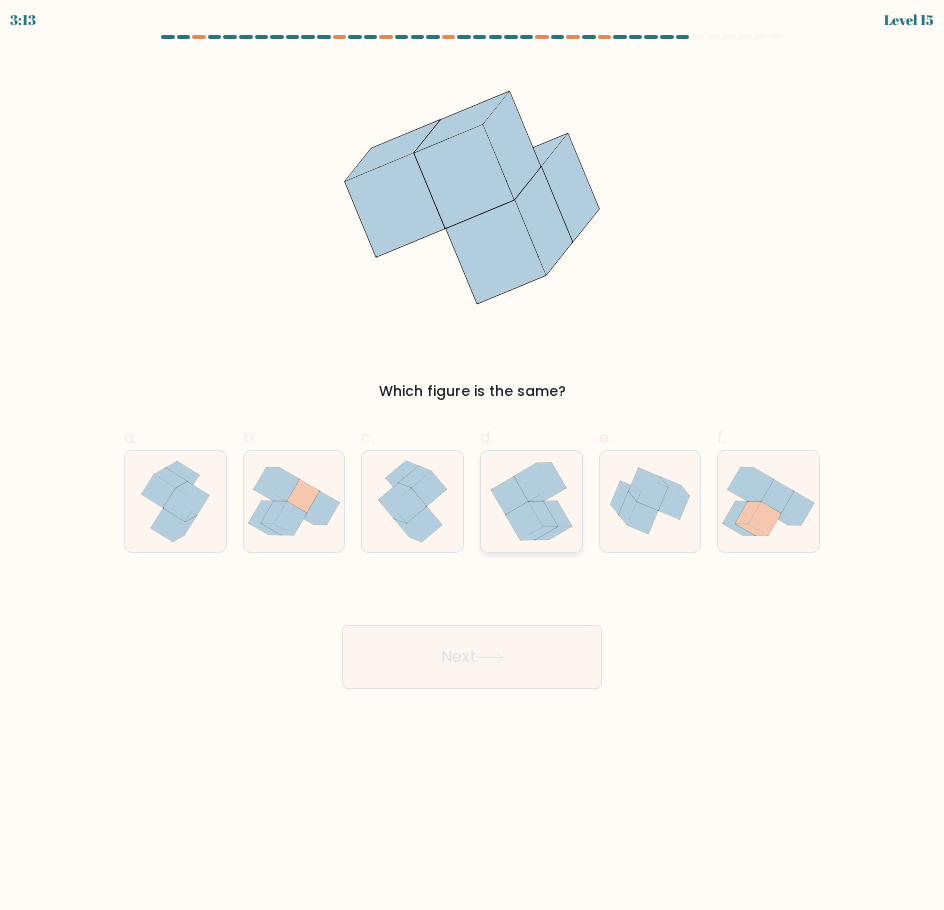click 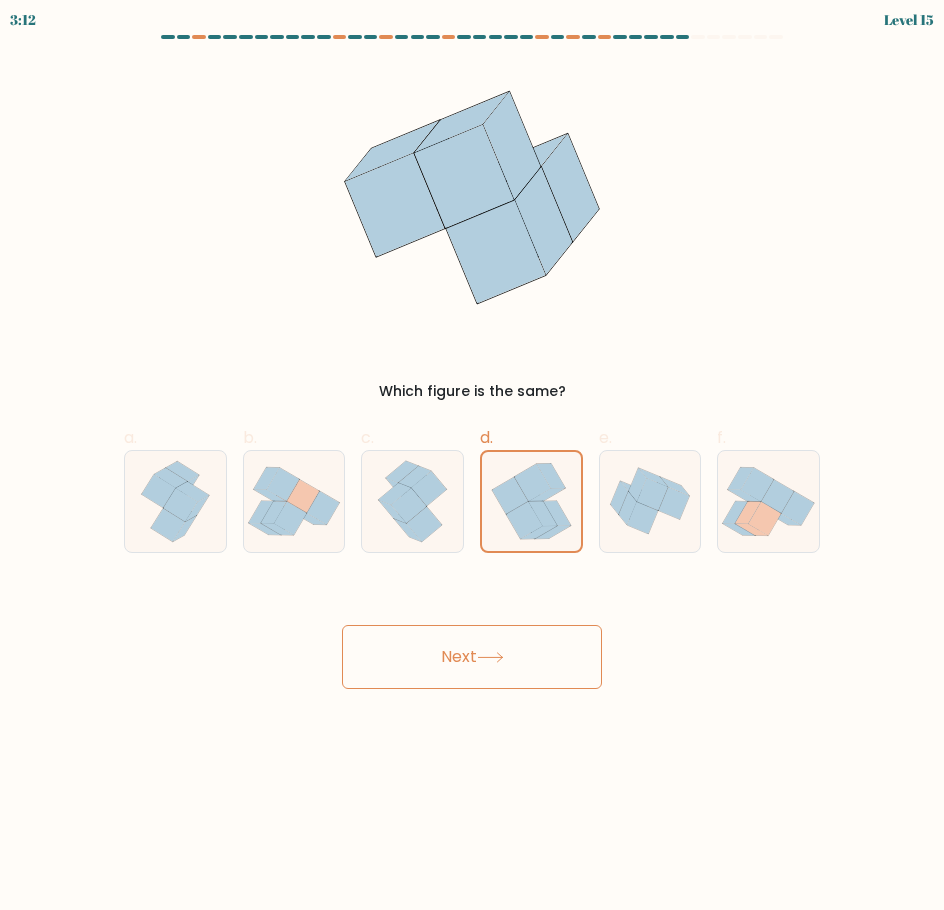 click on "Next" at bounding box center [472, 657] 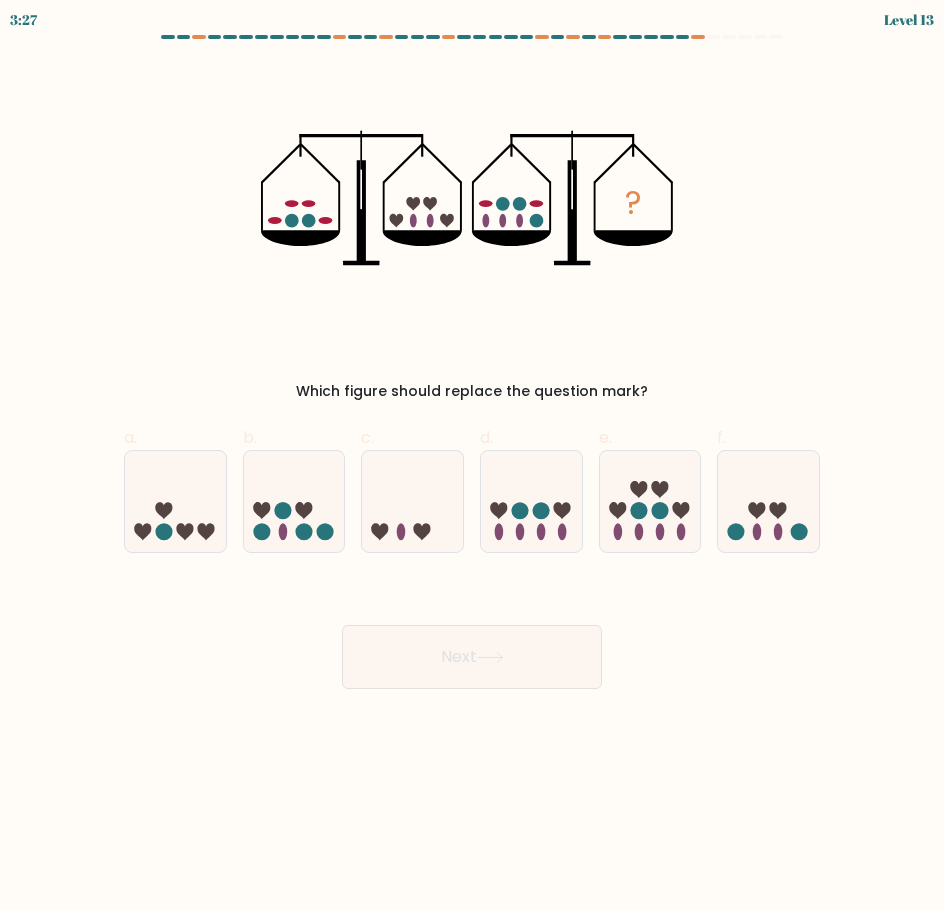 drag, startPoint x: 796, startPoint y: 531, endPoint x: 798, endPoint y: 648, distance: 117.01709 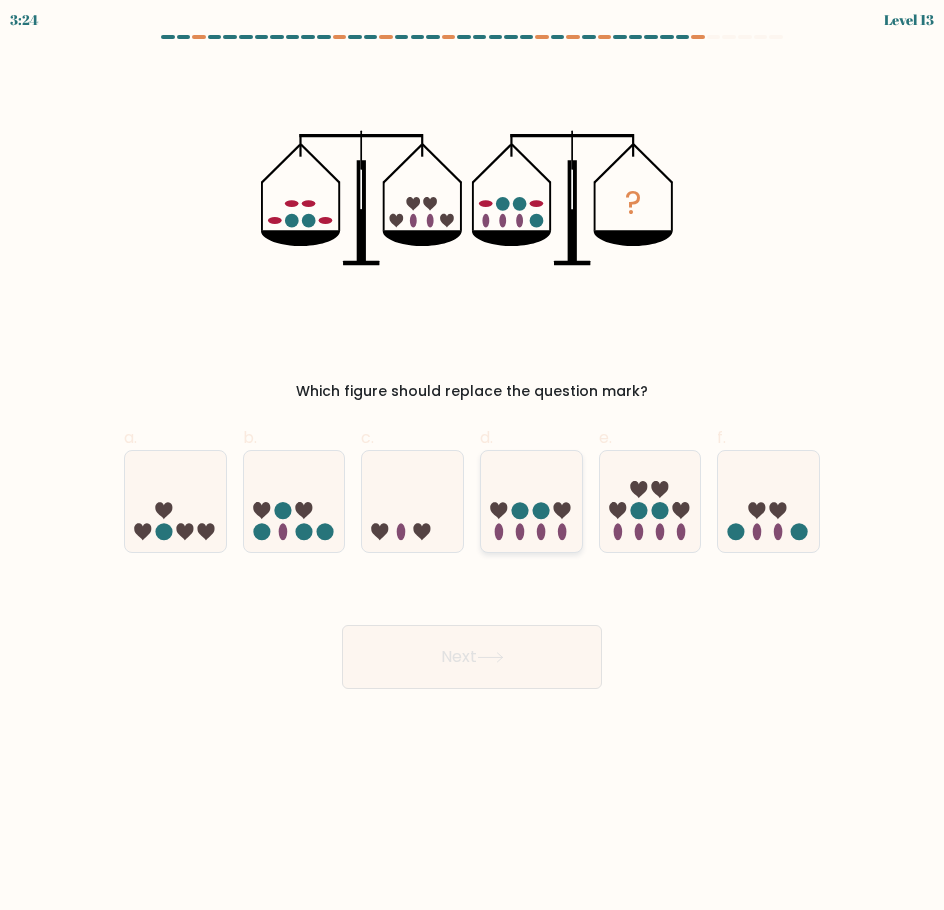click 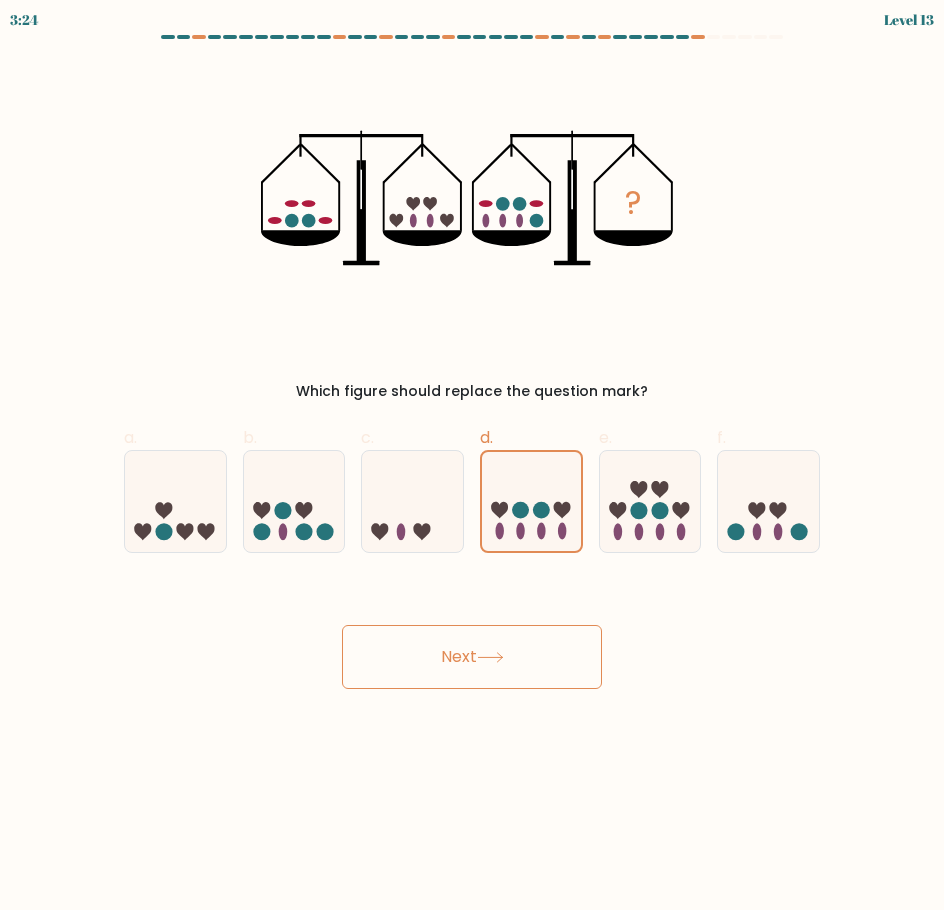 click on "Next" at bounding box center [472, 657] 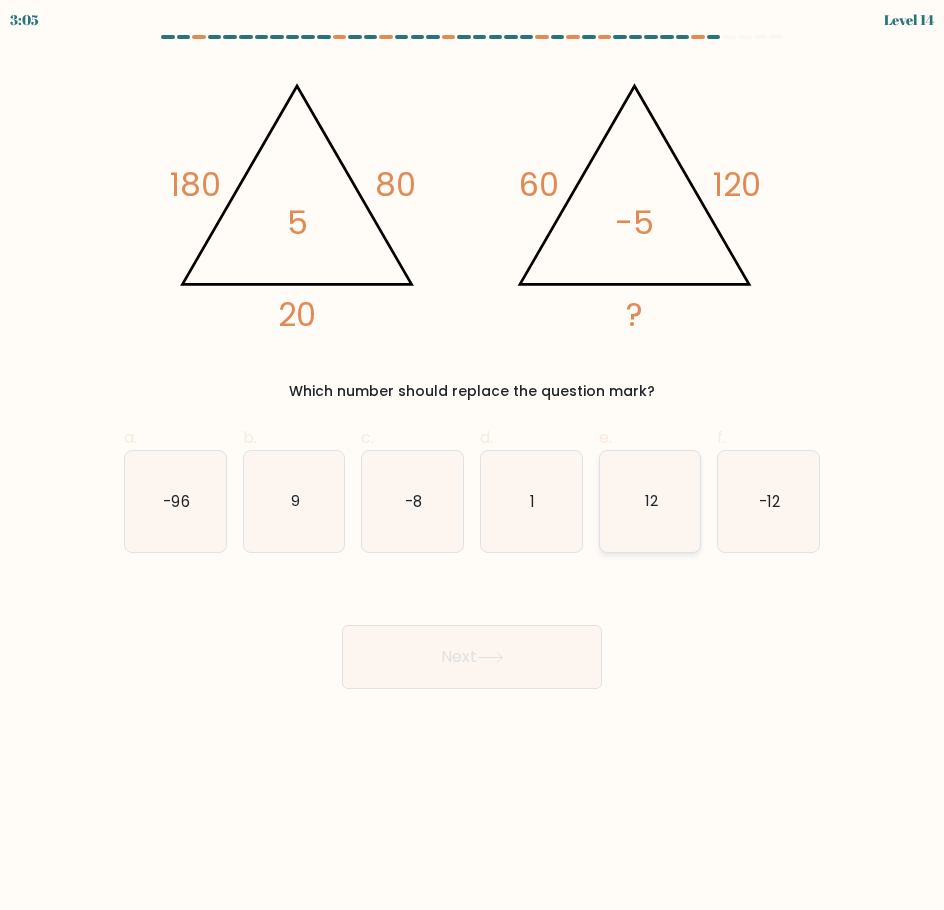 click on "12" 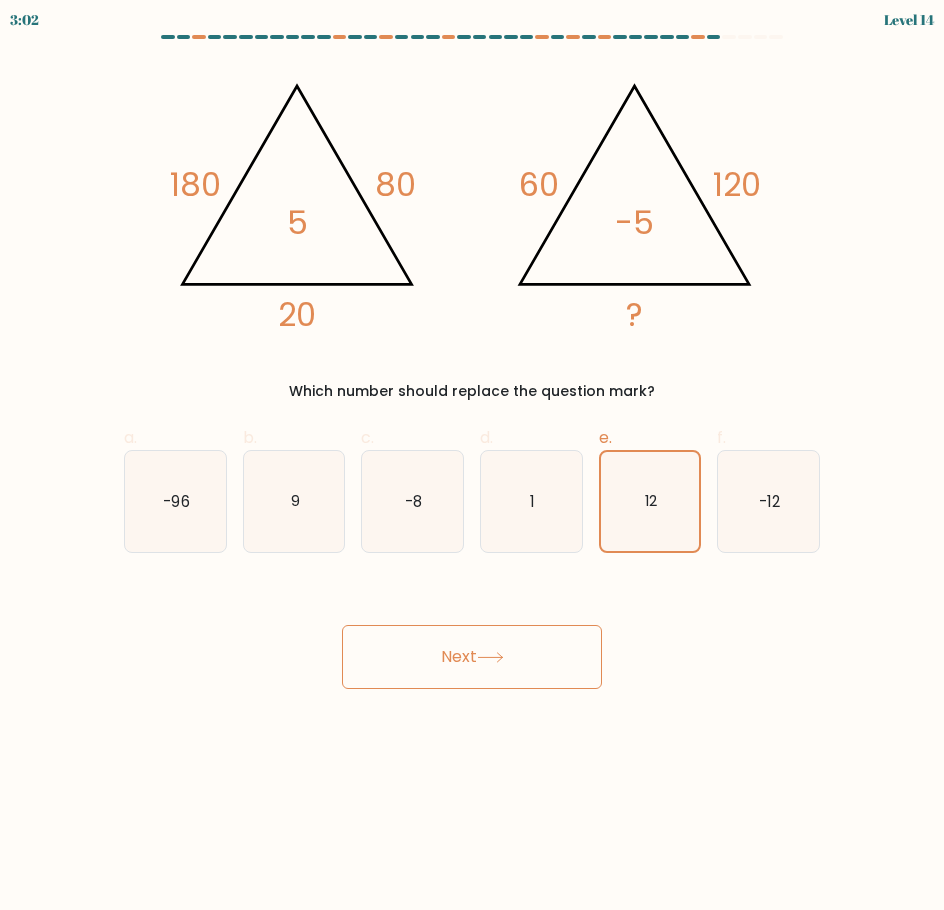 click on "Next" at bounding box center (472, 657) 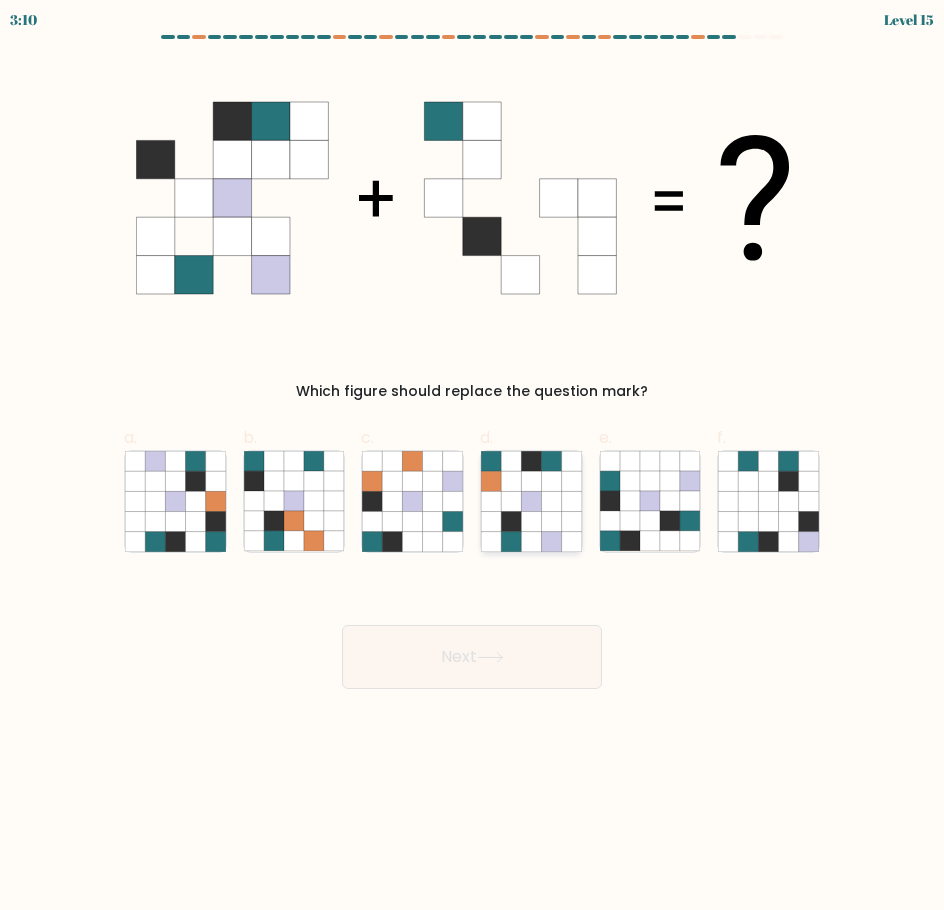 click 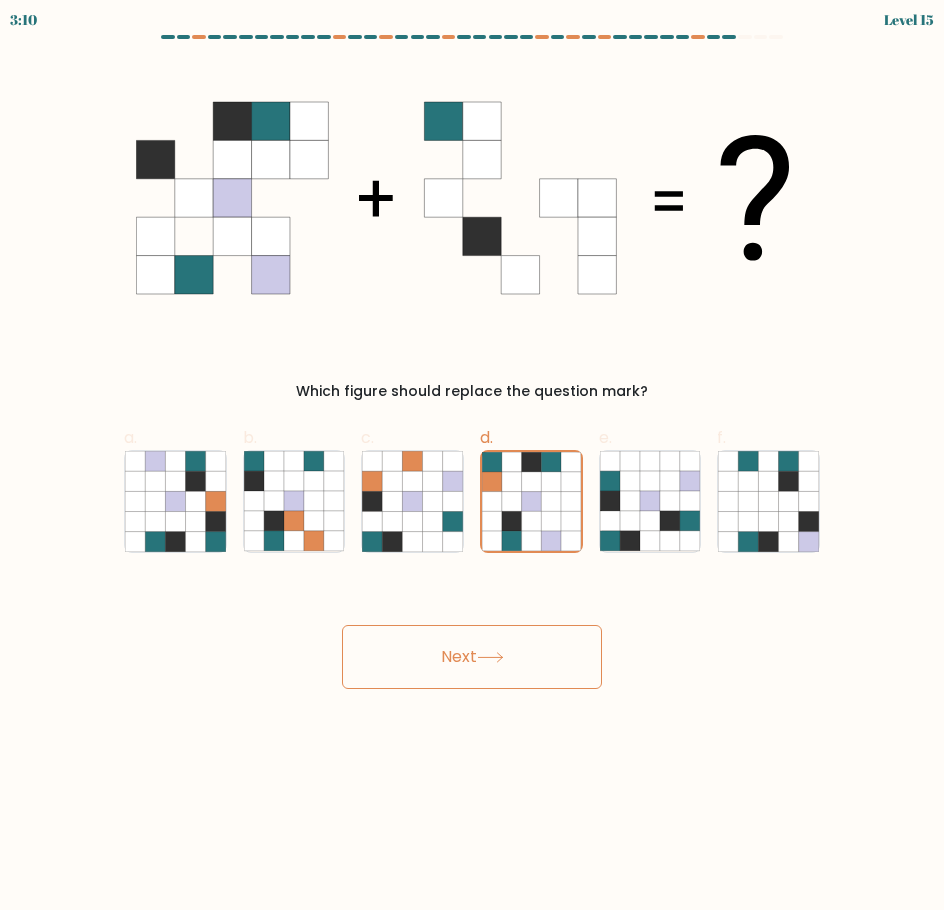 click on "Next" at bounding box center (472, 657) 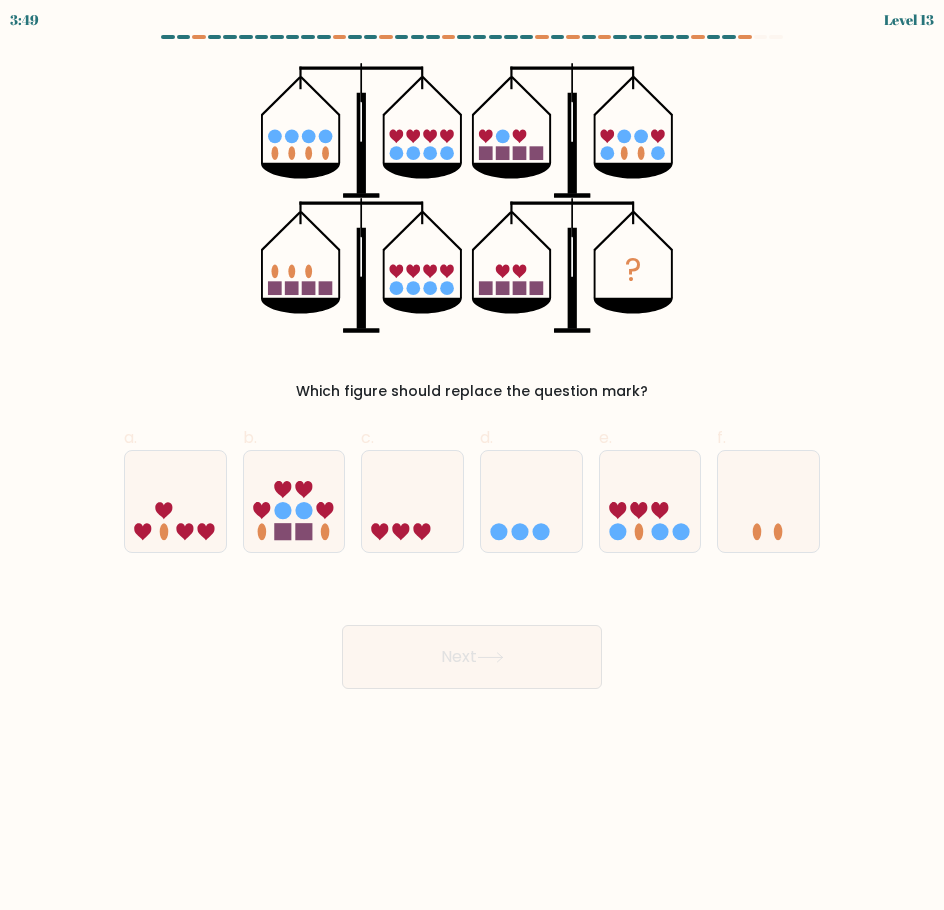 click on "Next" at bounding box center (472, 657) 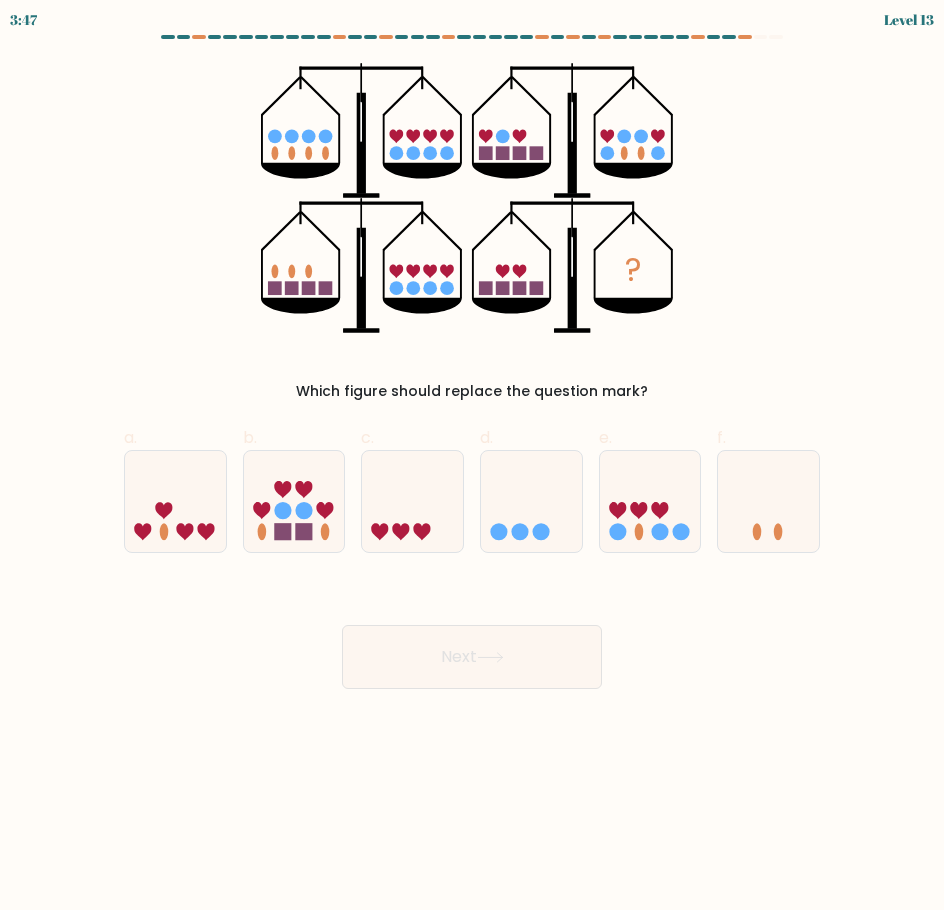 click on "?
Which figure should replace the question mark?" at bounding box center (472, 232) 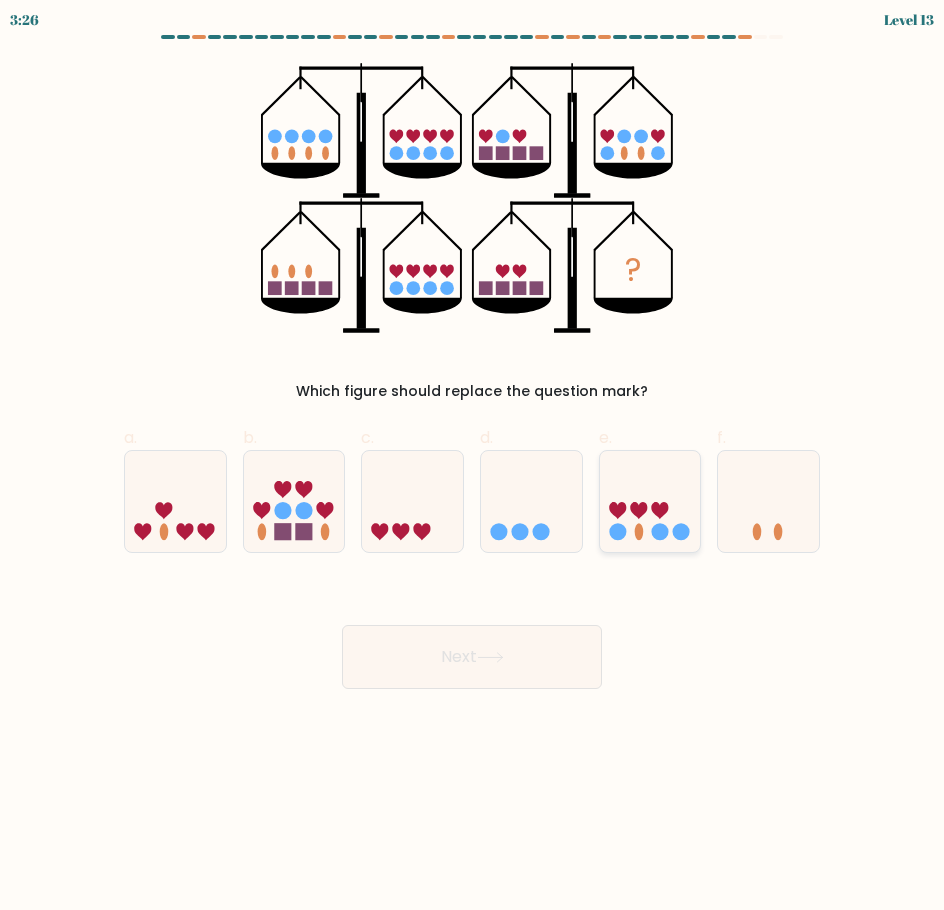 click 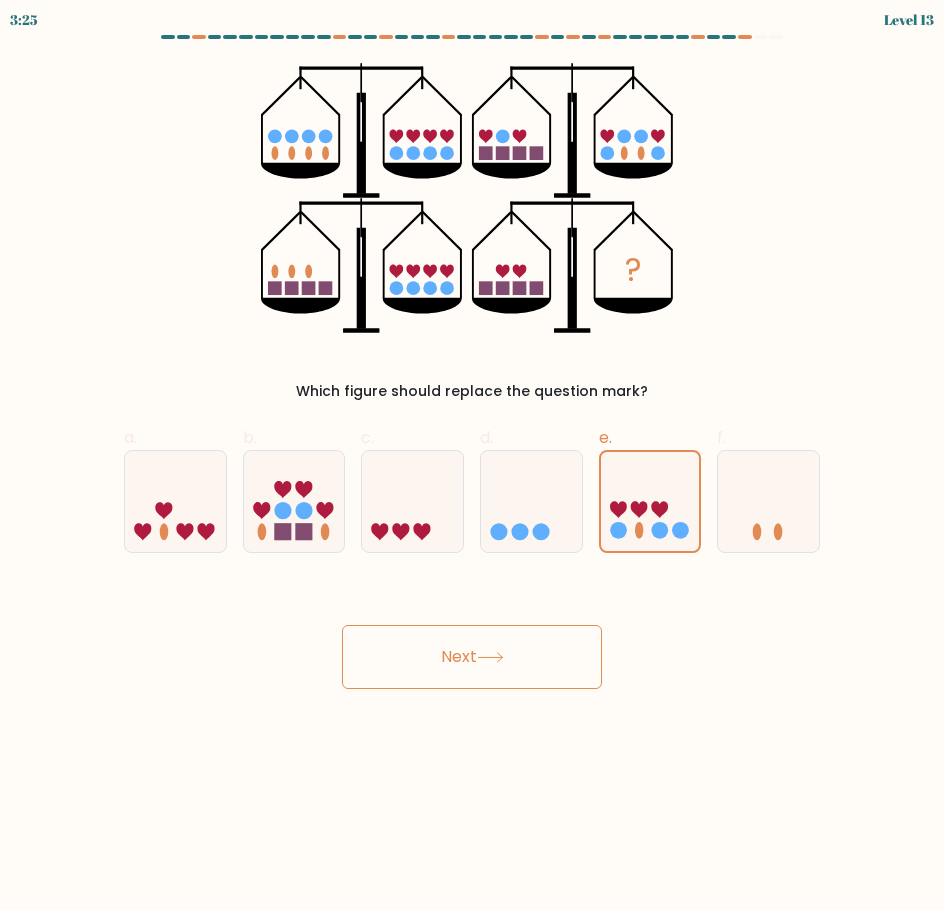 click on "3:25
Level 13" at bounding box center [472, 455] 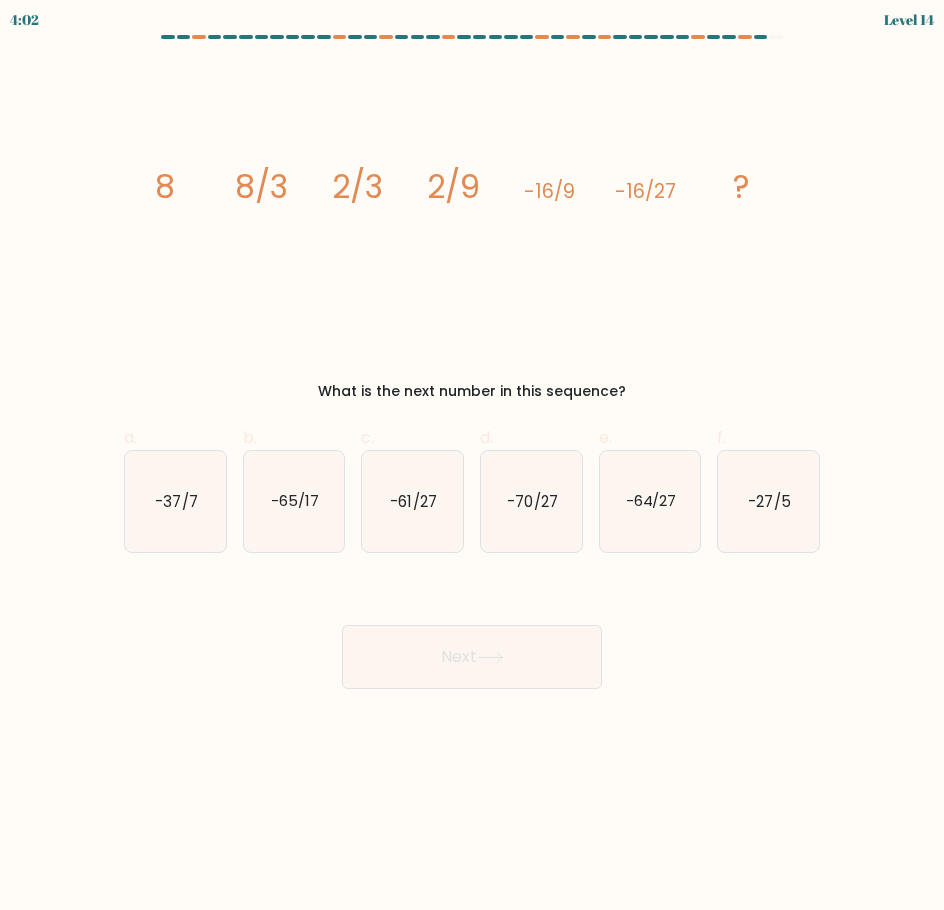 click on "image/svg+xml
8
8/3
2/3
2/9
-16/9
-16/27
?" 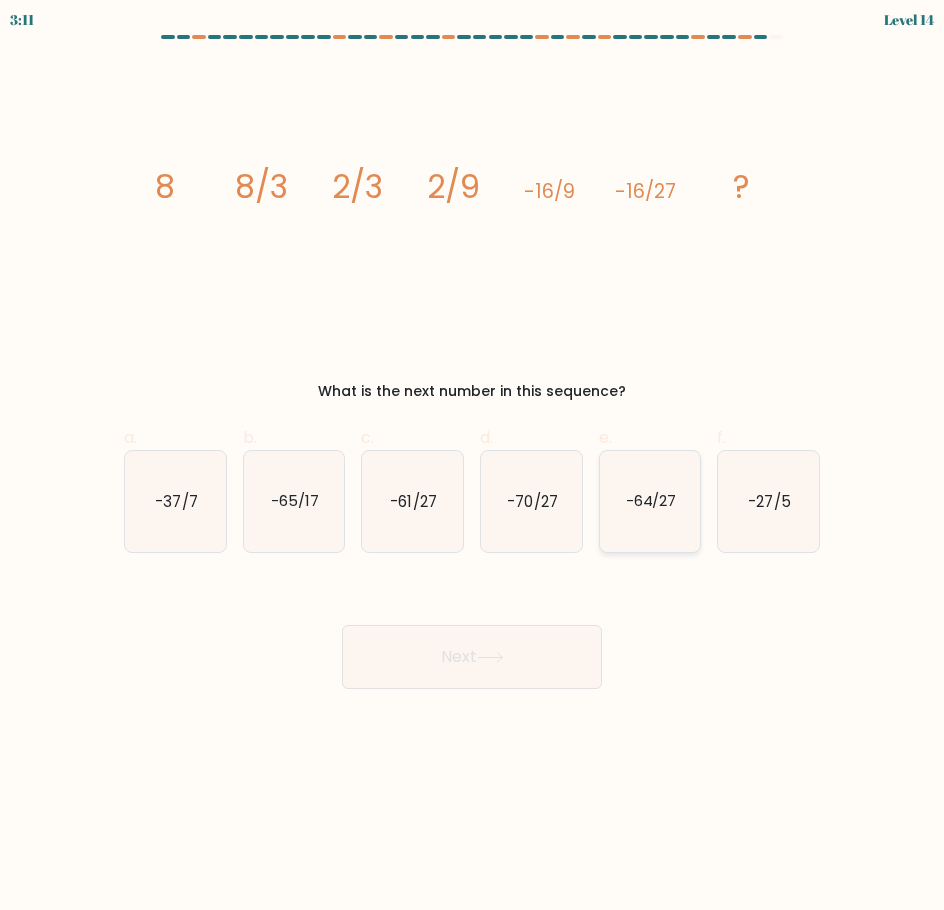 click on "-64/27" 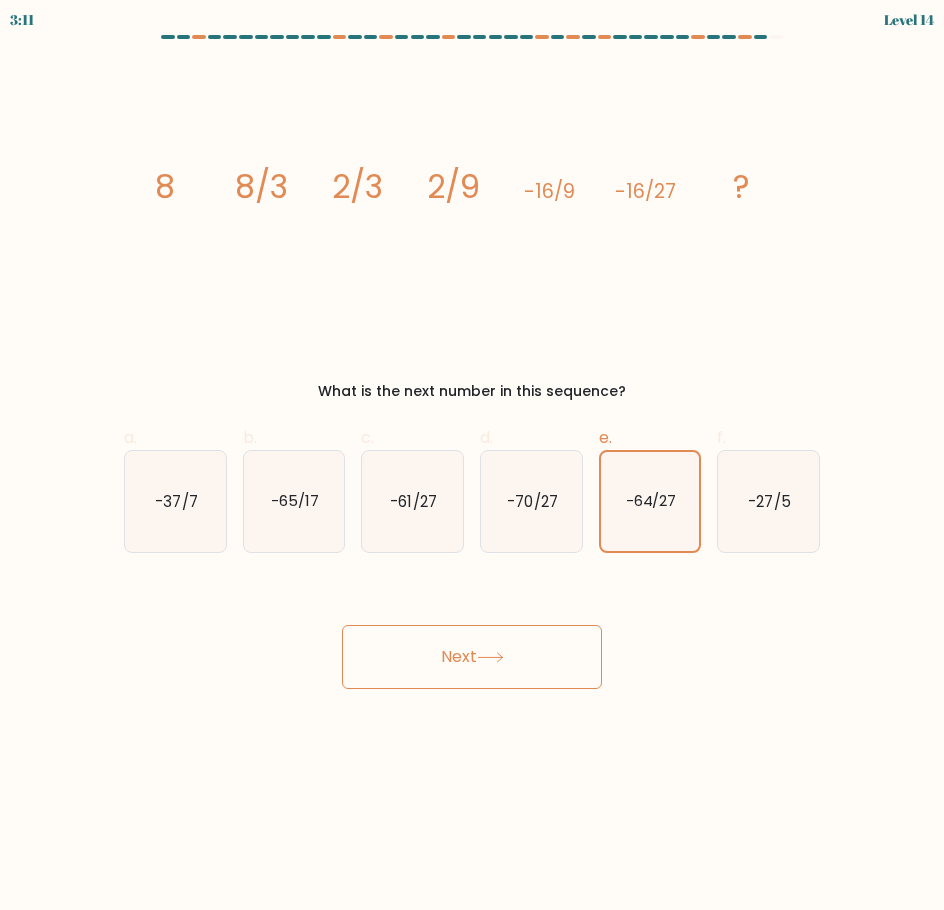 click on "Next" at bounding box center (472, 657) 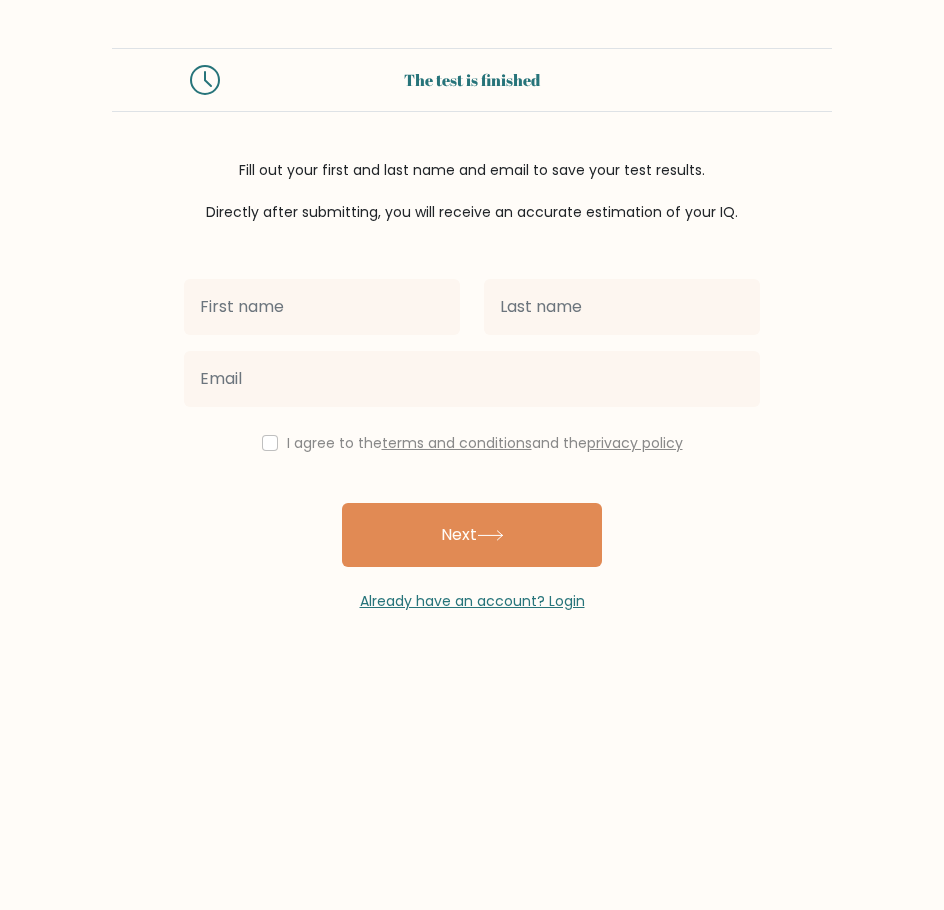 scroll, scrollTop: 0, scrollLeft: 0, axis: both 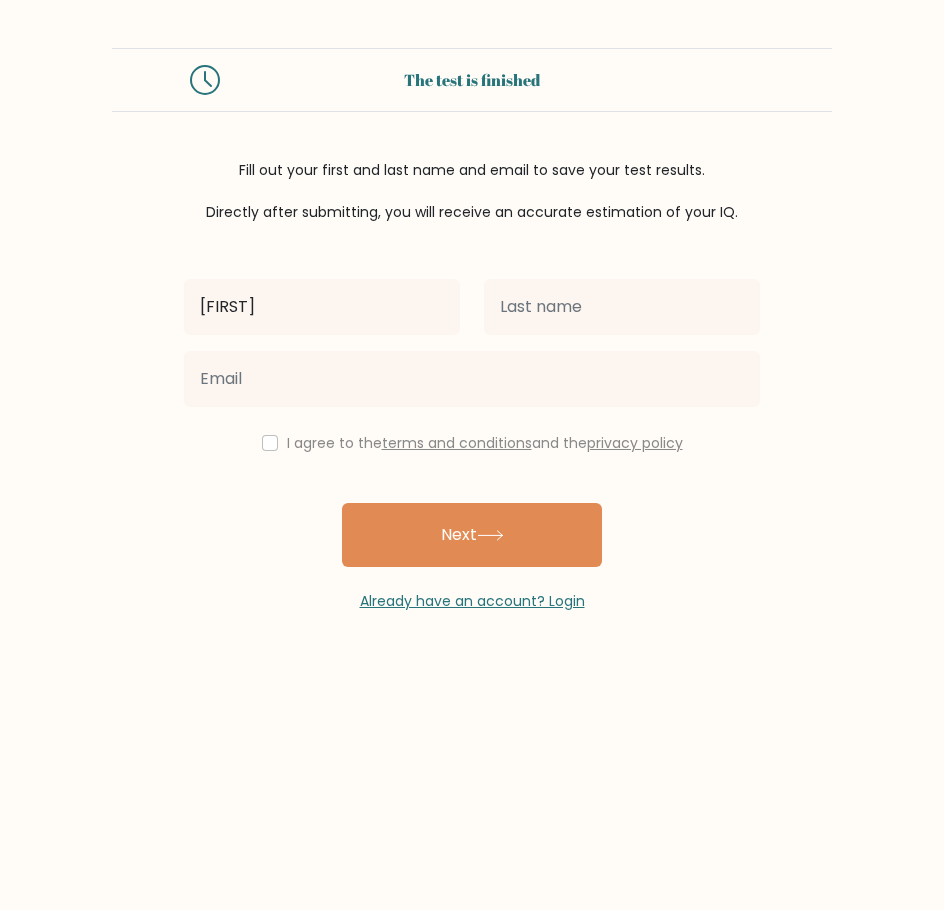 type on "[FIRST]" 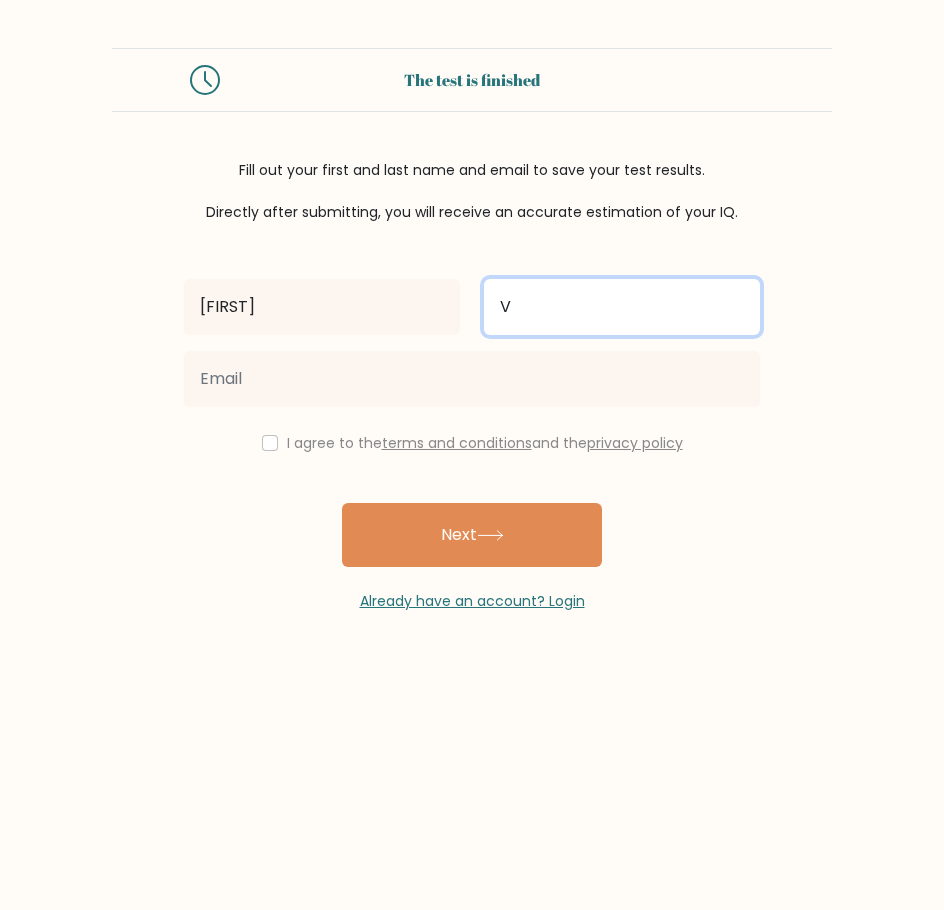 type on "V" 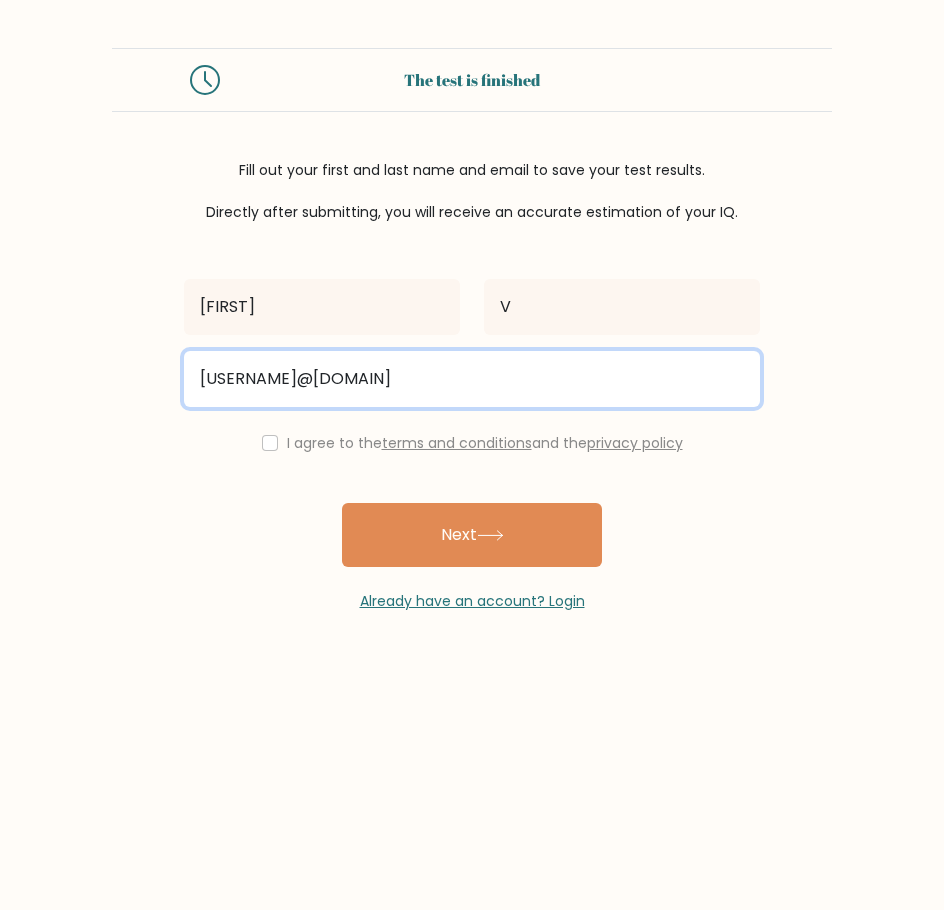 type on "[USERNAME]@[DOMAIN]" 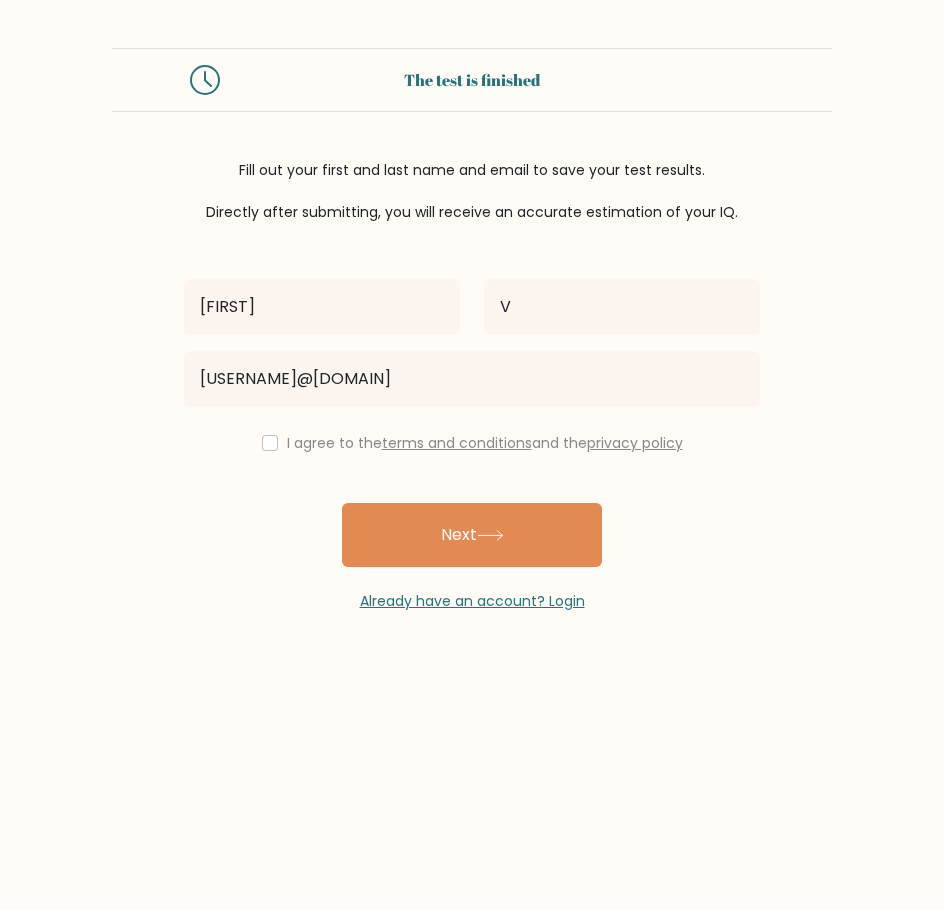 click on "I agree to the  terms and conditions  and the  privacy policy" at bounding box center (472, 443) 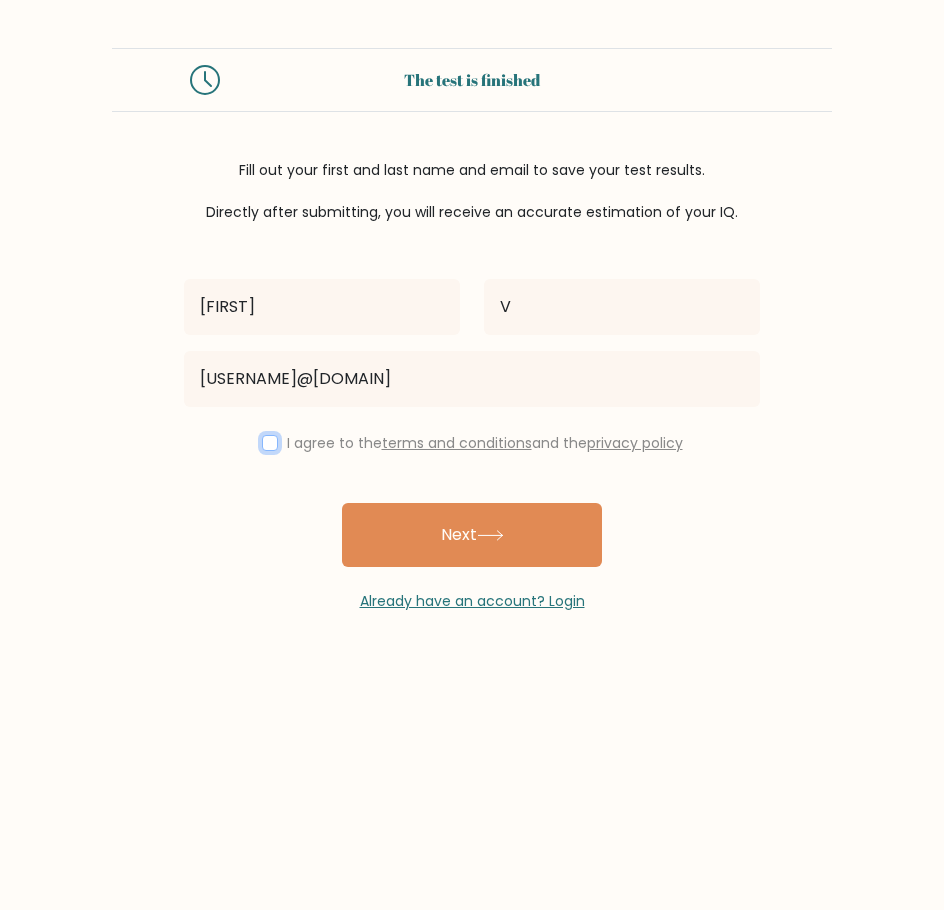 click at bounding box center [270, 443] 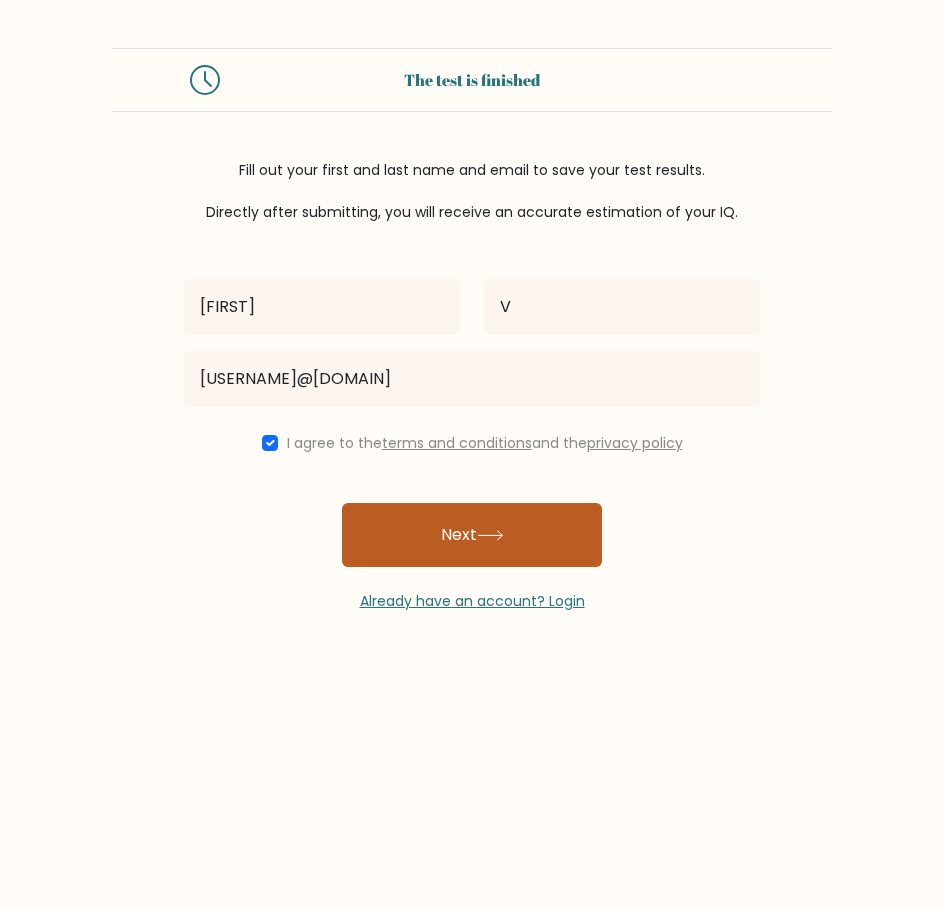 click 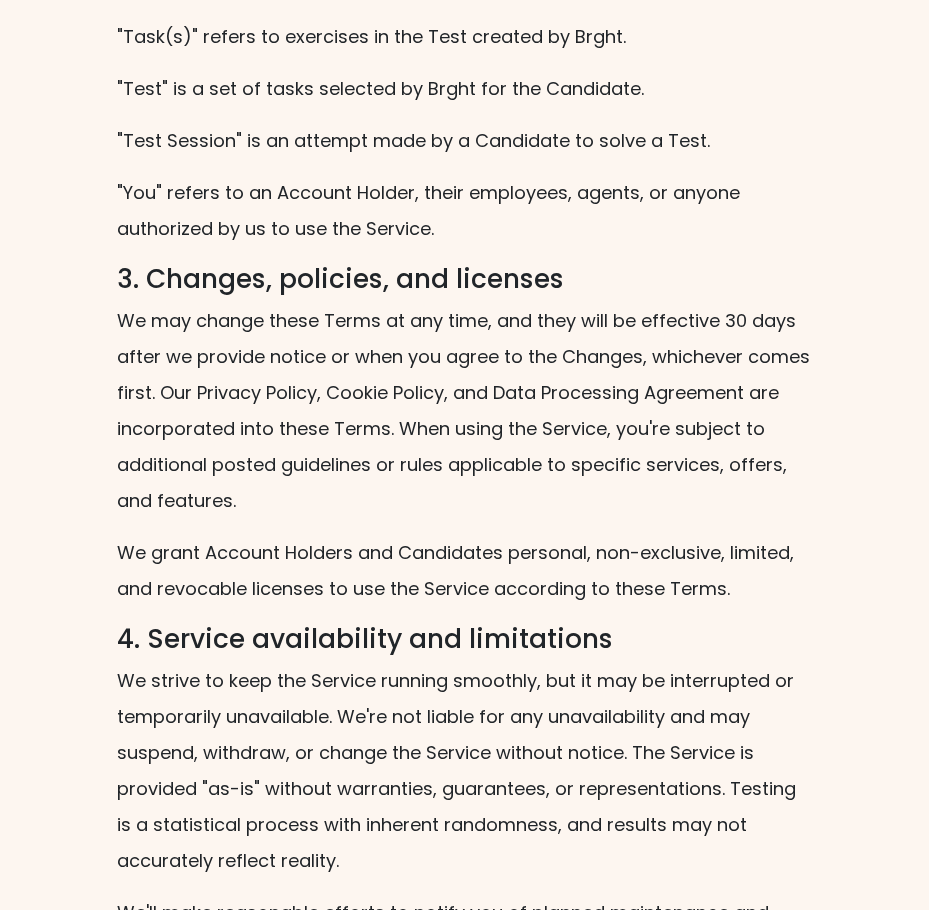 scroll, scrollTop: 2000, scrollLeft: 0, axis: vertical 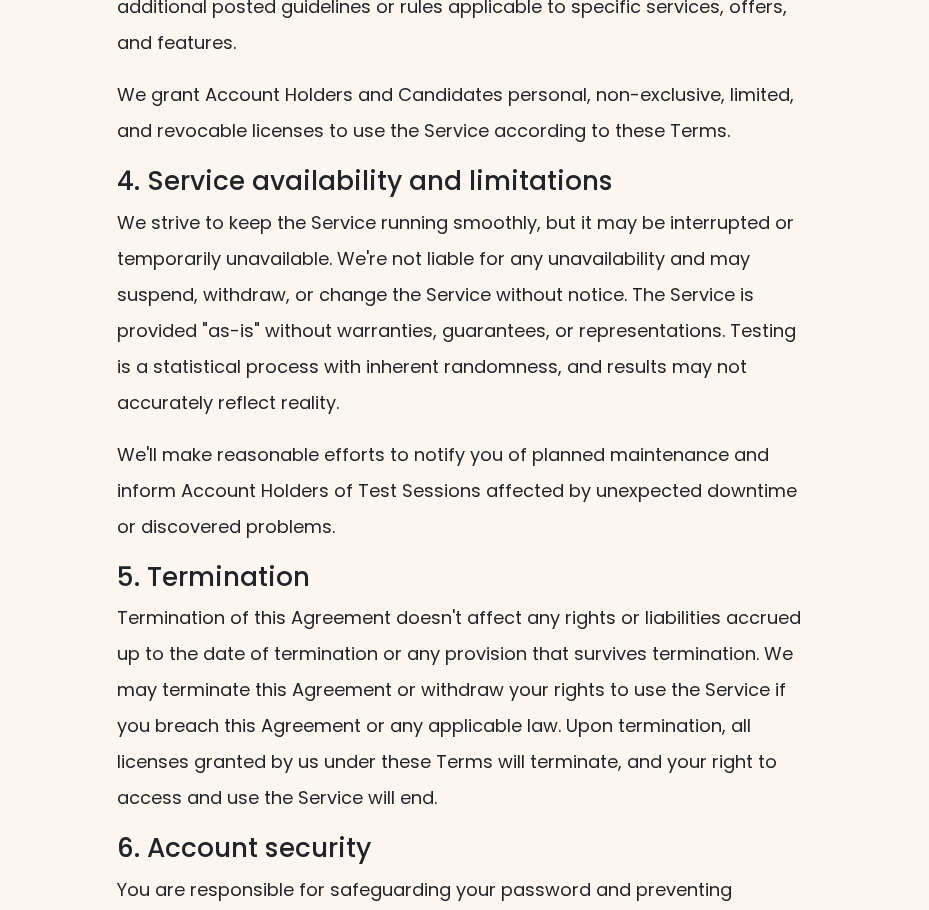 drag, startPoint x: 928, startPoint y: 406, endPoint x: 877, endPoint y: 374, distance: 60.207973 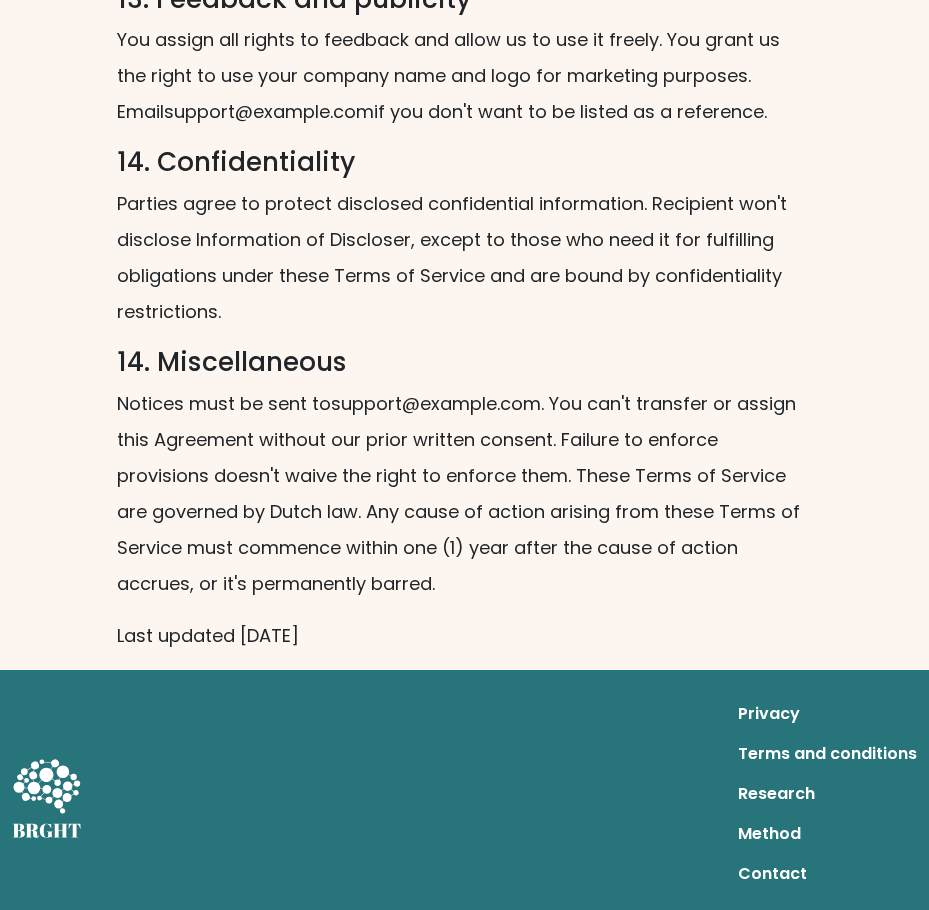 scroll, scrollTop: 0, scrollLeft: 0, axis: both 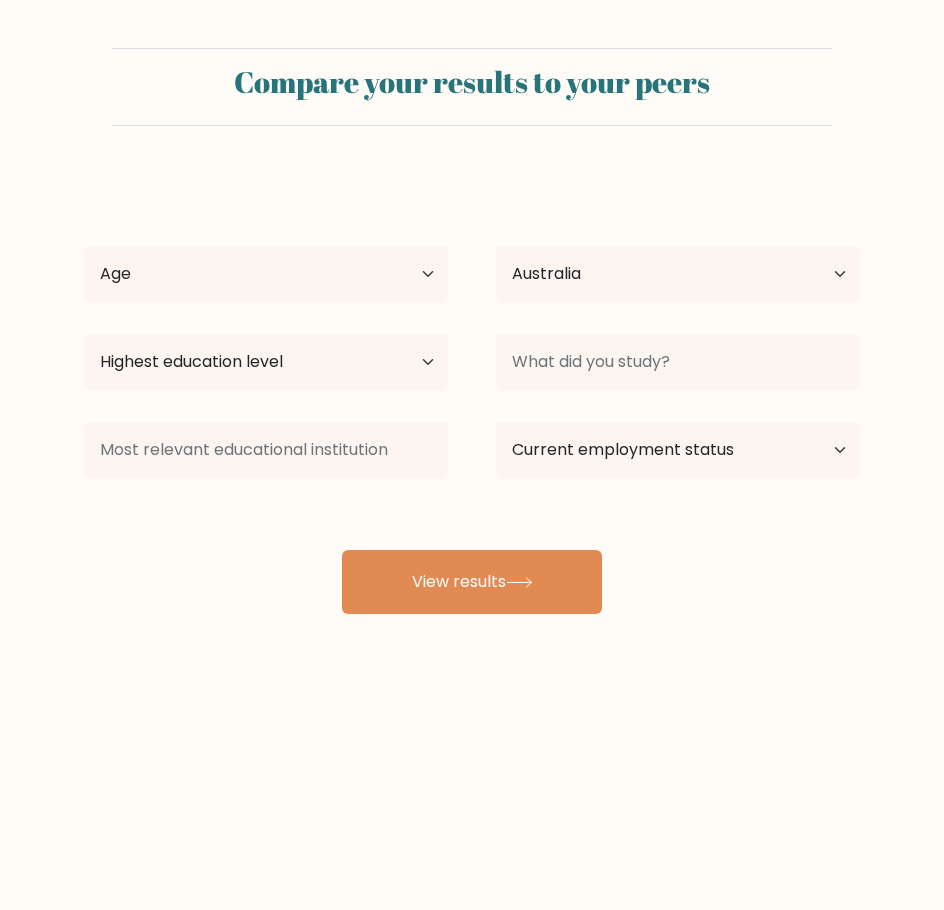 select on "AU" 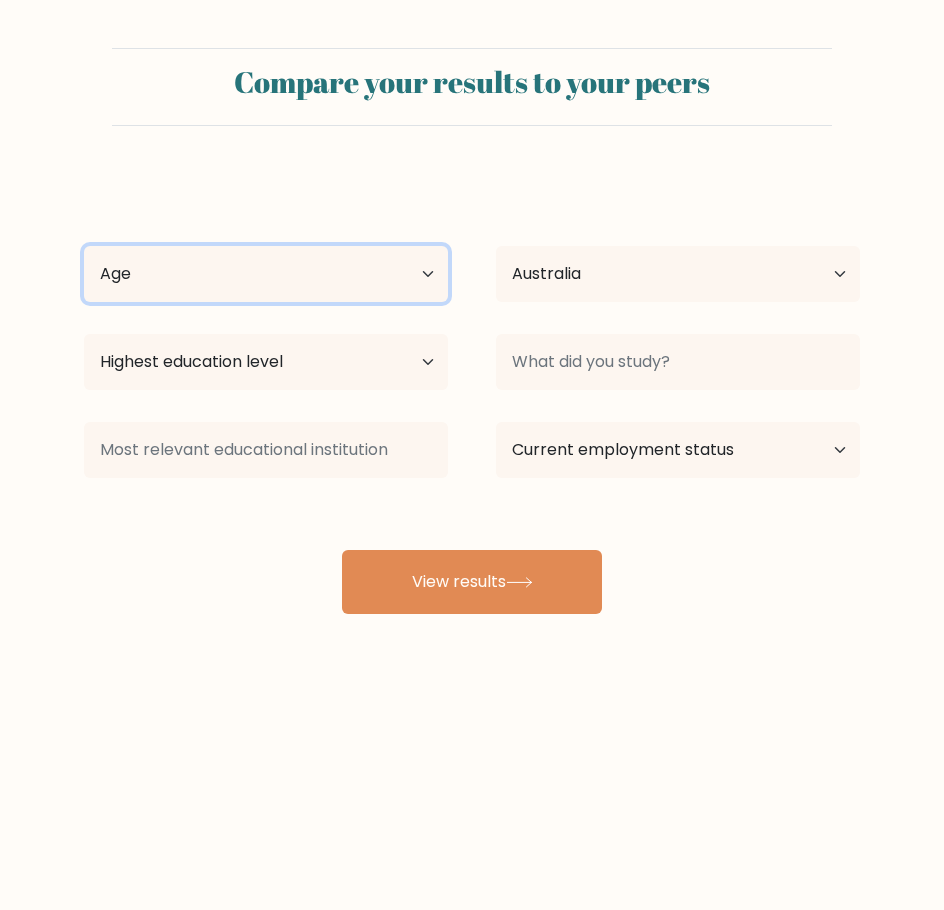 click on "Age
Under 18 years old
18-24 years old
25-34 years old
35-44 years old
45-54 years old
55-64 years old
65 years old and above" at bounding box center (266, 274) 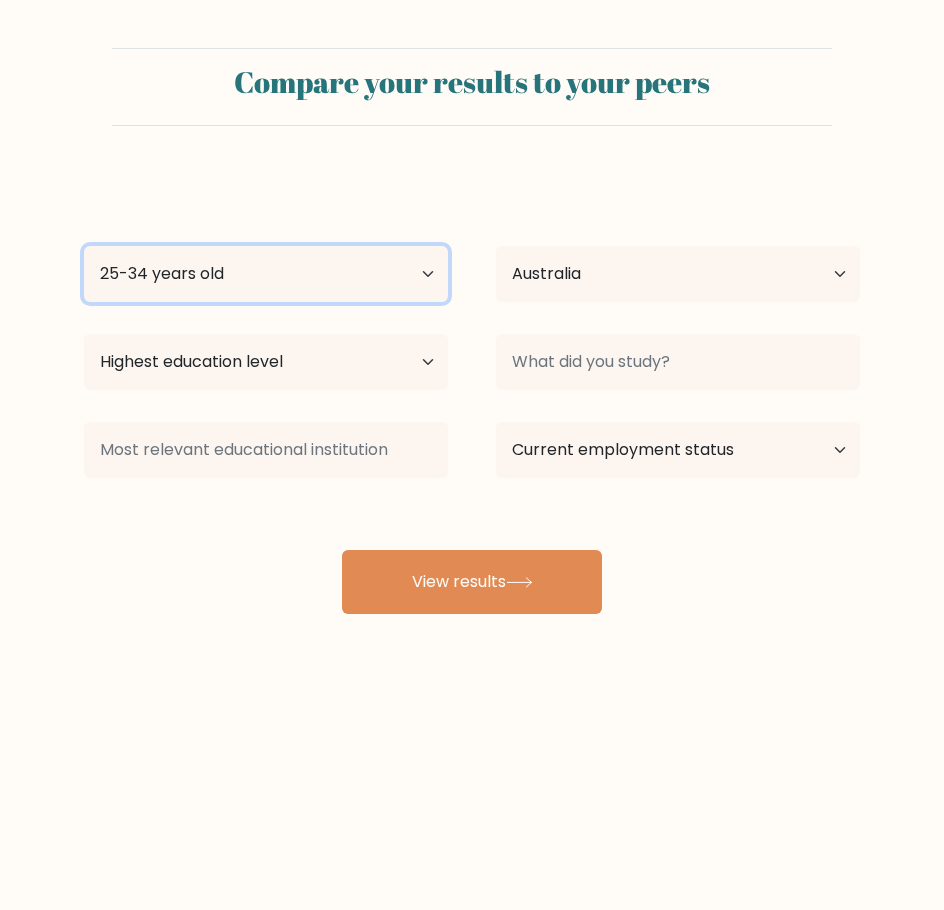 click on "Age
Under 18 years old
18-24 years old
25-34 years old
35-44 years old
45-54 years old
55-64 years old
65 years old and above" at bounding box center (266, 274) 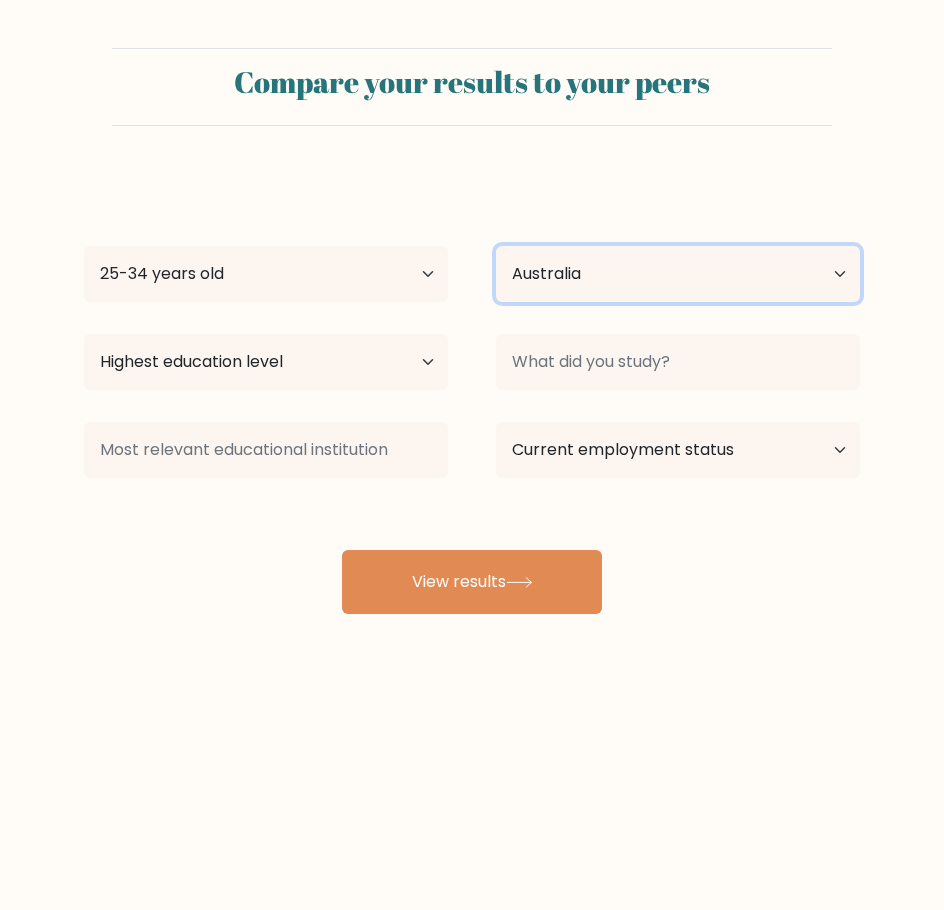 click on "Country
Afghanistan
Albania
Algeria
American Samoa
Andorra
Angola
Anguilla
Antarctica
Antigua and Barbuda
Argentina
Armenia
Aruba
Australia
Austria
Azerbaijan
Bahamas
Bahrain
Bangladesh
Barbados
Belarus
Belgium
Belize
Benin
Bermuda
Bhutan
Bolivia
Bonaire, Sint Eustatius and Saba
Bosnia and Herzegovina
Botswana
Bouvet Island
Brazil
British Indian Ocean Territory
Brunei
Bulgaria
Burkina Faso
Burundi
Cabo Verde
Cambodia
Cameroon
Canada
Cayman Islands
Central African Republic
Chad
Chile
China
Christmas Island
Cocos (Keeling) Islands
Colombia
Comoros
Congo
Congo (the Democratic Republic of the)
Cook Islands
Costa Rica
Côte d'Ivoire
Croatia
Cuba" at bounding box center (678, 274) 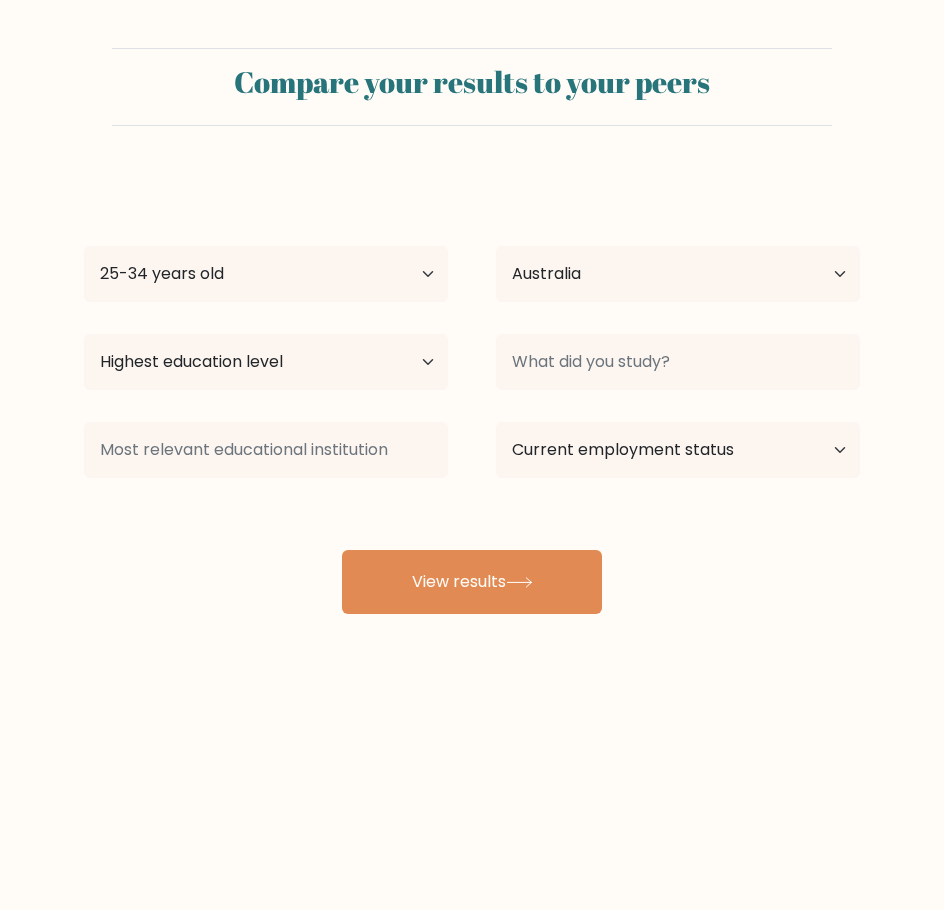 drag, startPoint x: 631, startPoint y: 162, endPoint x: 267, endPoint y: 385, distance: 426.8782 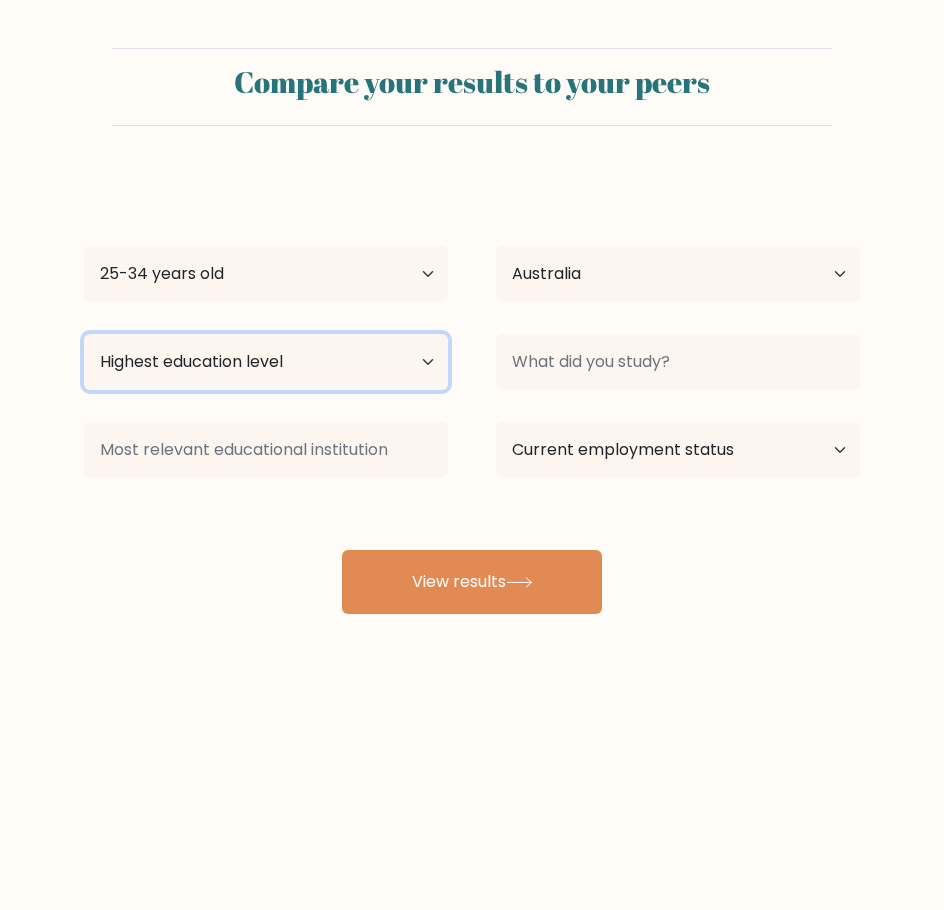 click on "Highest education level
No schooling
Primary
Lower Secondary
Upper Secondary
Occupation Specific
Bachelor's degree
Master's degree
Doctoral degree" at bounding box center [266, 362] 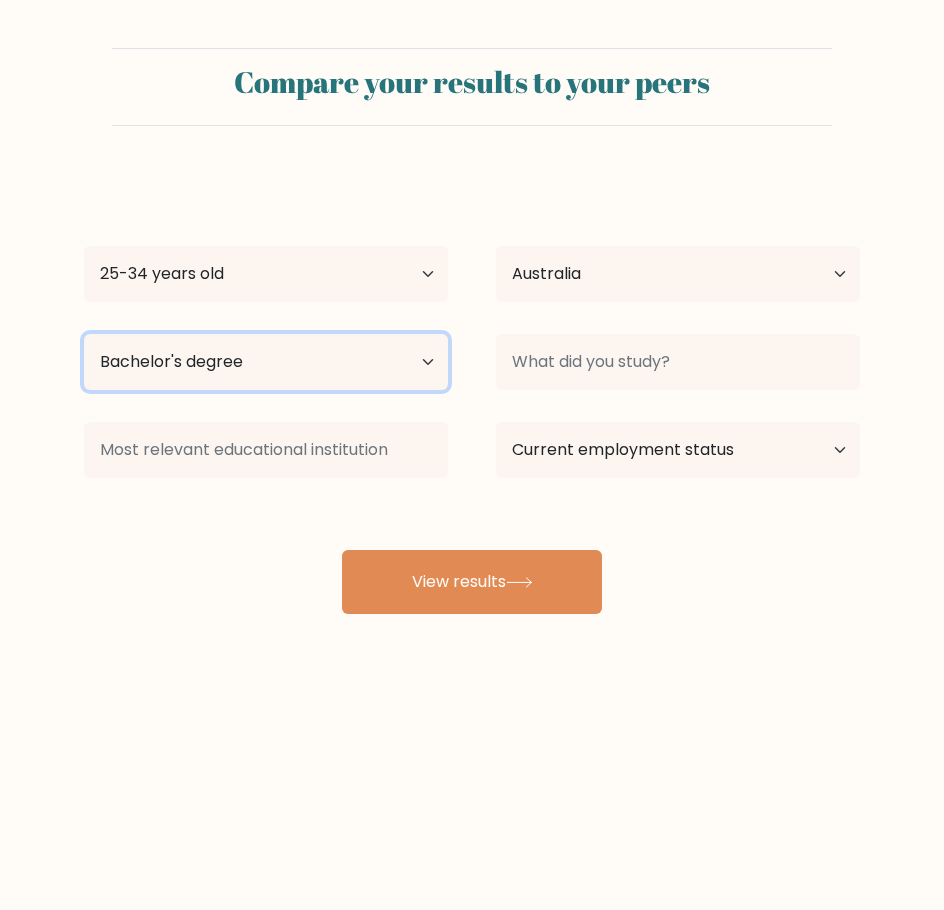 click on "Highest education level
No schooling
Primary
Lower Secondary
Upper Secondary
Occupation Specific
Bachelor's degree
Master's degree
Doctoral degree" at bounding box center [266, 362] 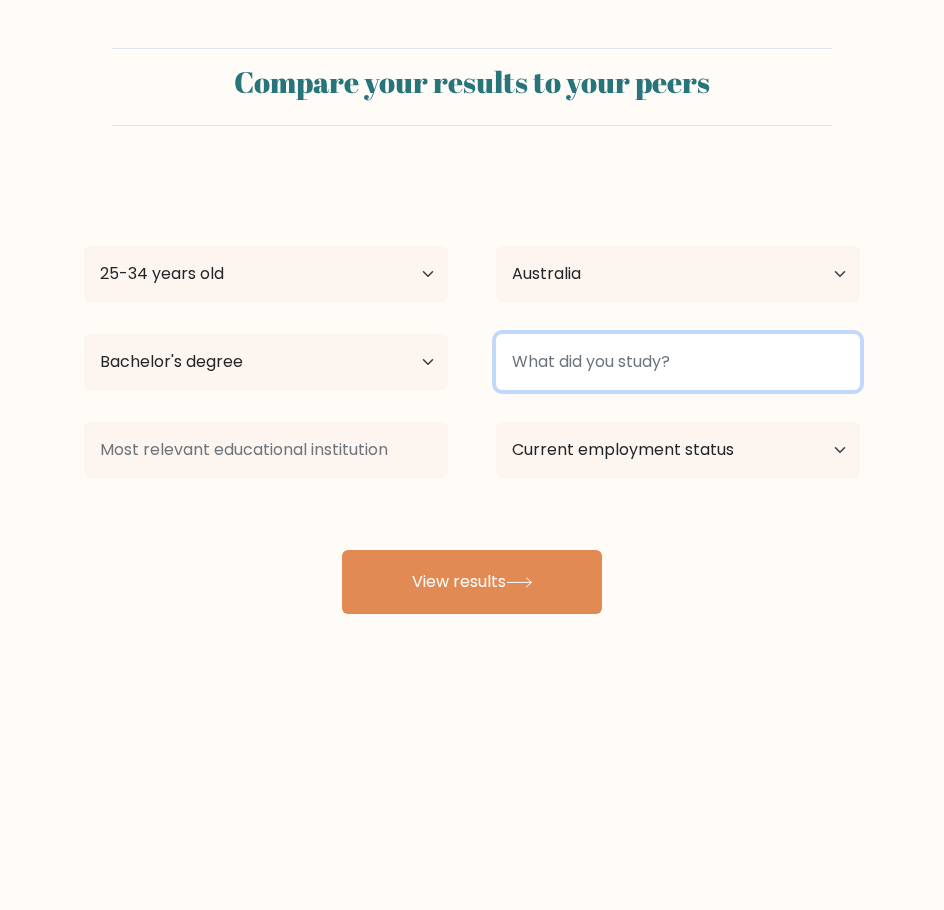 click at bounding box center (678, 362) 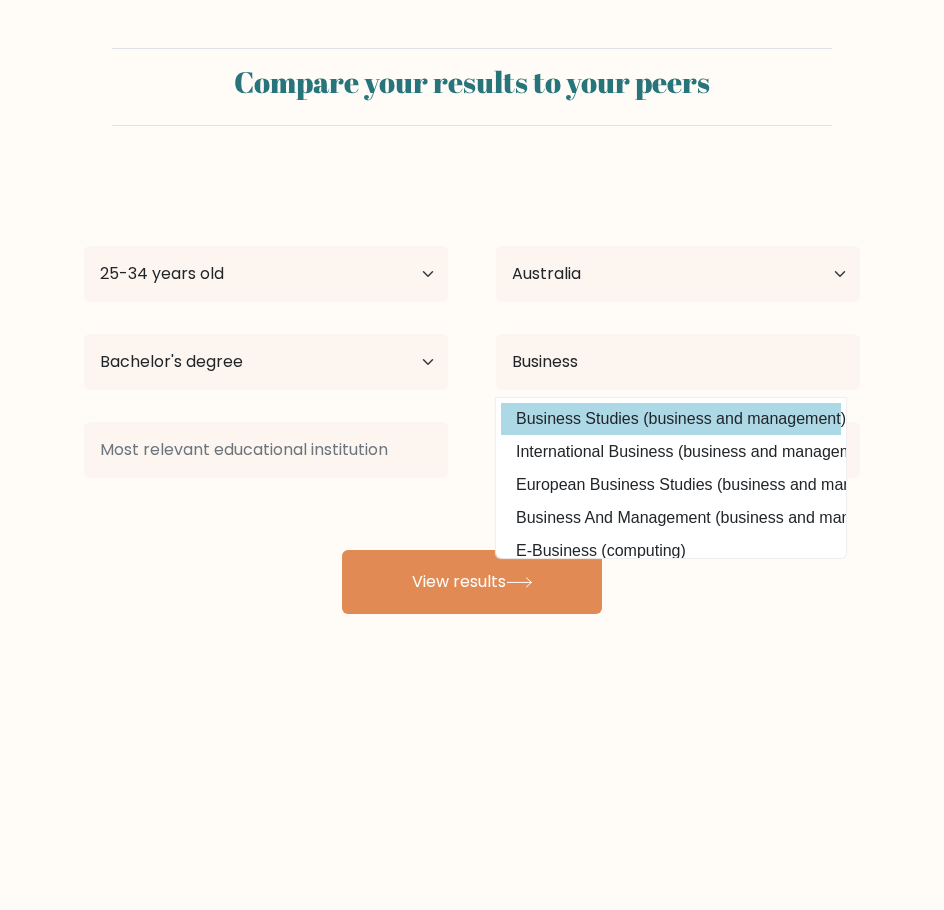click on "Business Studies (business and management)" at bounding box center [671, 419] 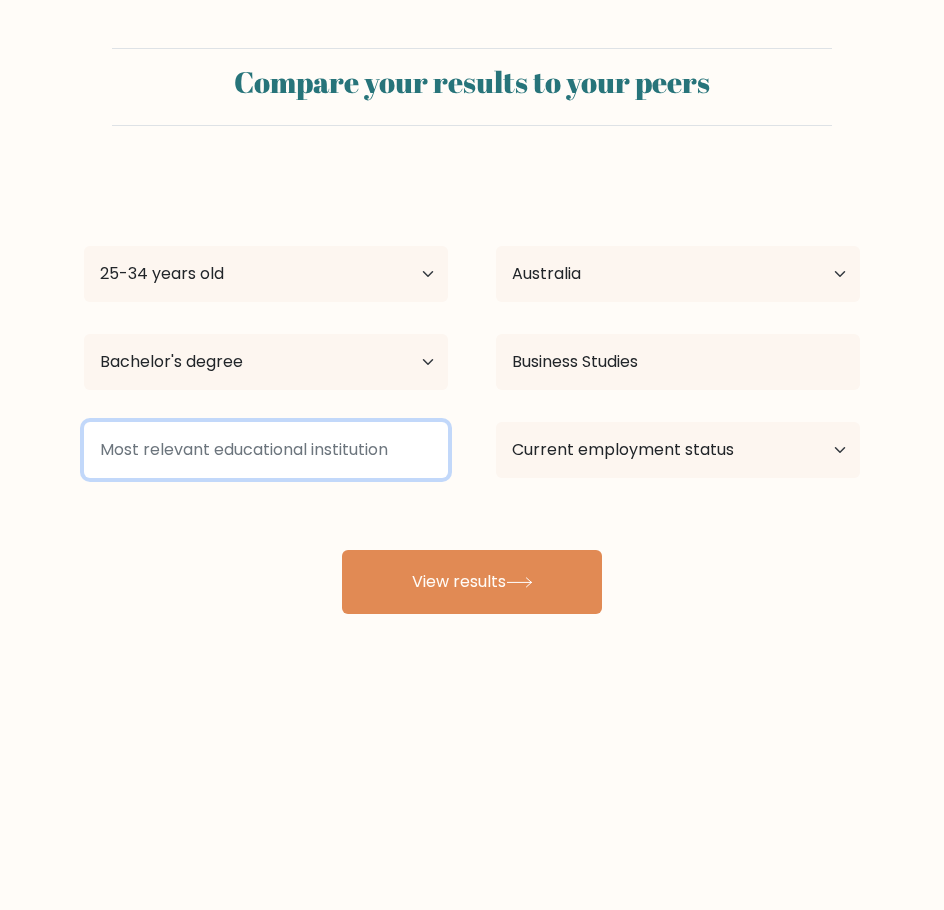 click at bounding box center (266, 450) 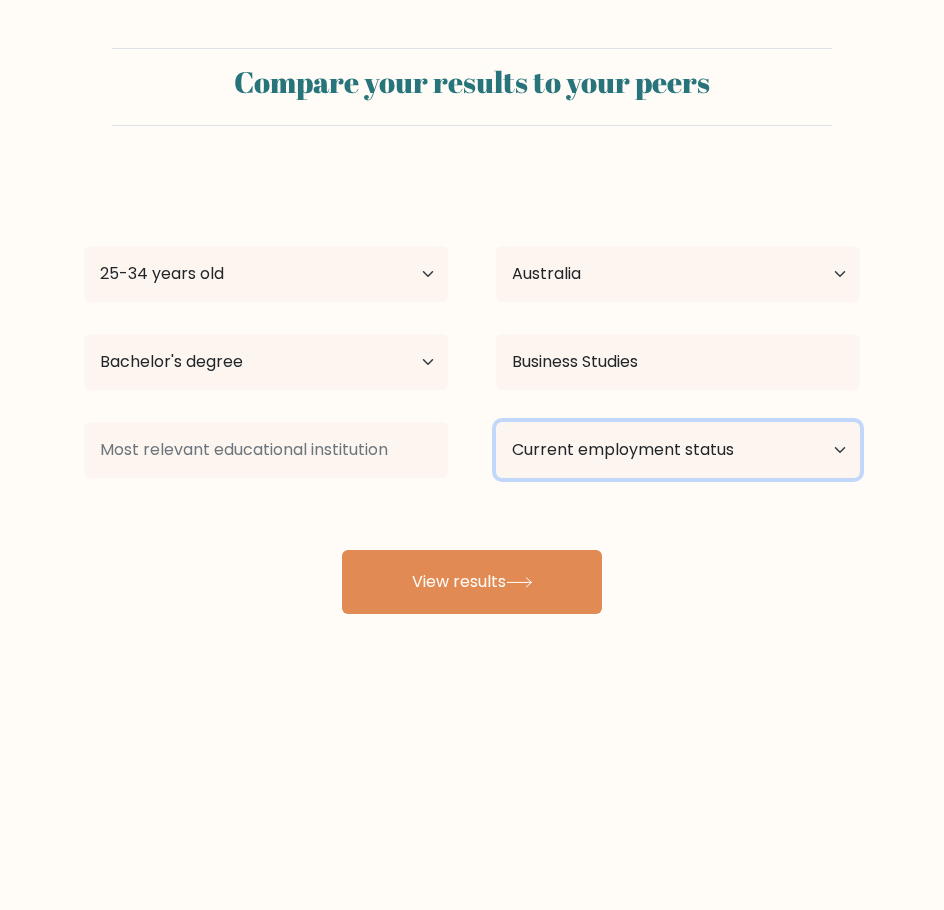 click on "Current employment status
Employed
Student
Retired
Other / prefer not to answer" at bounding box center (678, 450) 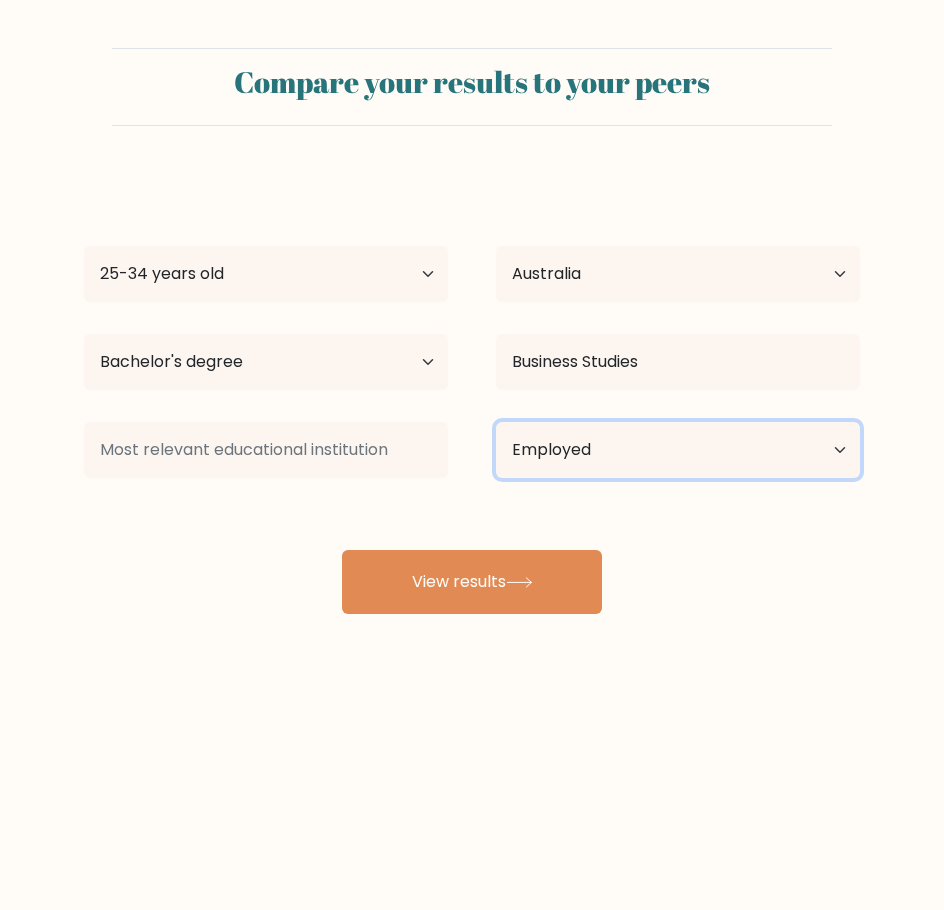 click on "Current employment status
Employed
Student
Retired
Other / prefer not to answer" at bounding box center (678, 450) 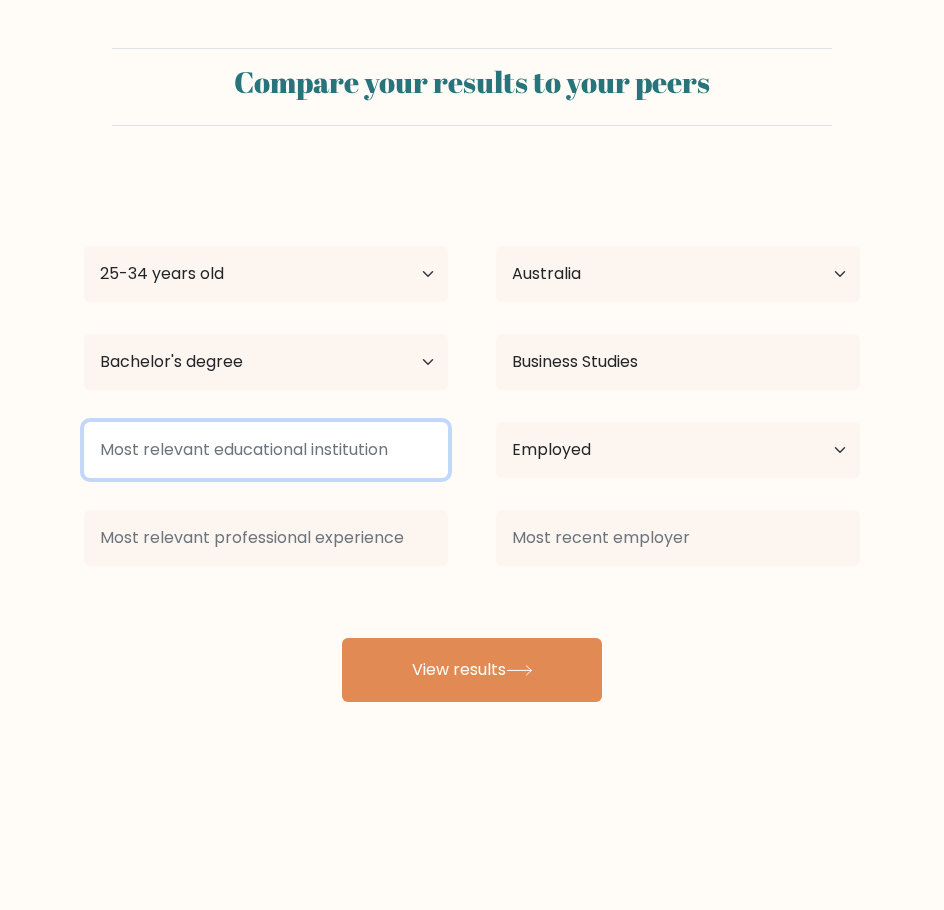 click at bounding box center (266, 450) 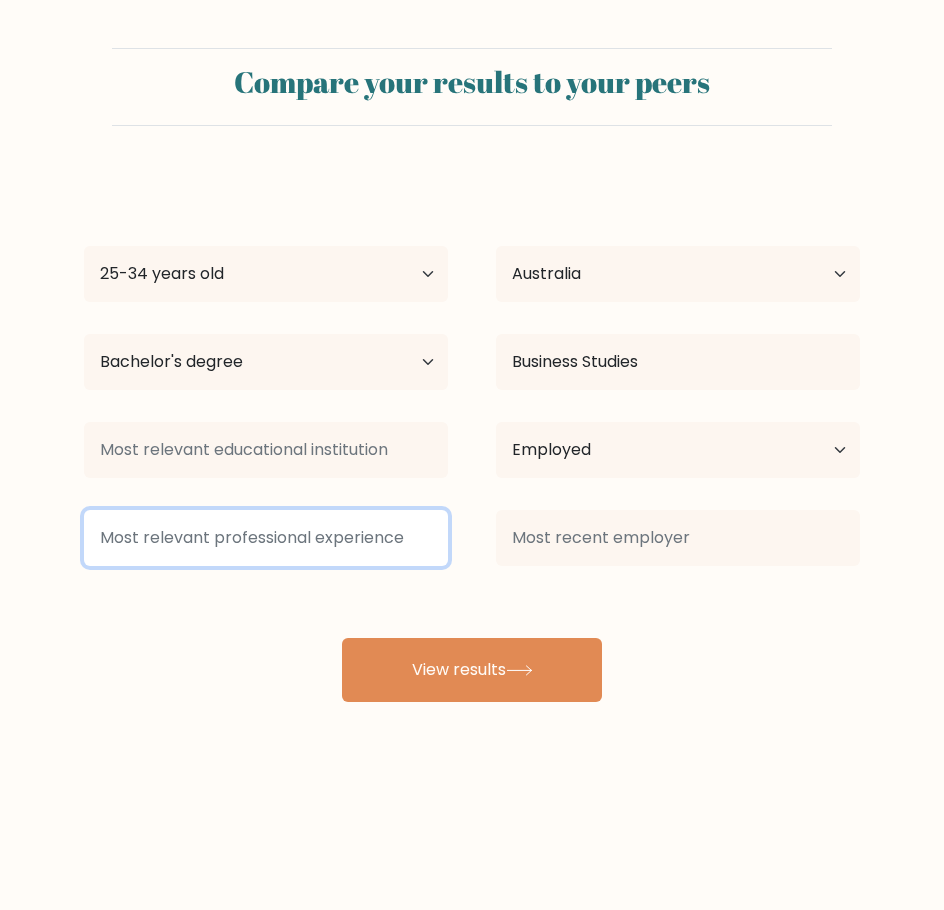 click at bounding box center [266, 538] 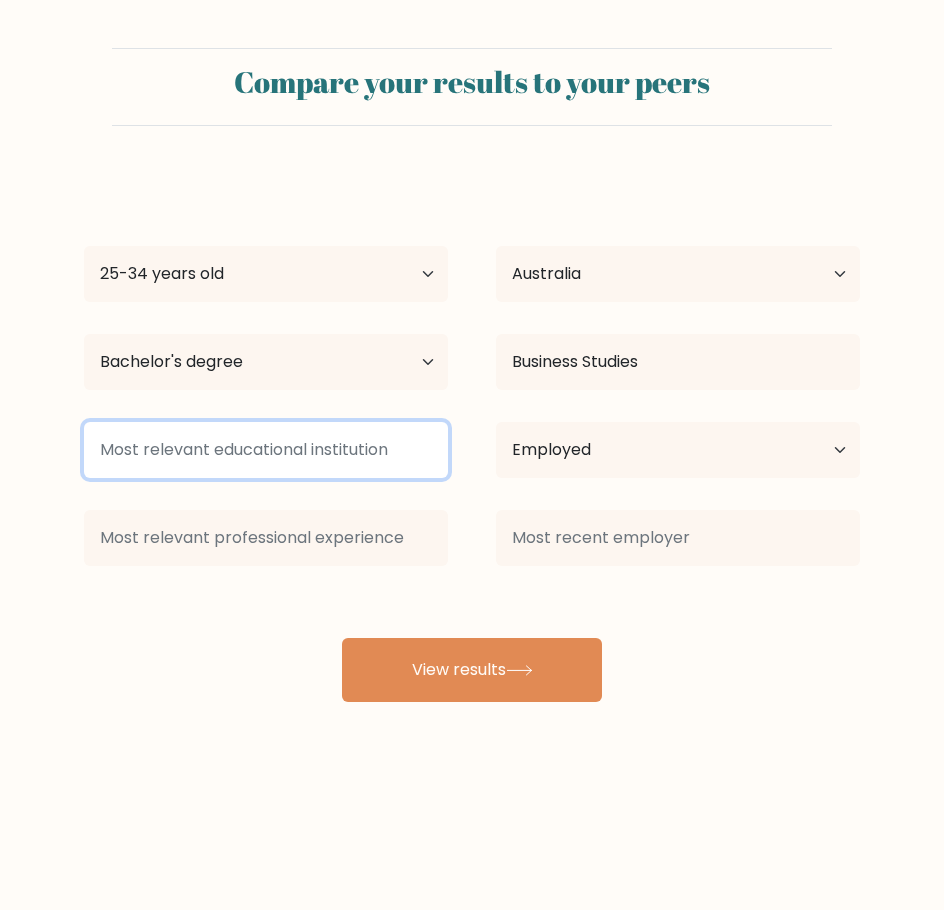 click at bounding box center [266, 450] 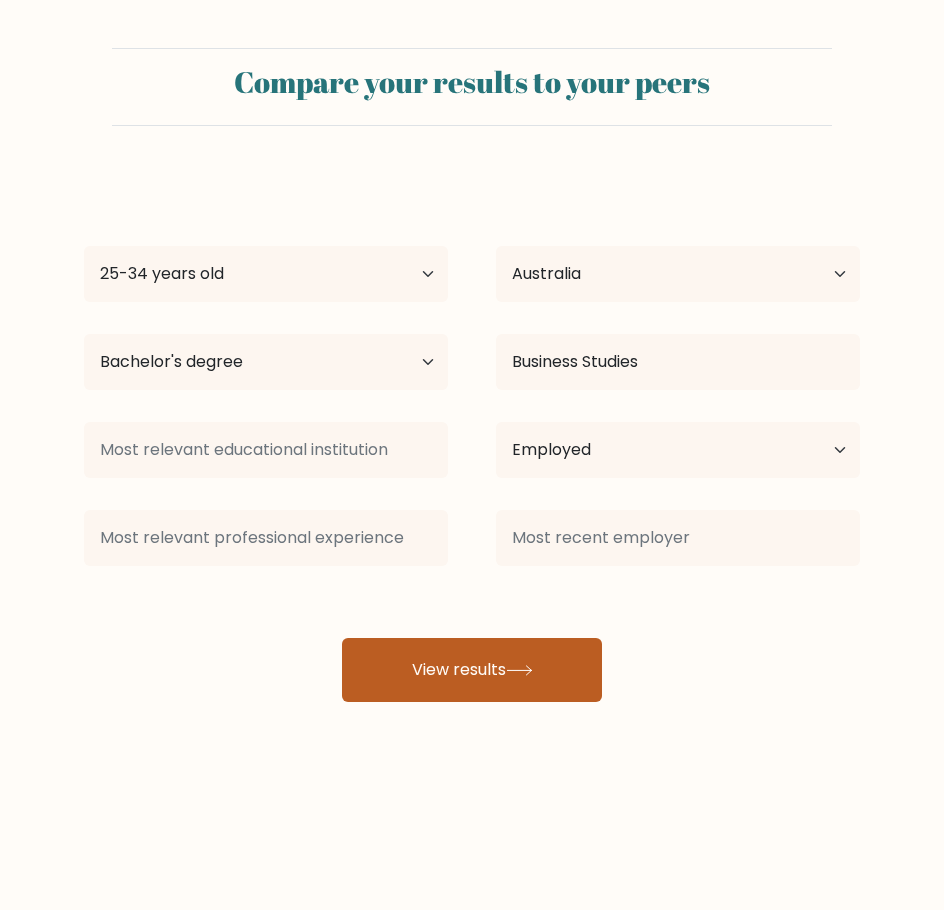 click on "View results" at bounding box center [472, 670] 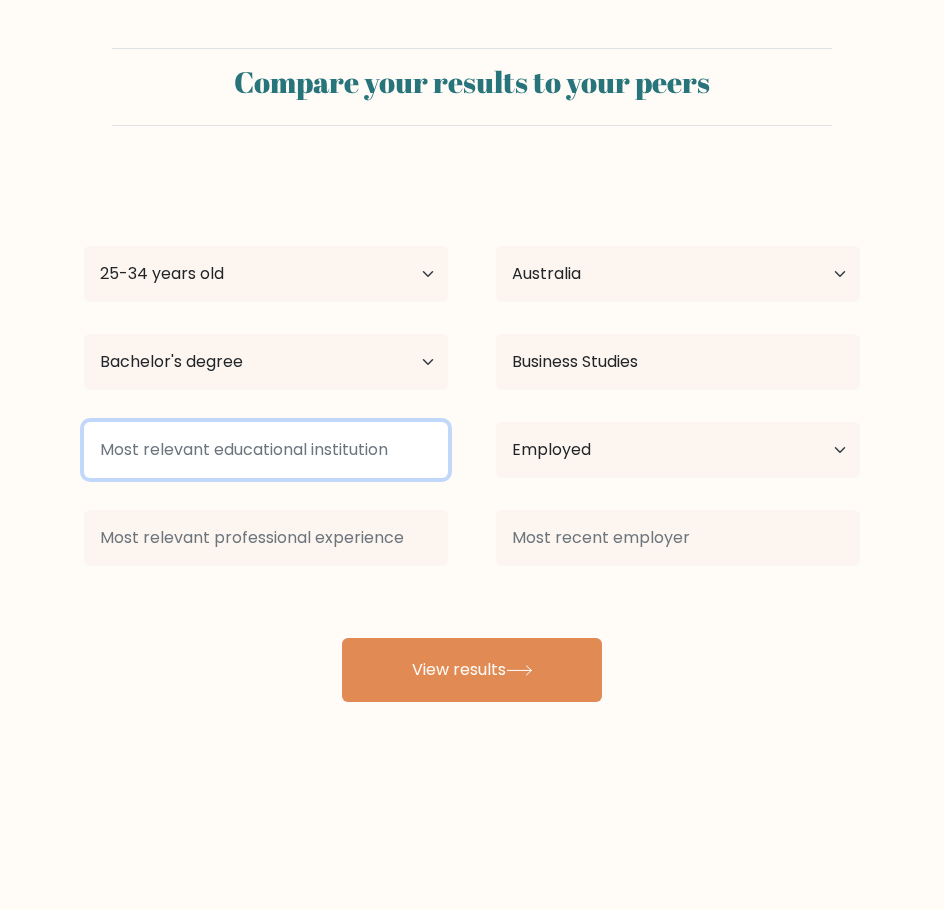 click at bounding box center [266, 450] 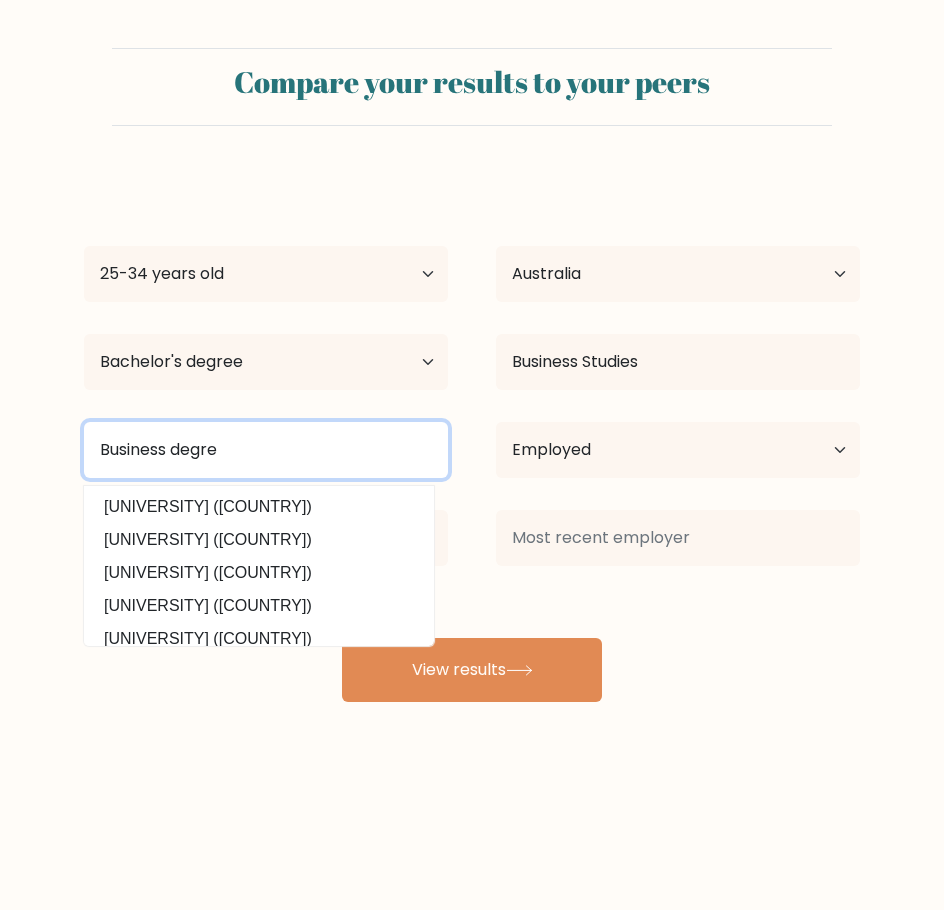 type on "Business degree" 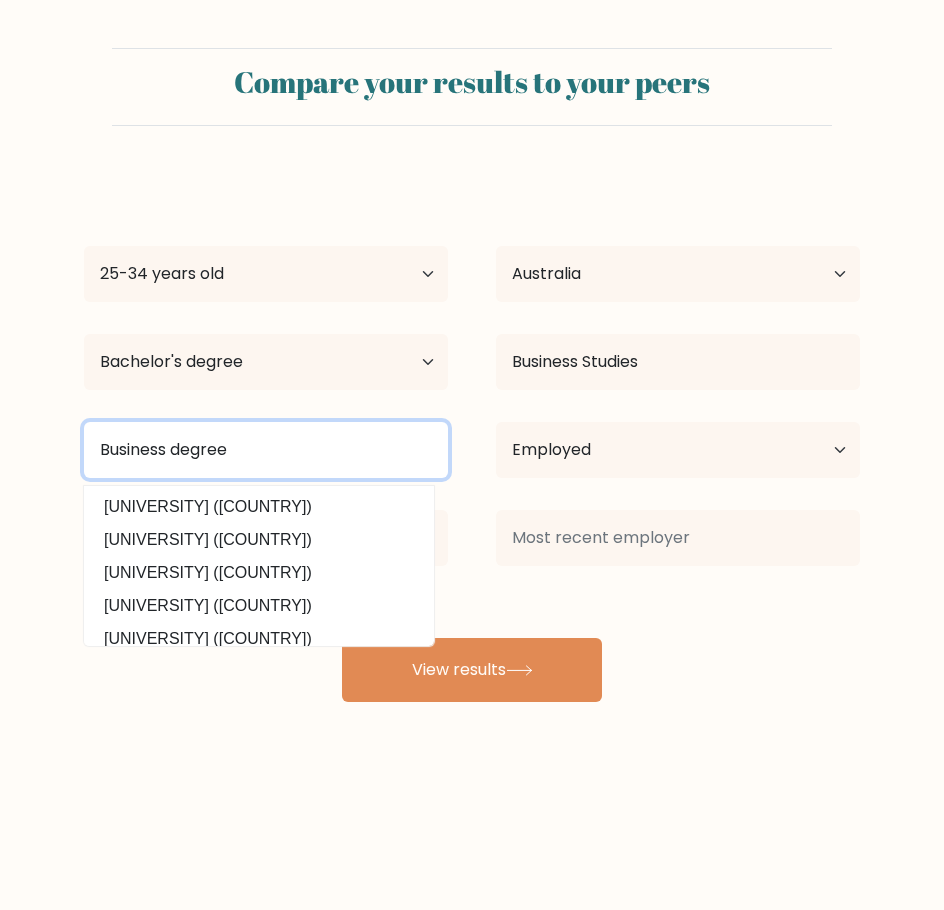 drag, startPoint x: 336, startPoint y: 451, endPoint x: -10, endPoint y: 452, distance: 346.00143 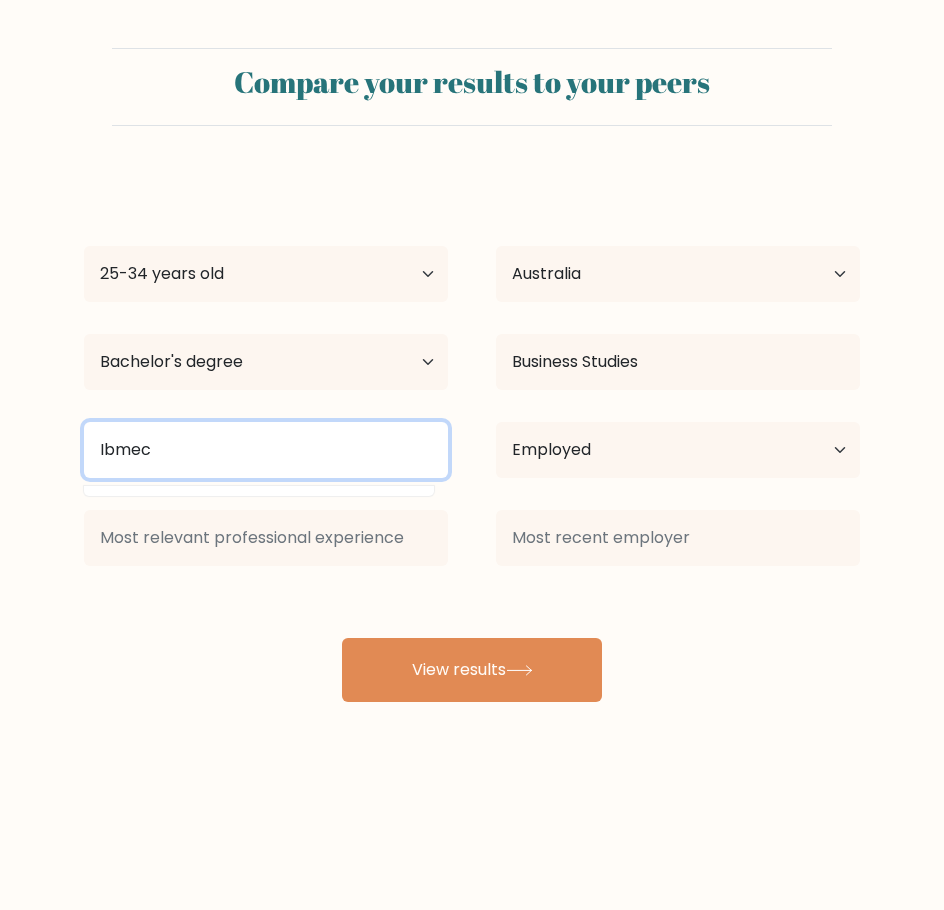 type on "Ibmec" 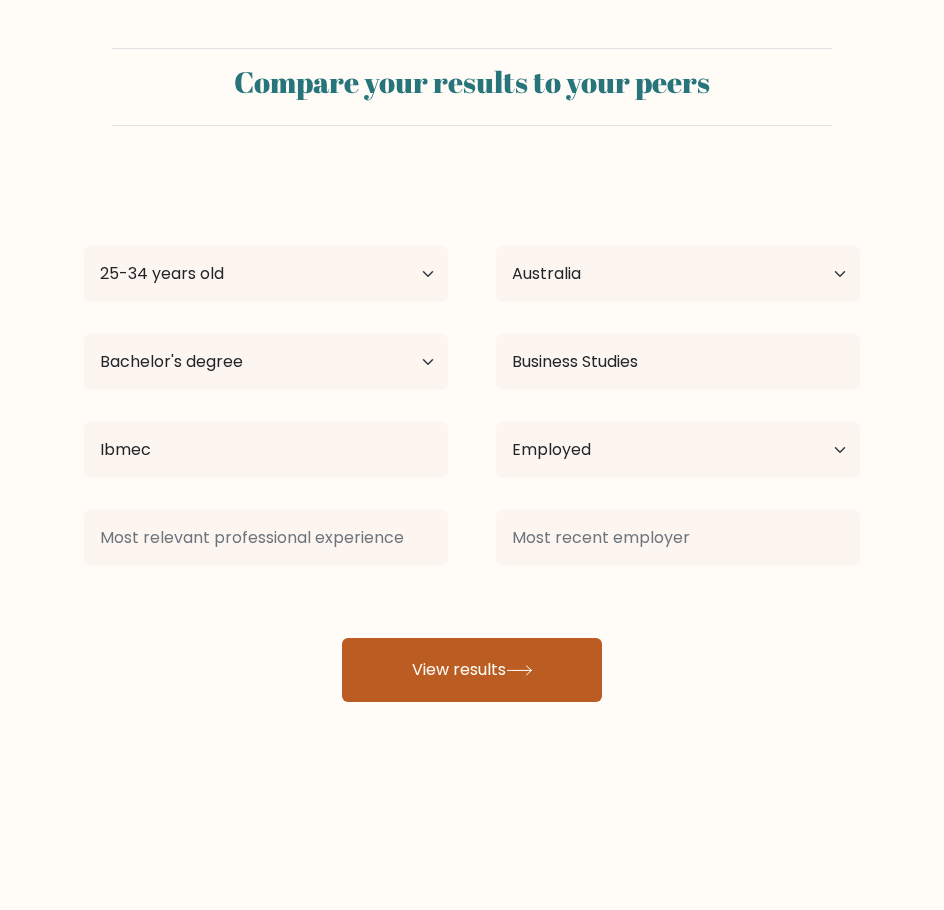 click on "View results" at bounding box center (472, 670) 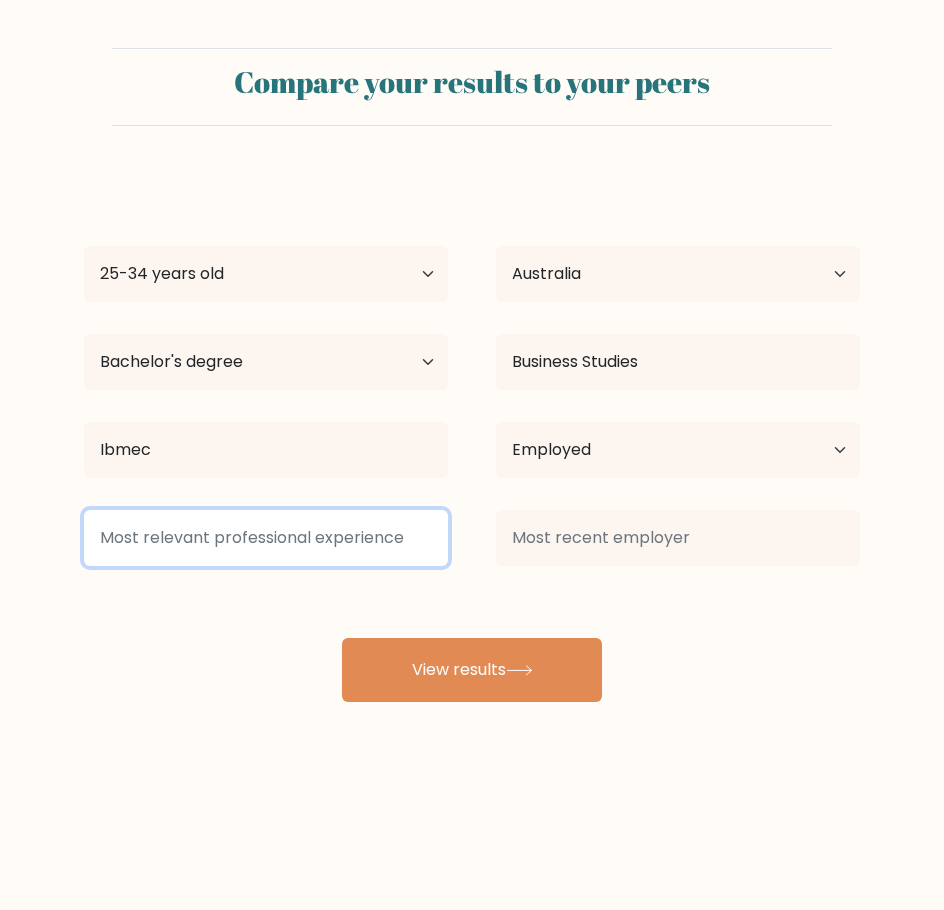 click at bounding box center [266, 538] 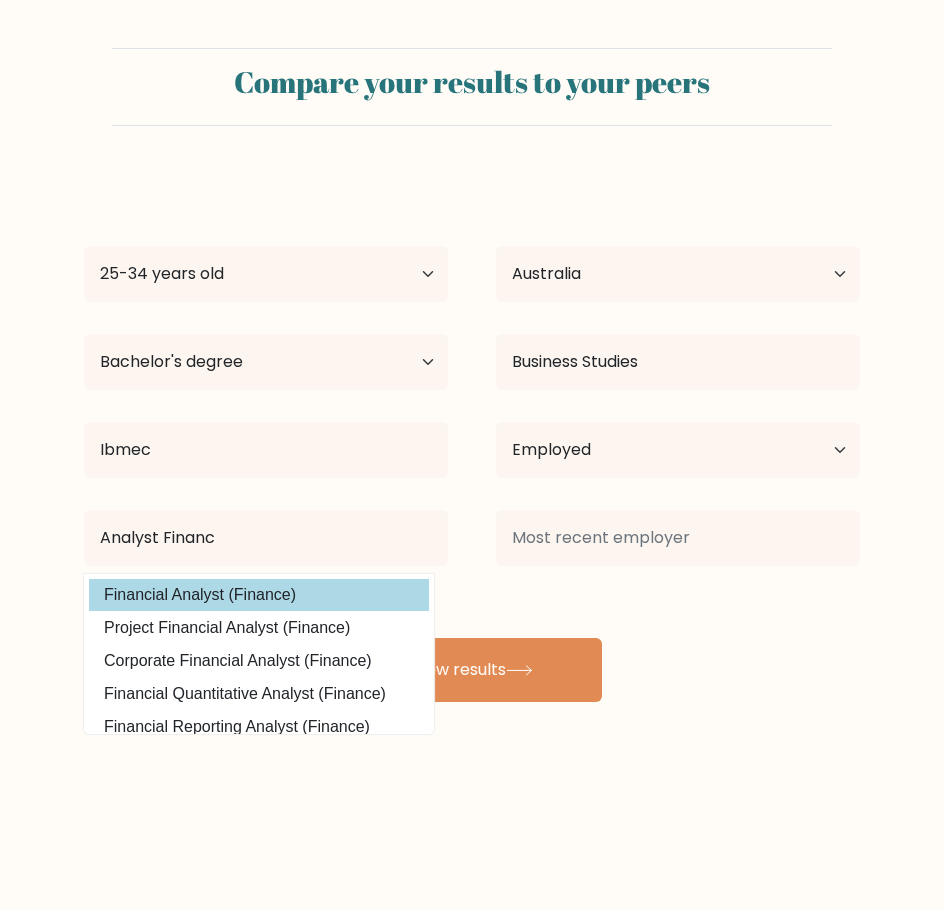 click on "Financial Analyst (Finance)" at bounding box center [259, 595] 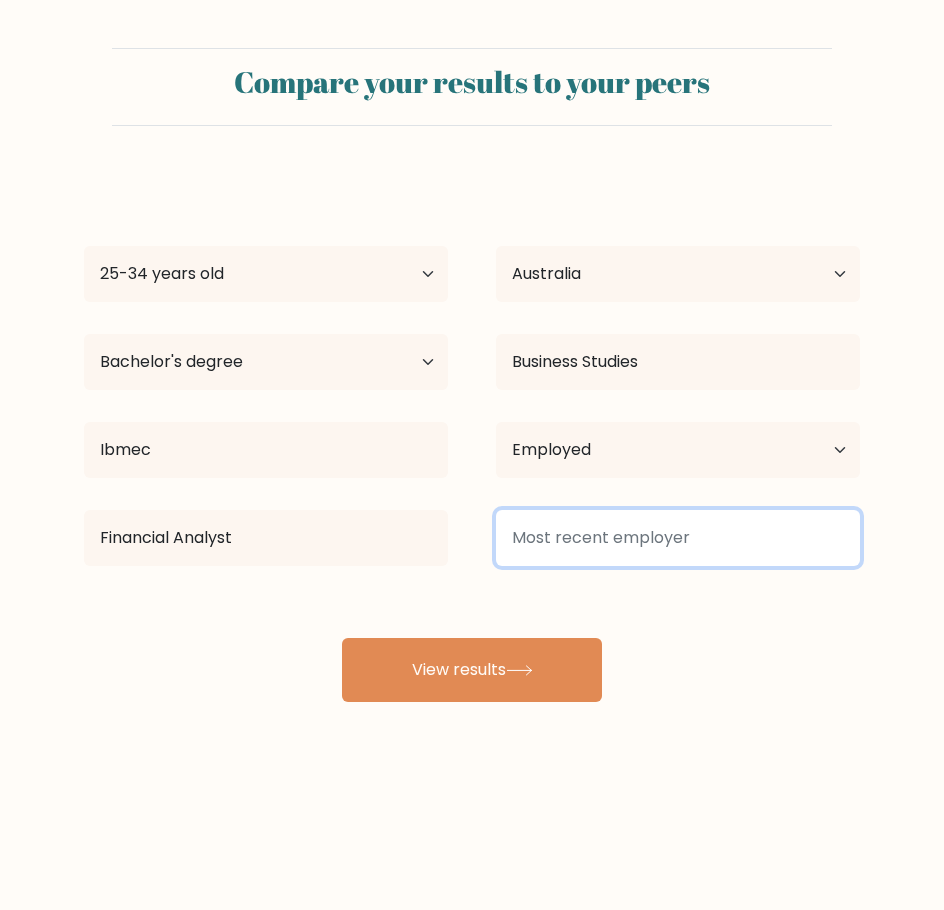 click at bounding box center (678, 538) 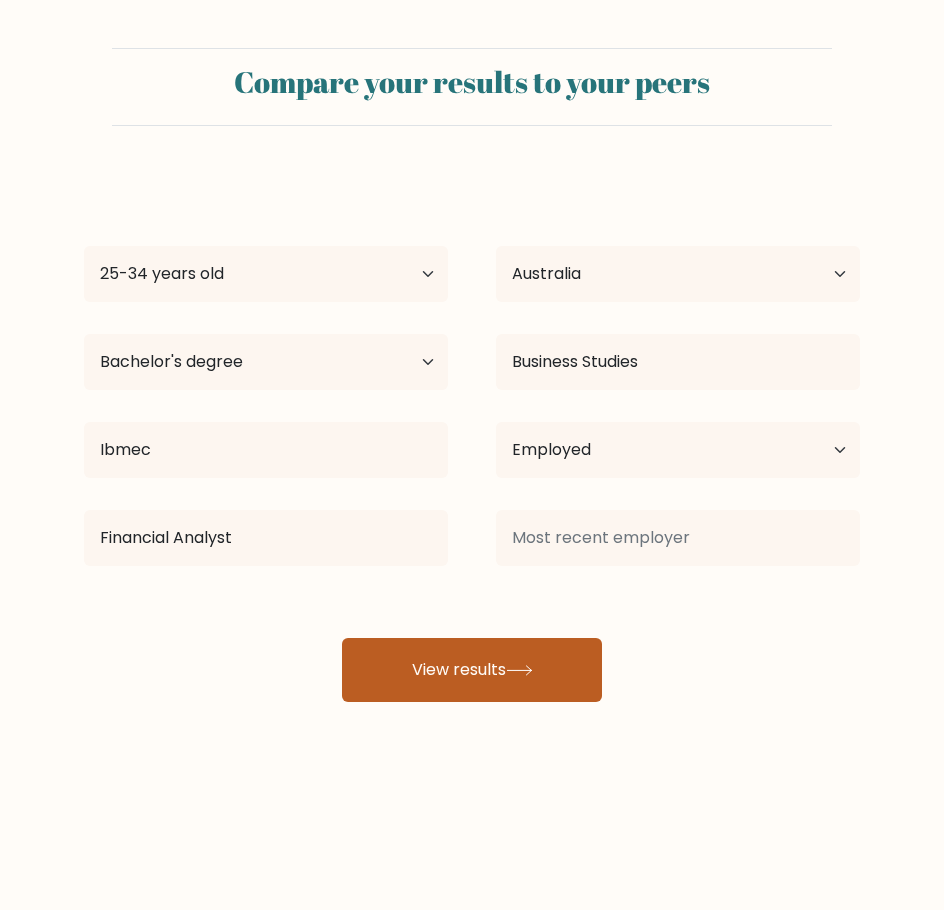 click on "View results" at bounding box center (472, 670) 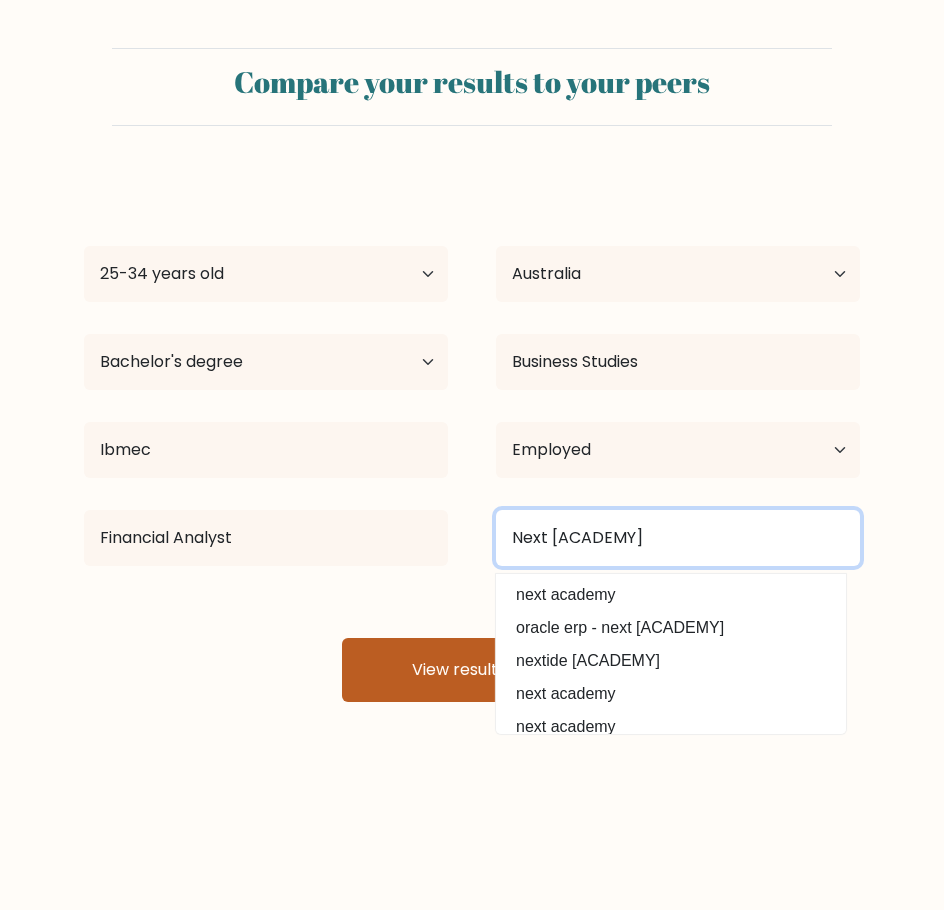 type on "Next [ACADEMY]" 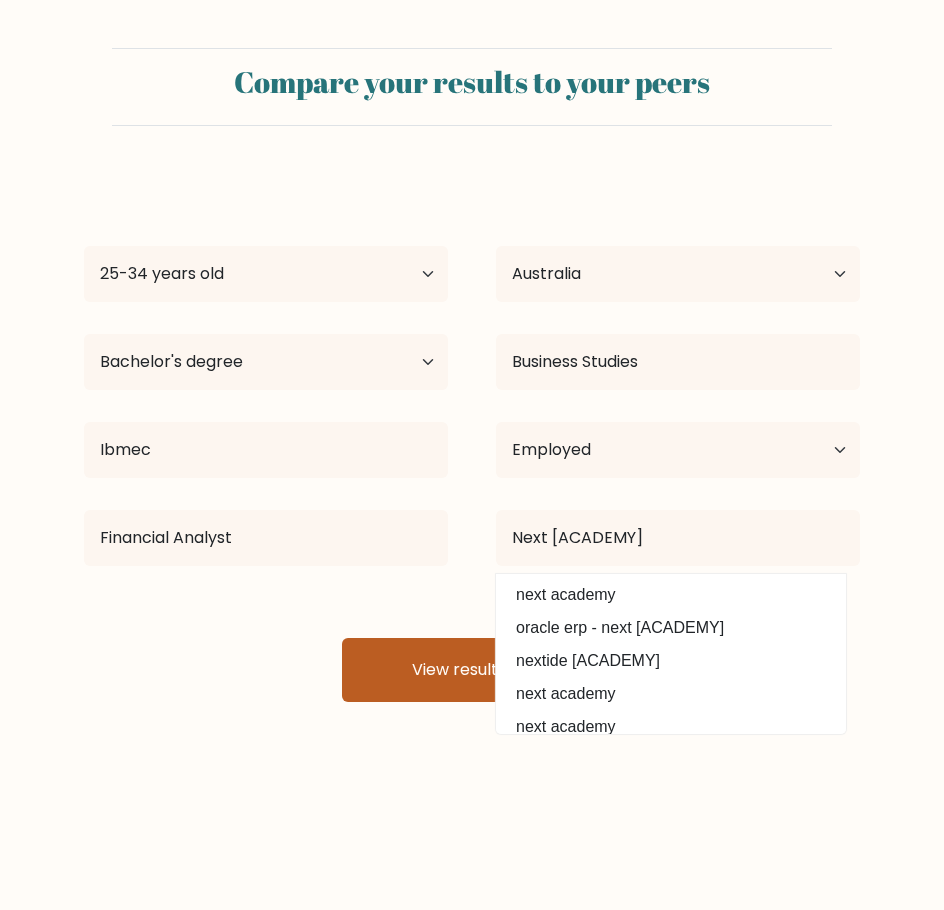 click on "View results" at bounding box center [472, 670] 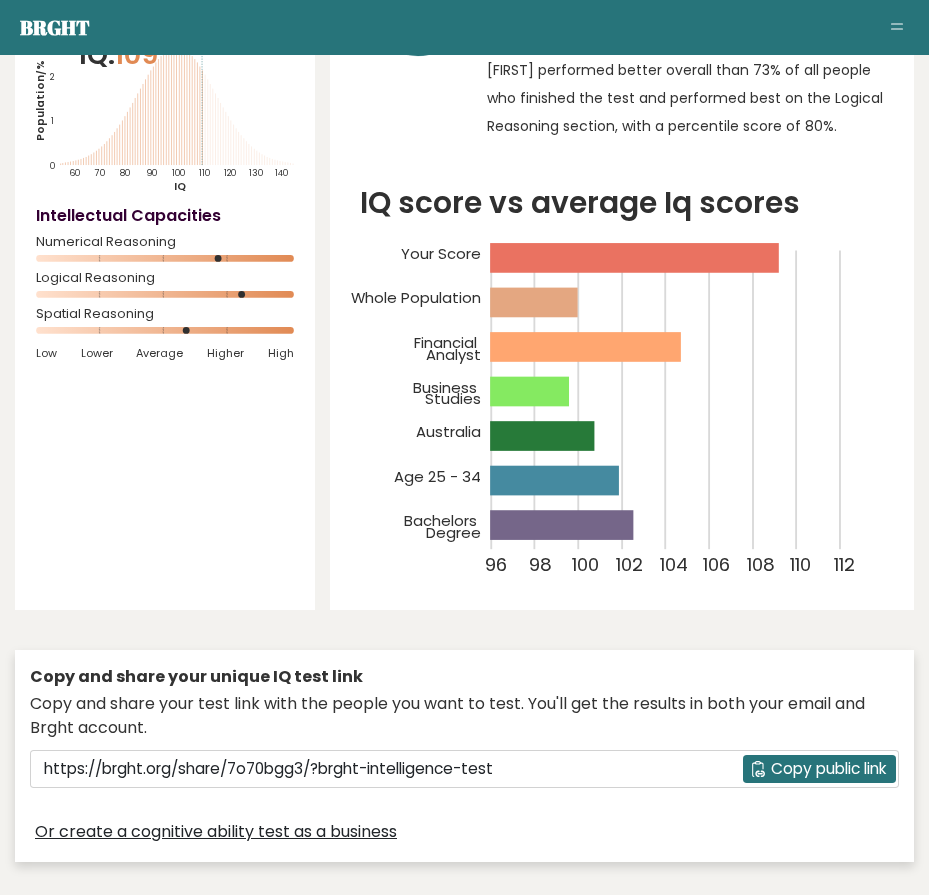 scroll, scrollTop: 300, scrollLeft: 0, axis: vertical 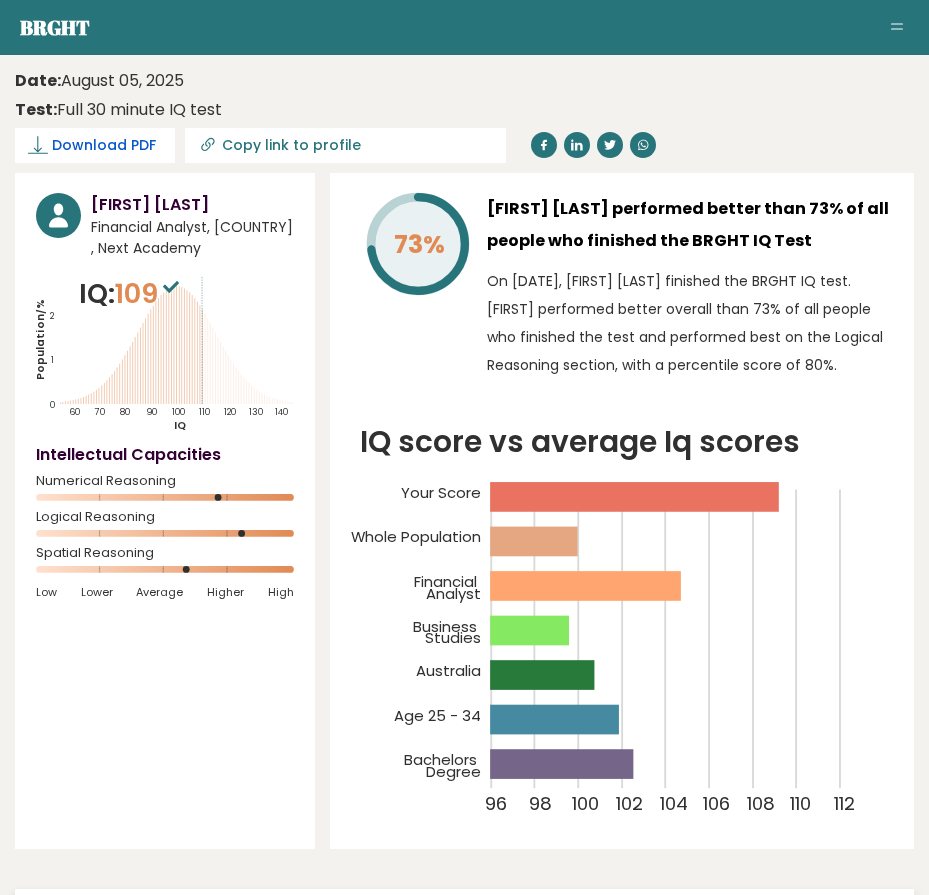 click on "Download PDF" at bounding box center (104, 145) 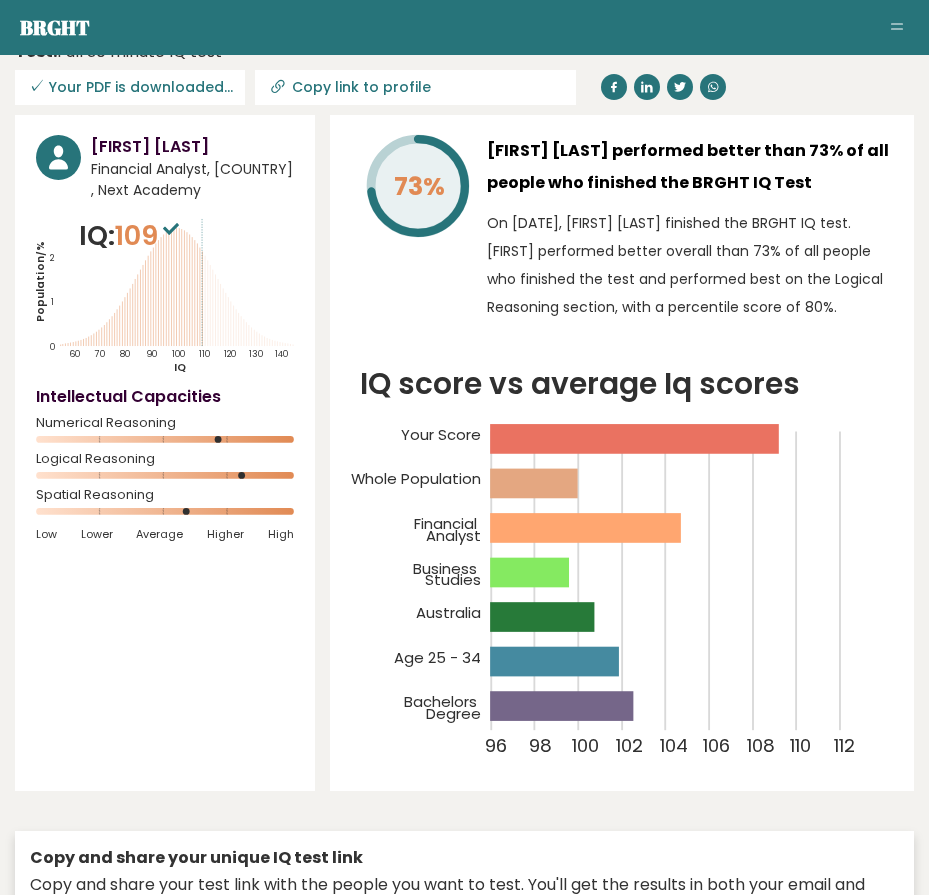 scroll, scrollTop: 0, scrollLeft: 0, axis: both 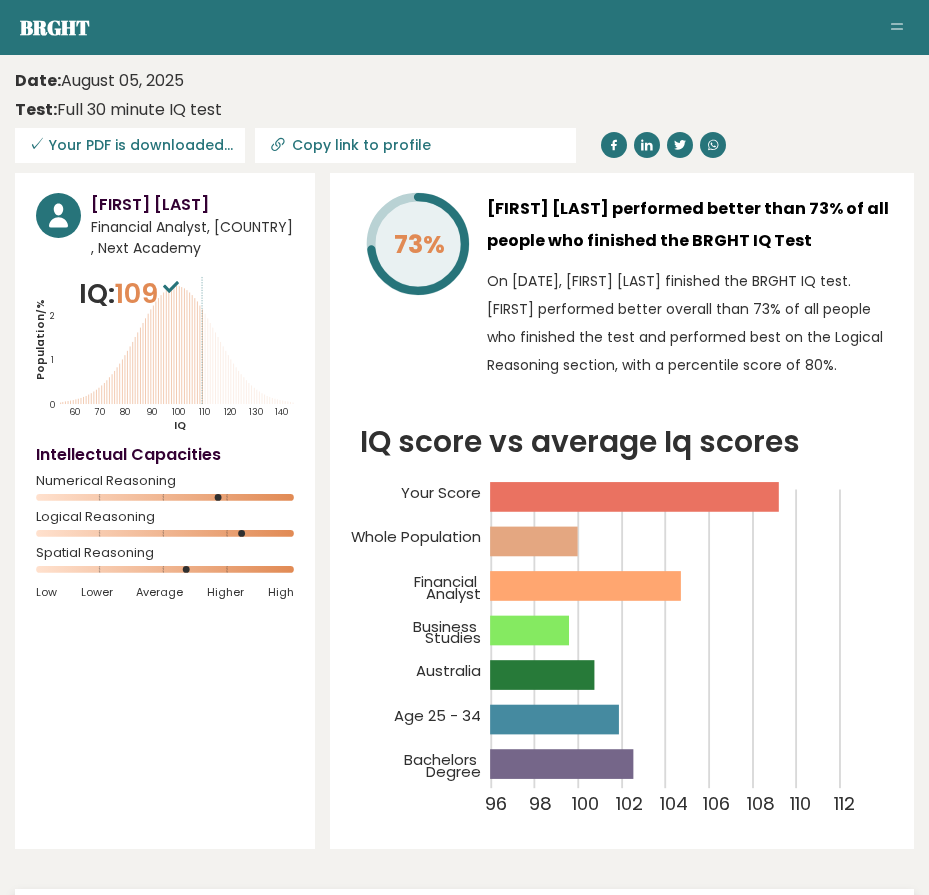 click at bounding box center [897, 28] 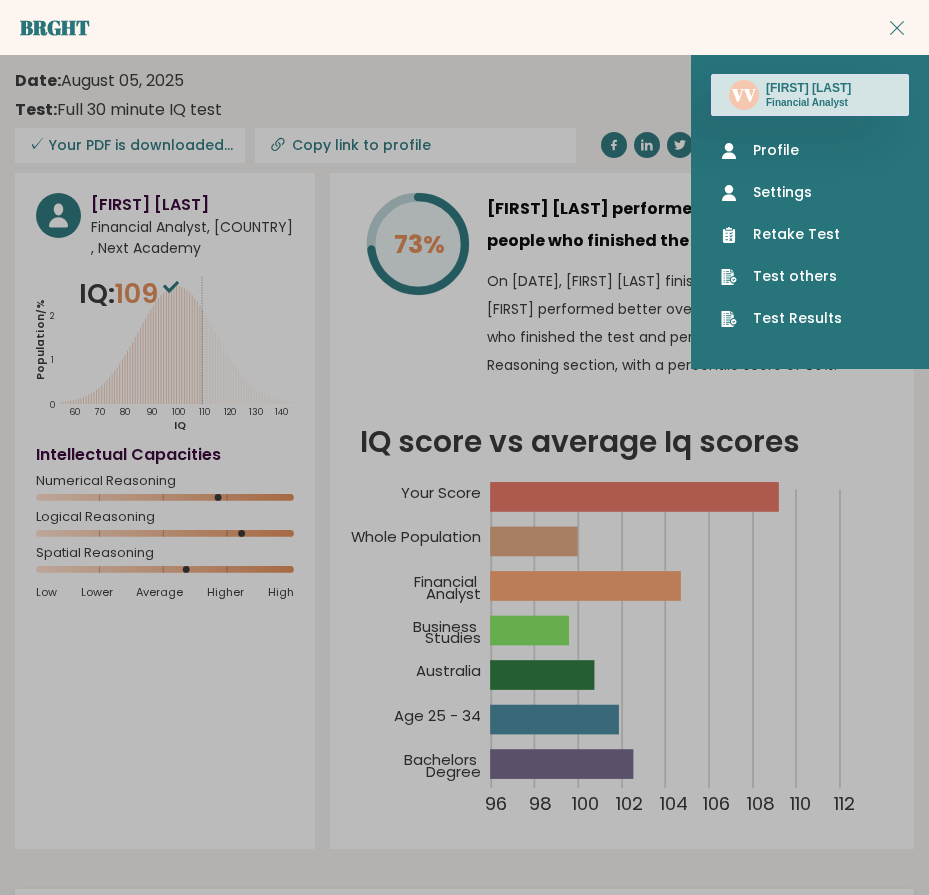 click at bounding box center (897, 28) 